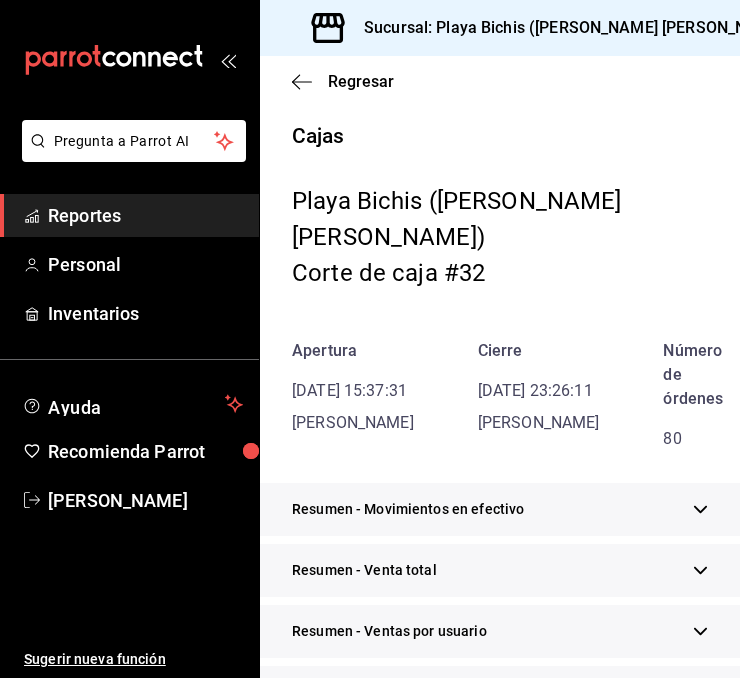 scroll, scrollTop: 0, scrollLeft: 0, axis: both 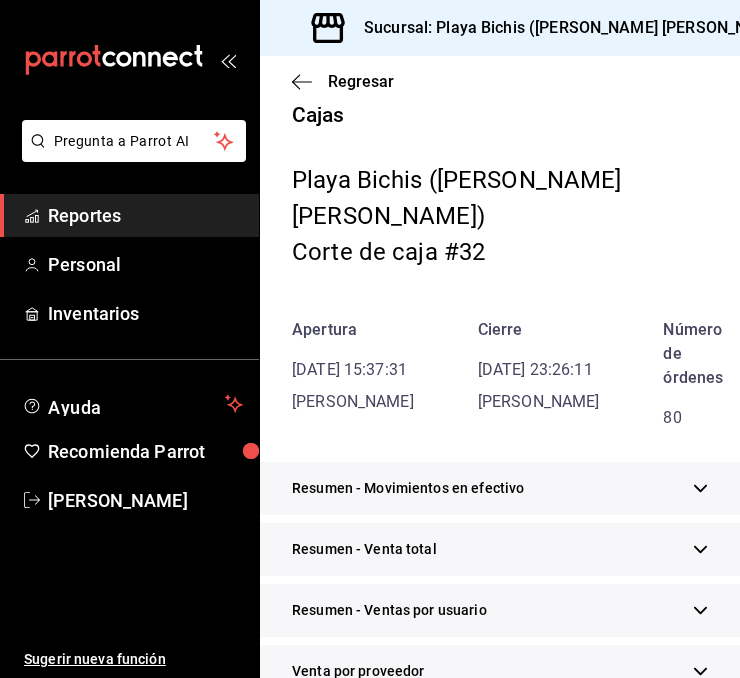 click on "Reportes" at bounding box center (145, 215) 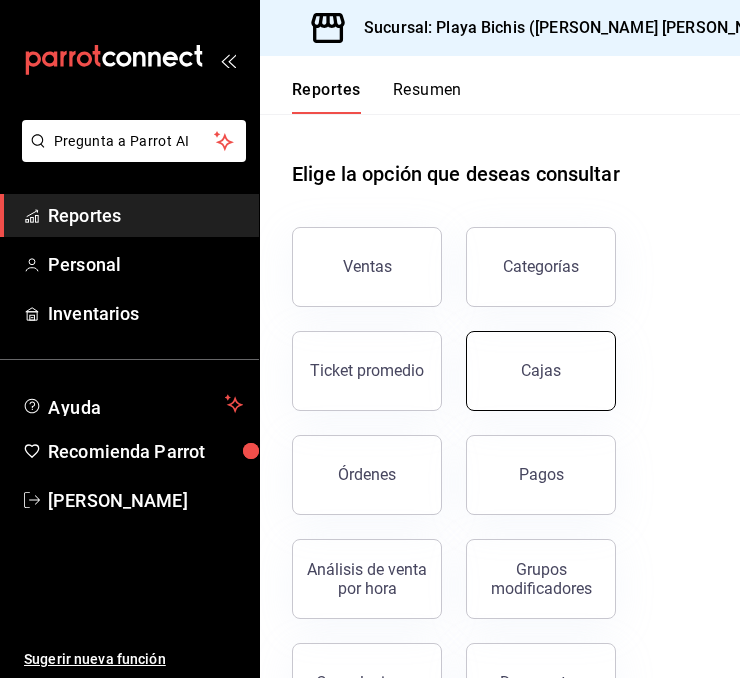 click on "Cajas" at bounding box center (541, 371) 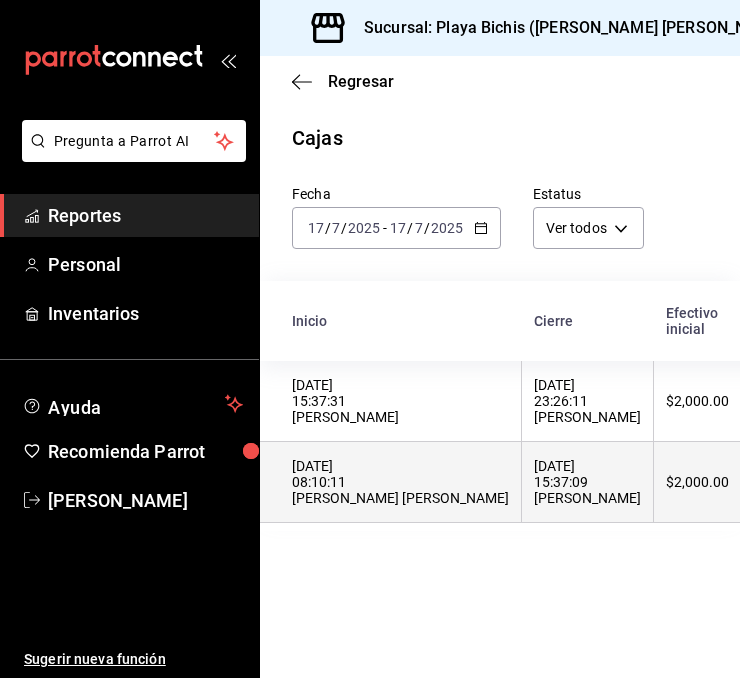 click on "17/07/2025
15:37:09
Ingrid Jaqueline Villalobos" at bounding box center [587, 482] 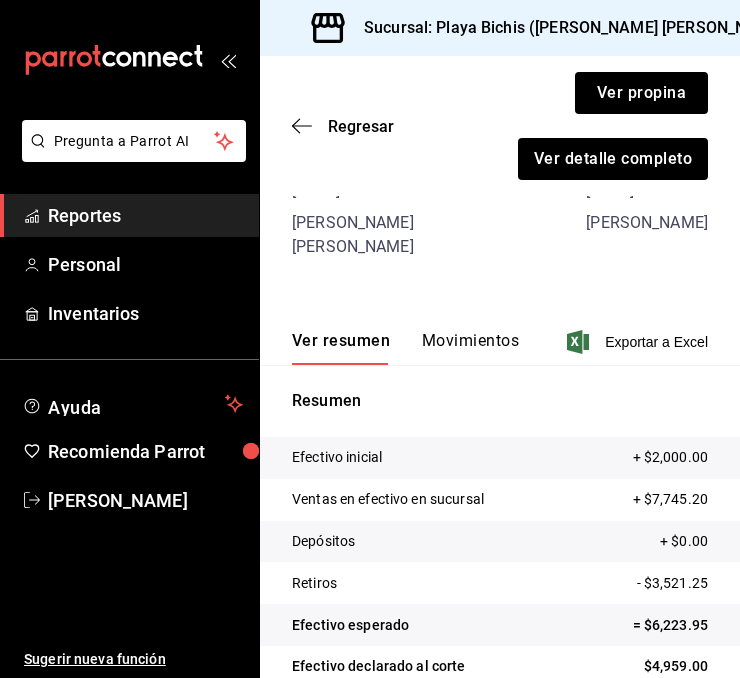 scroll, scrollTop: 164, scrollLeft: 0, axis: vertical 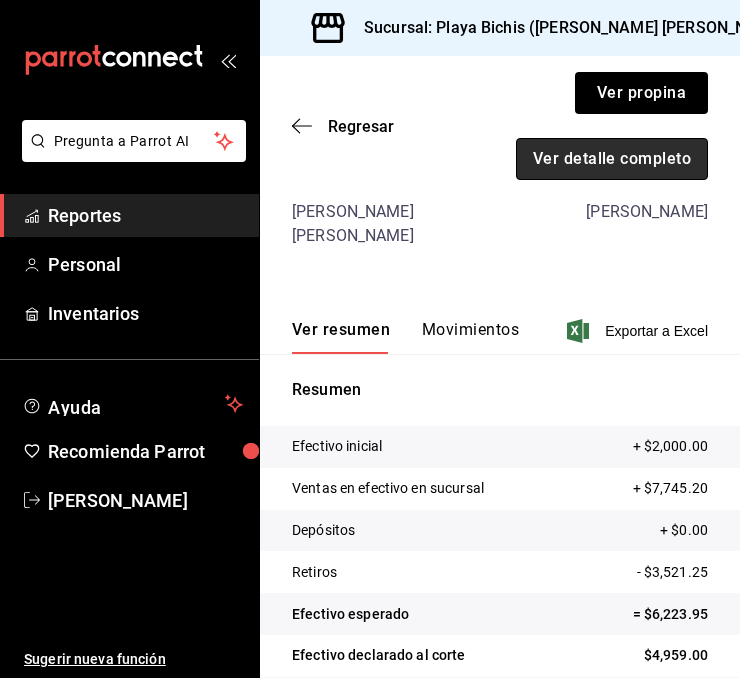 click on "Ver detalle completo" at bounding box center [612, 159] 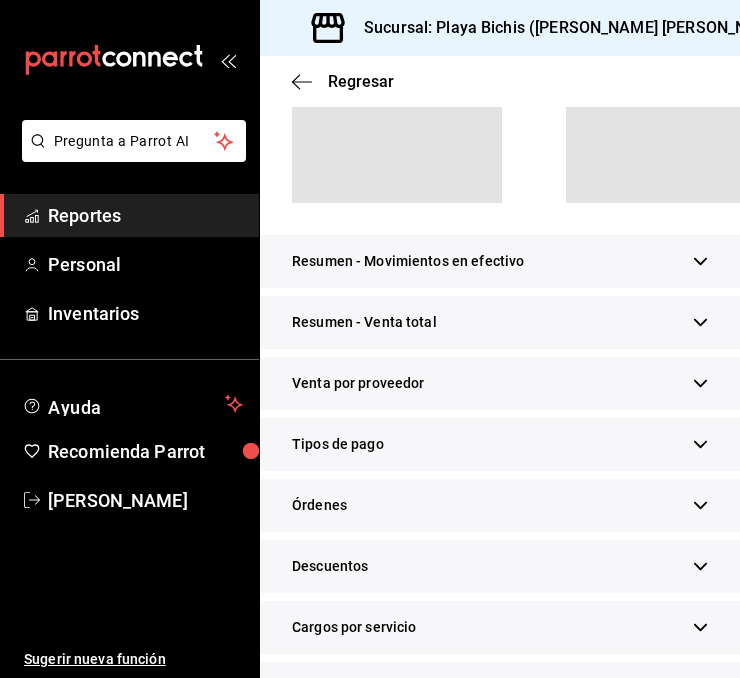 scroll, scrollTop: 200, scrollLeft: 0, axis: vertical 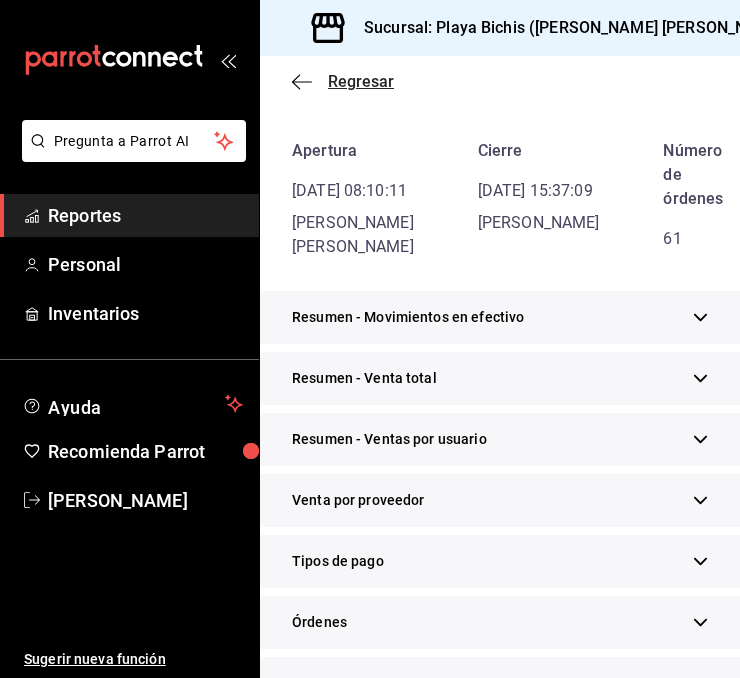 click on "Regresar" at bounding box center (361, 81) 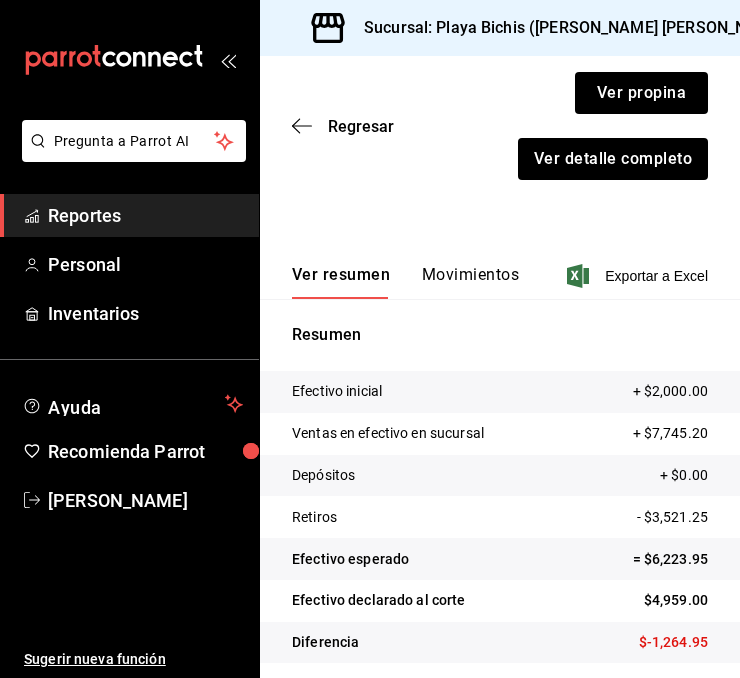 scroll, scrollTop: 228, scrollLeft: 0, axis: vertical 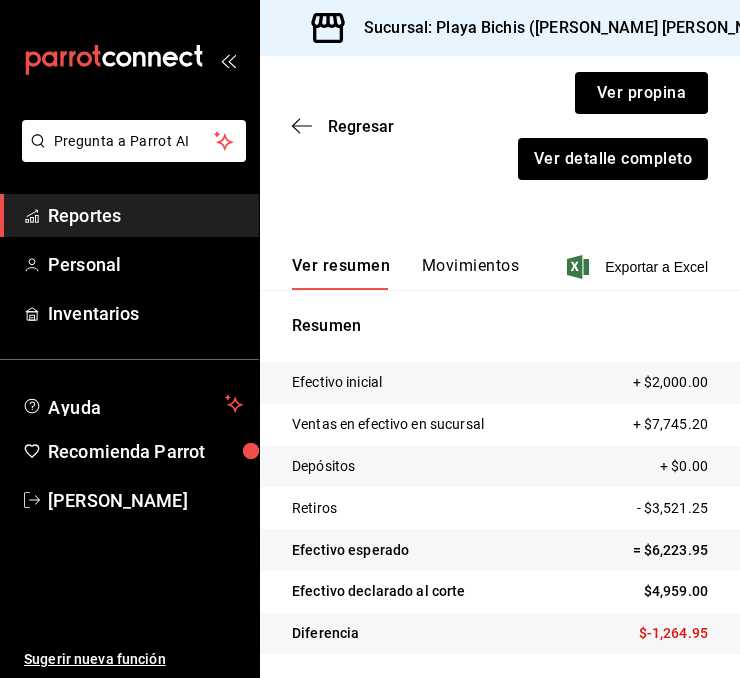 click on "Movimientos" at bounding box center [470, 273] 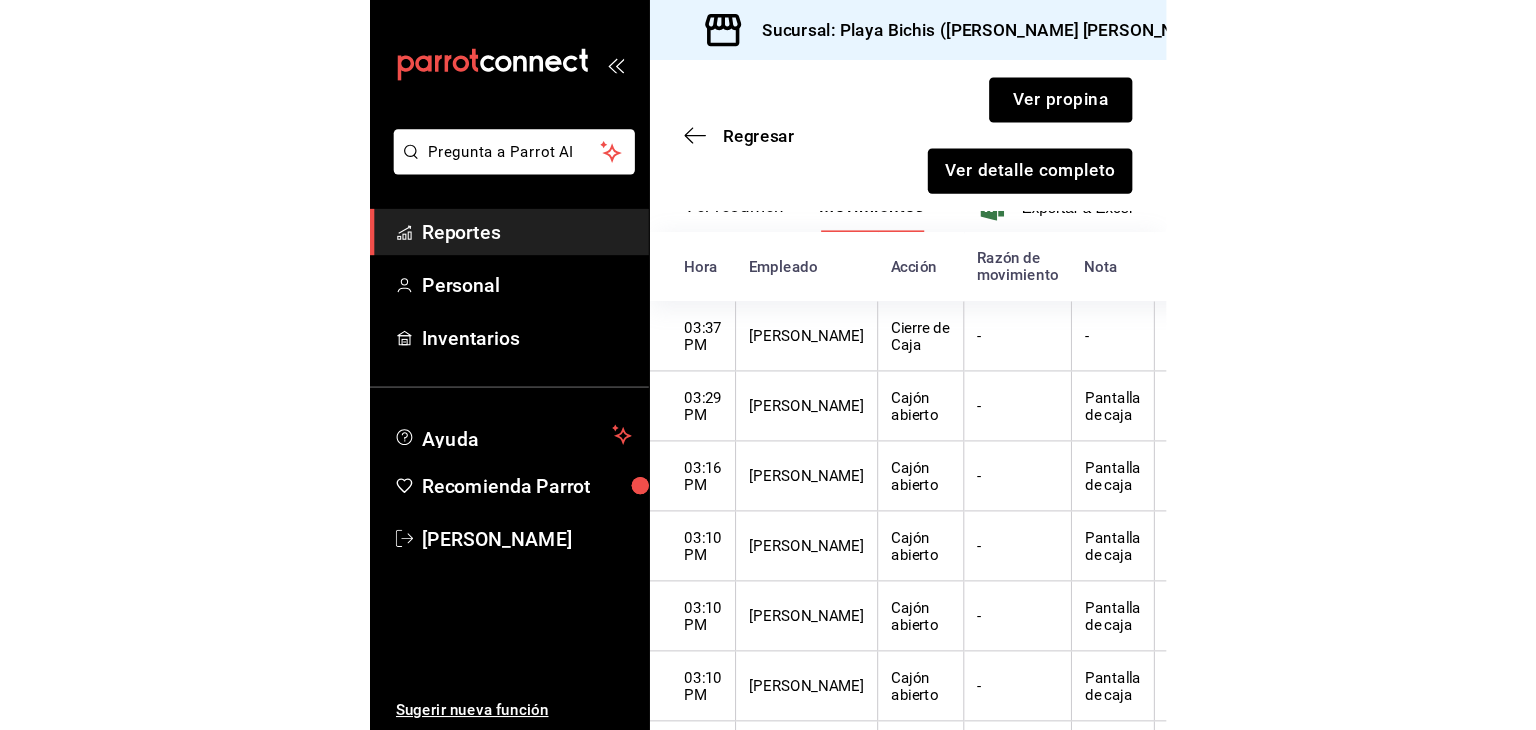 scroll, scrollTop: 297, scrollLeft: 0, axis: vertical 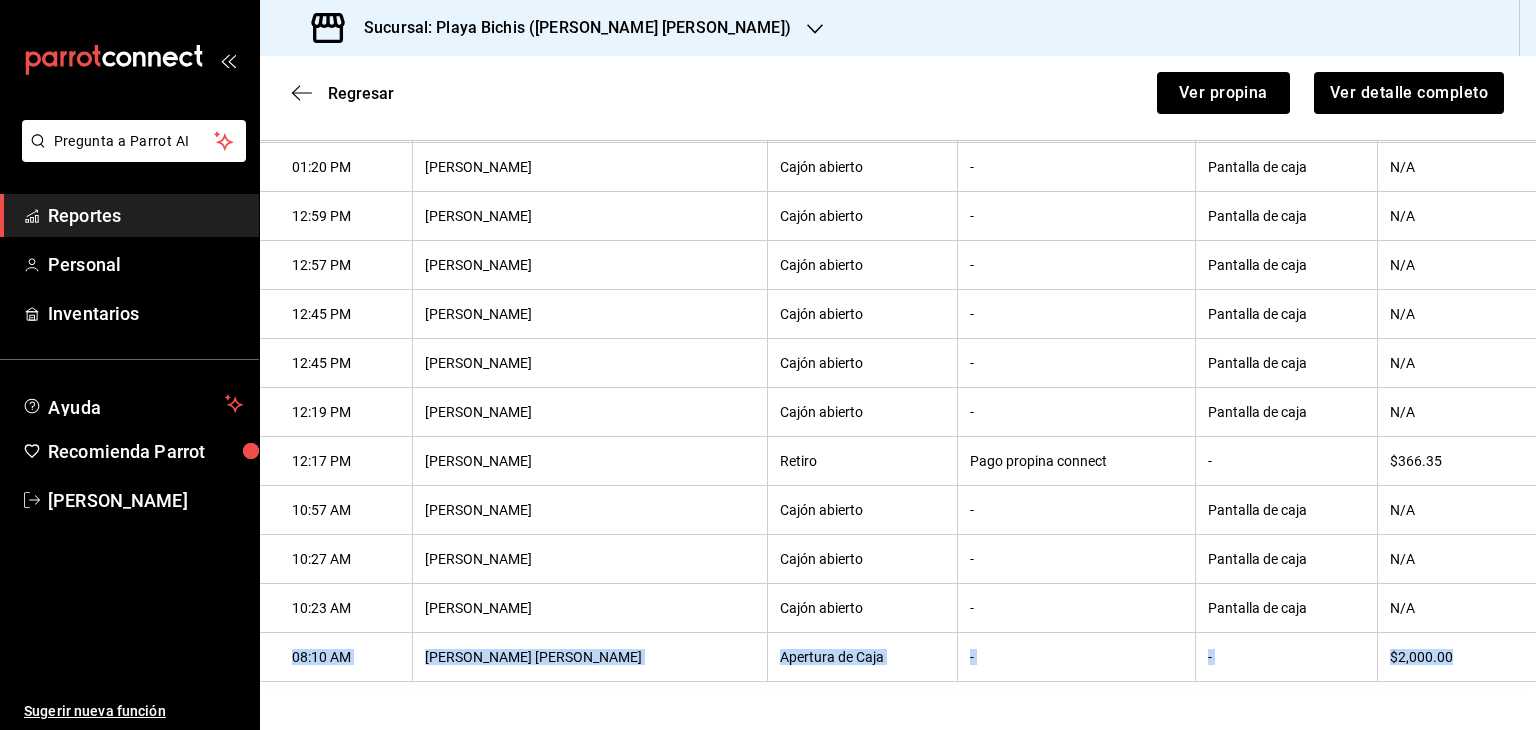 drag, startPoint x: 1520, startPoint y: 657, endPoint x: 1516, endPoint y: 620, distance: 37.215588 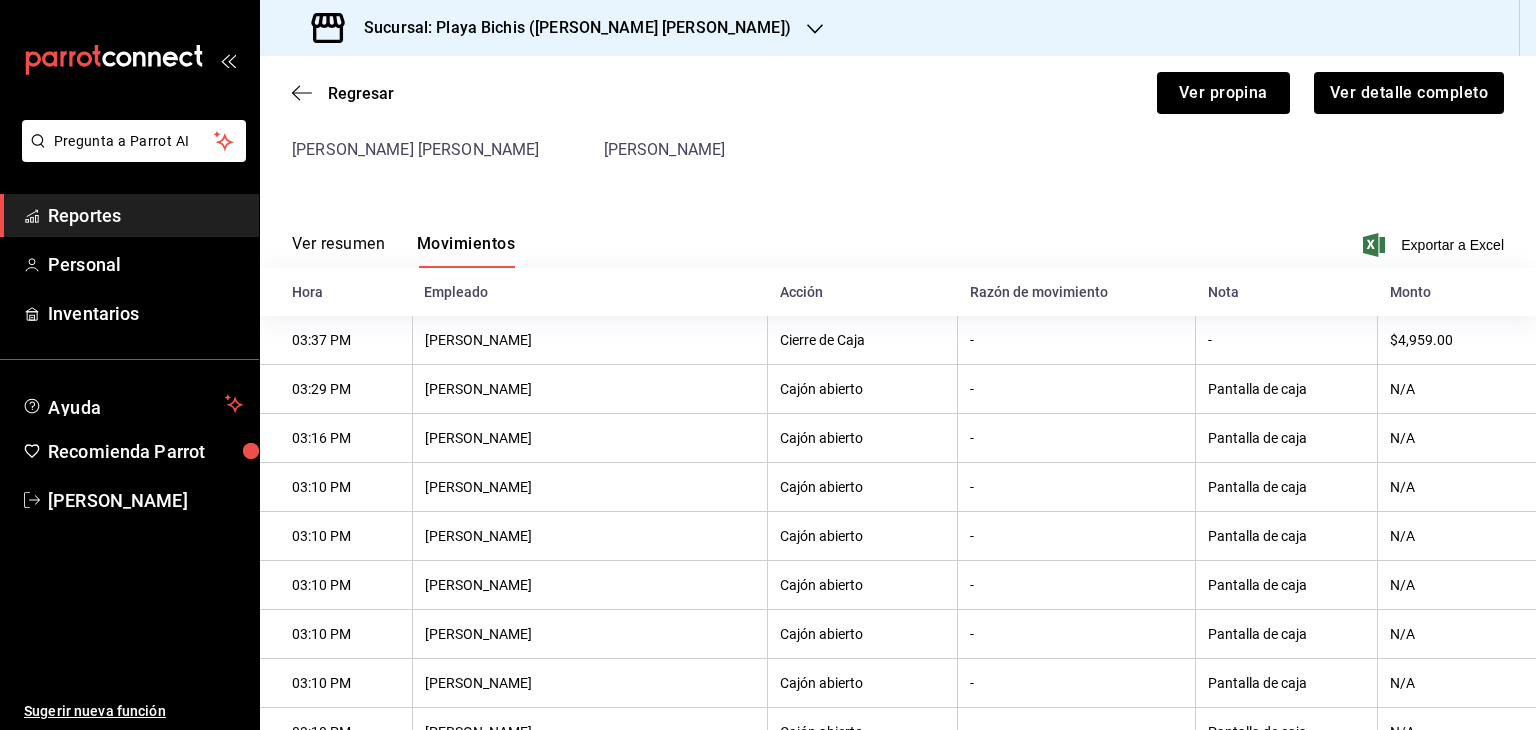 scroll, scrollTop: 162, scrollLeft: 0, axis: vertical 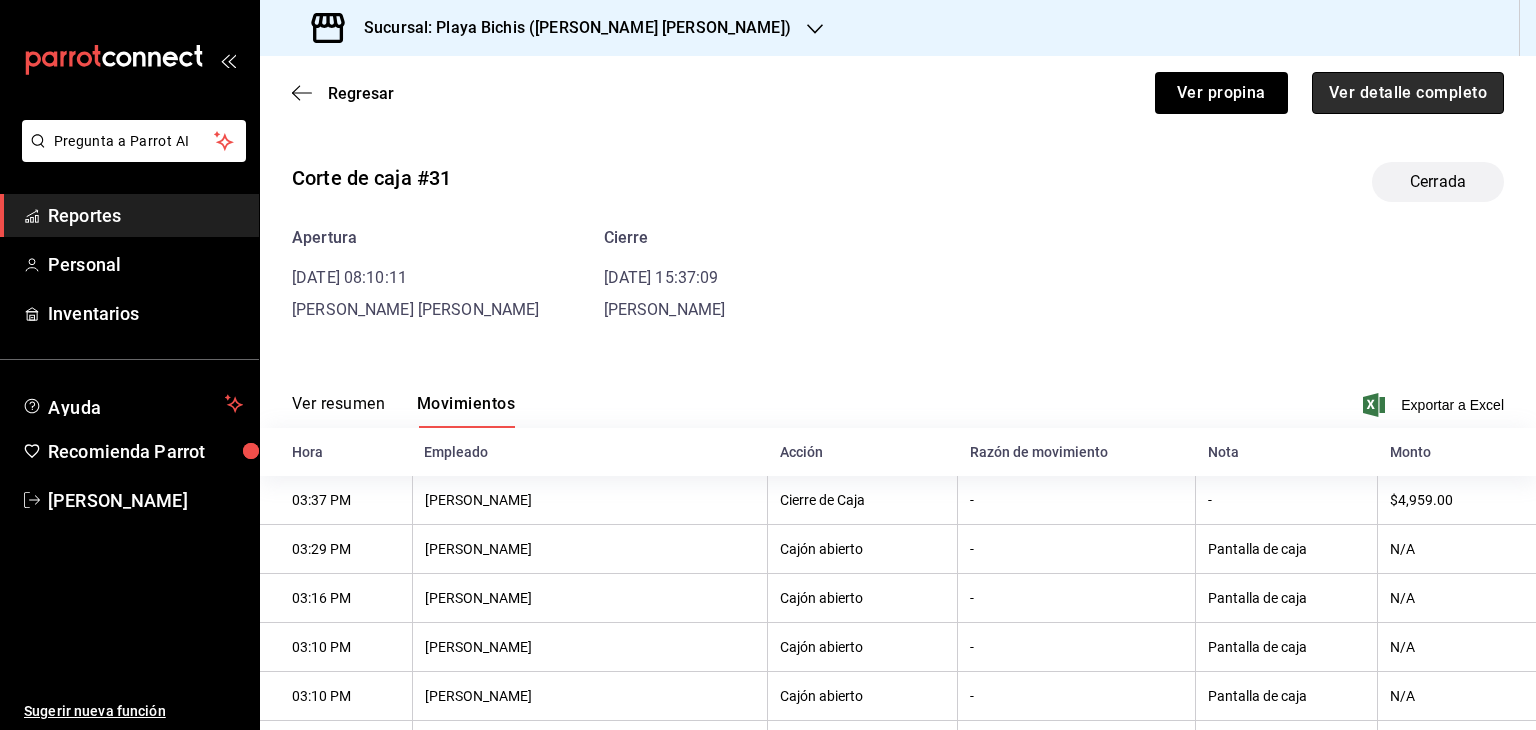click on "Ver detalle completo" at bounding box center [1408, 93] 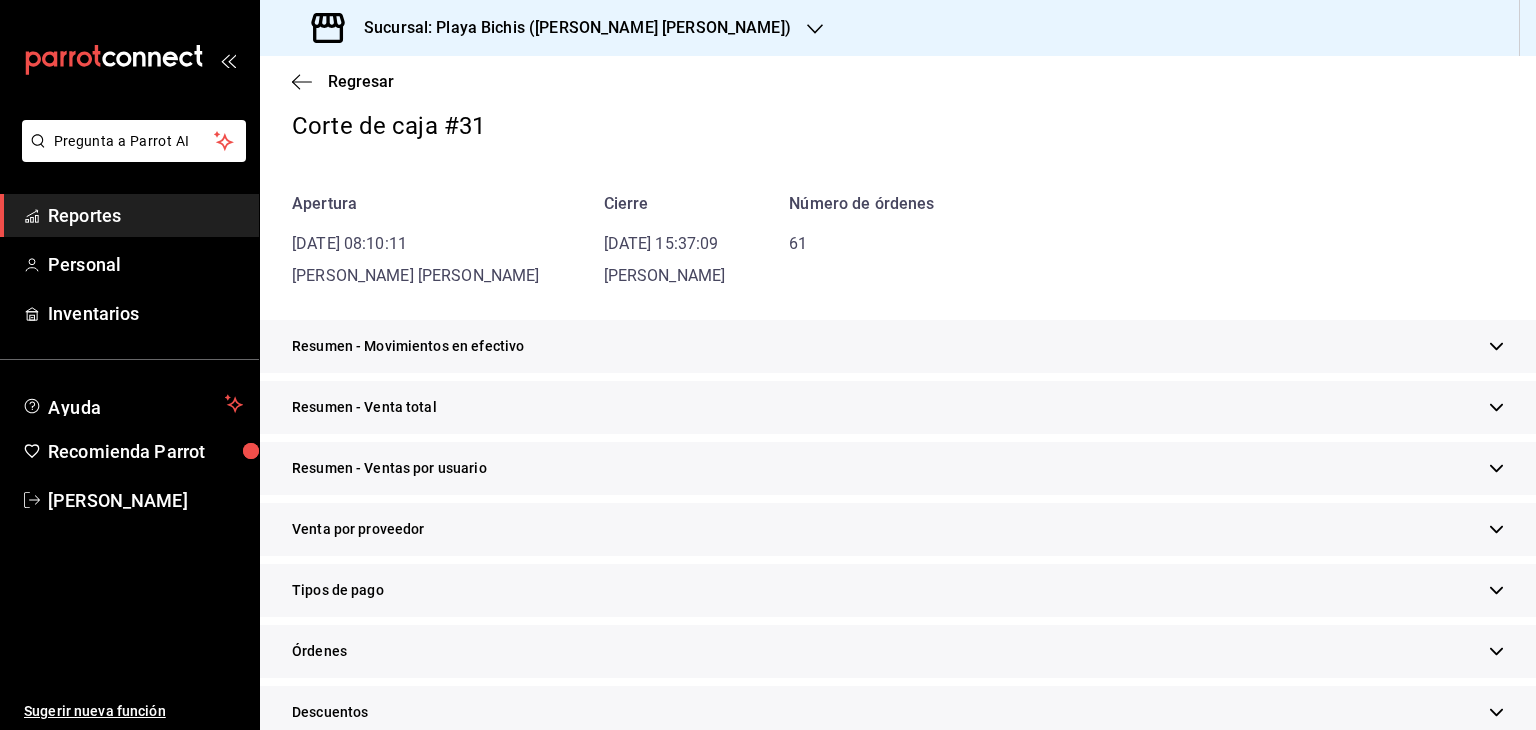 scroll, scrollTop: 123, scrollLeft: 0, axis: vertical 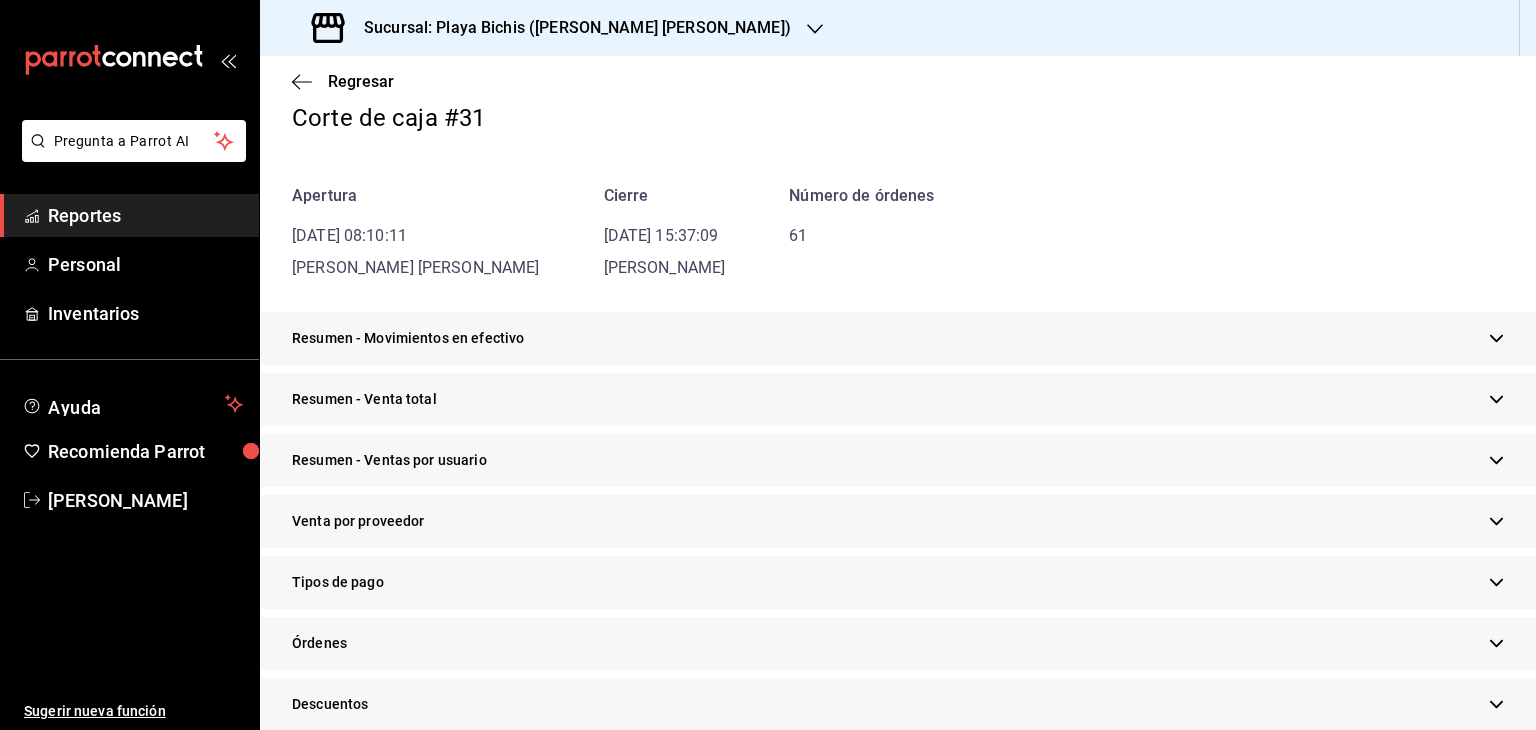 click 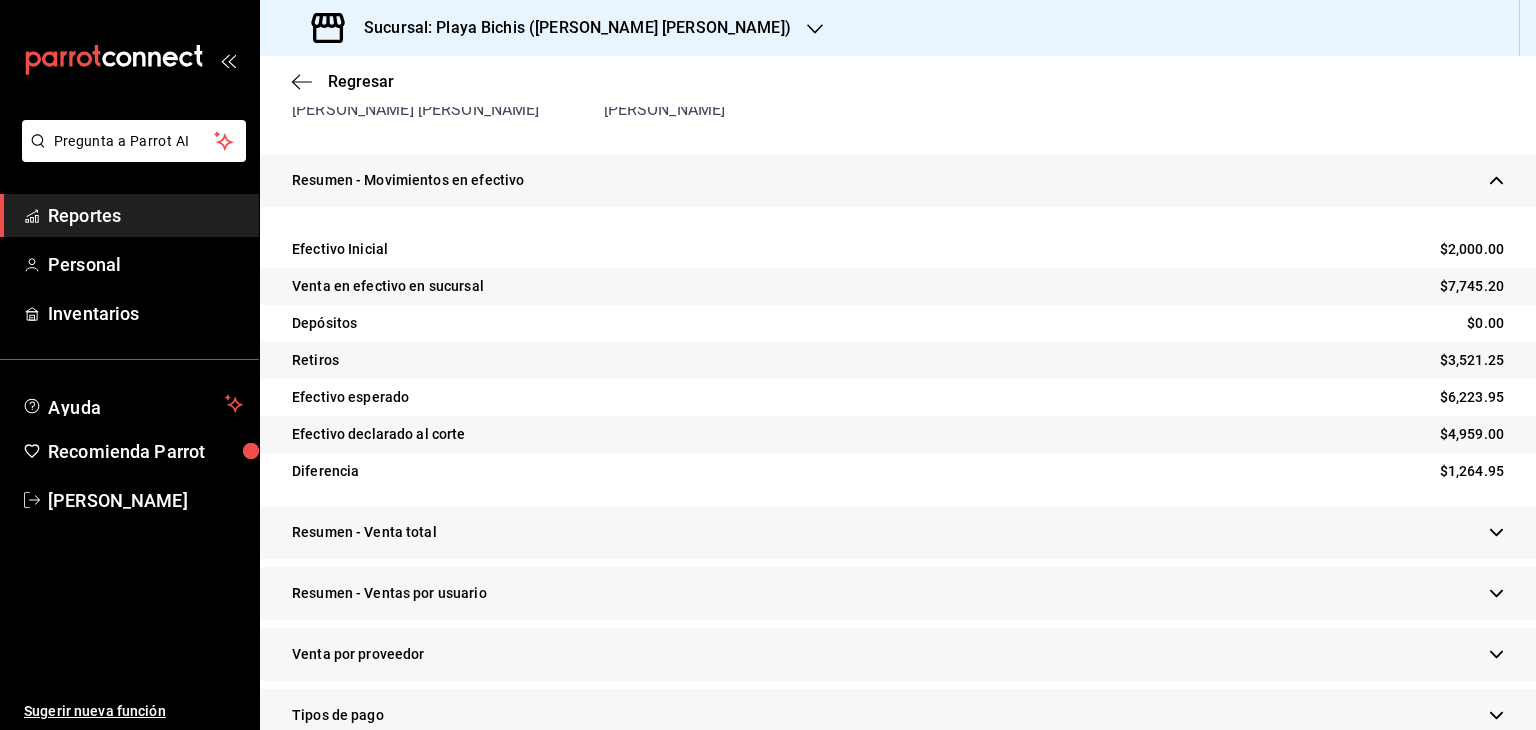scroll, scrollTop: 283, scrollLeft: 0, axis: vertical 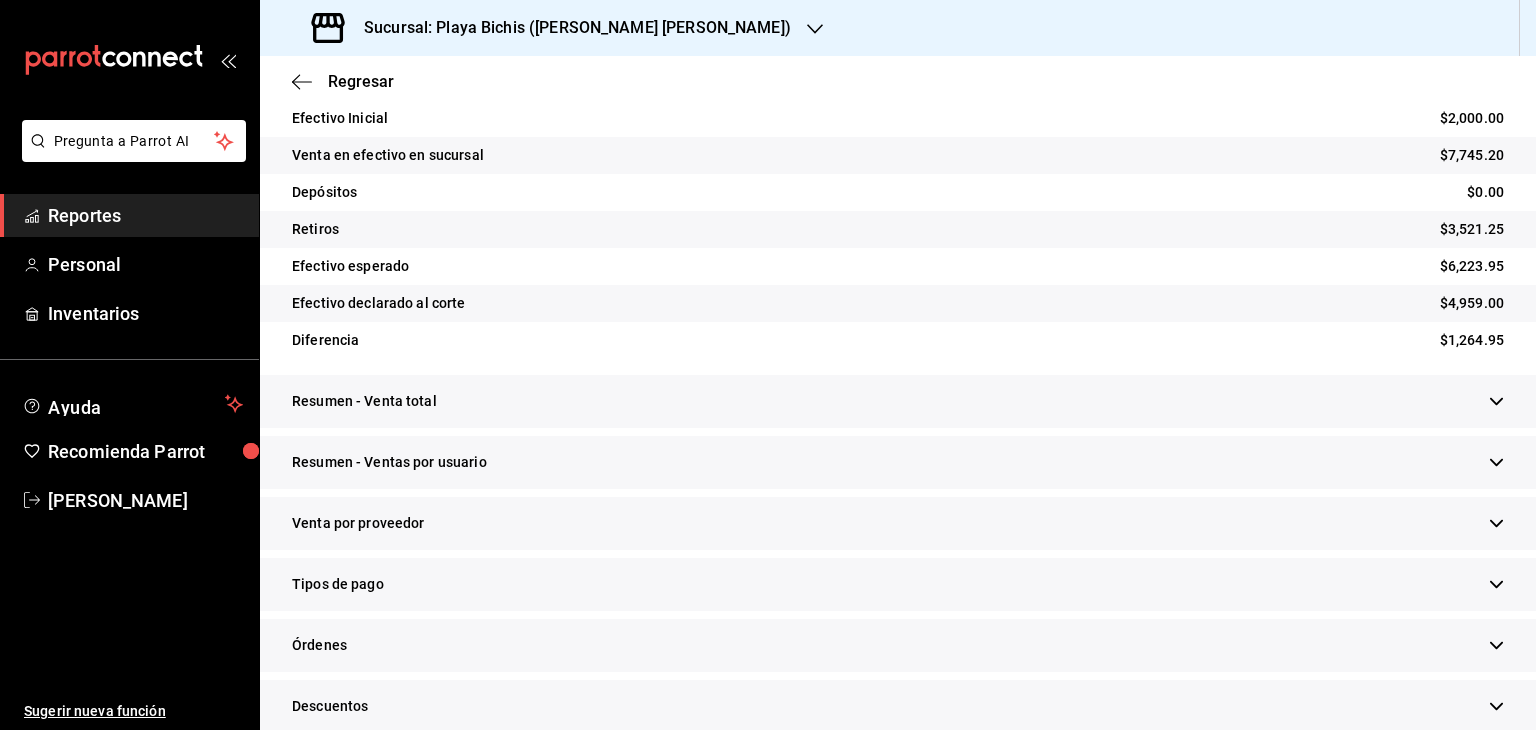 click 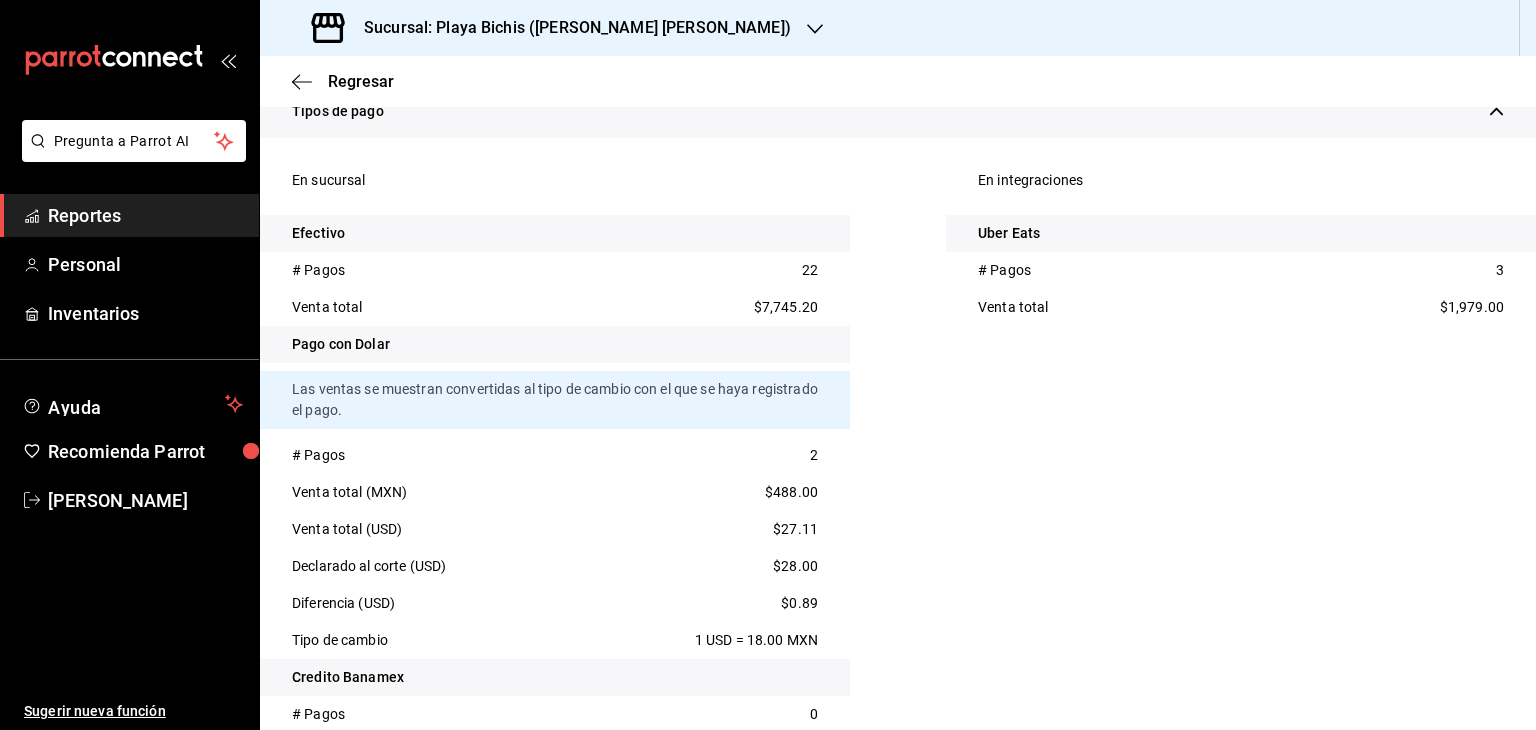 scroll, scrollTop: 882, scrollLeft: 0, axis: vertical 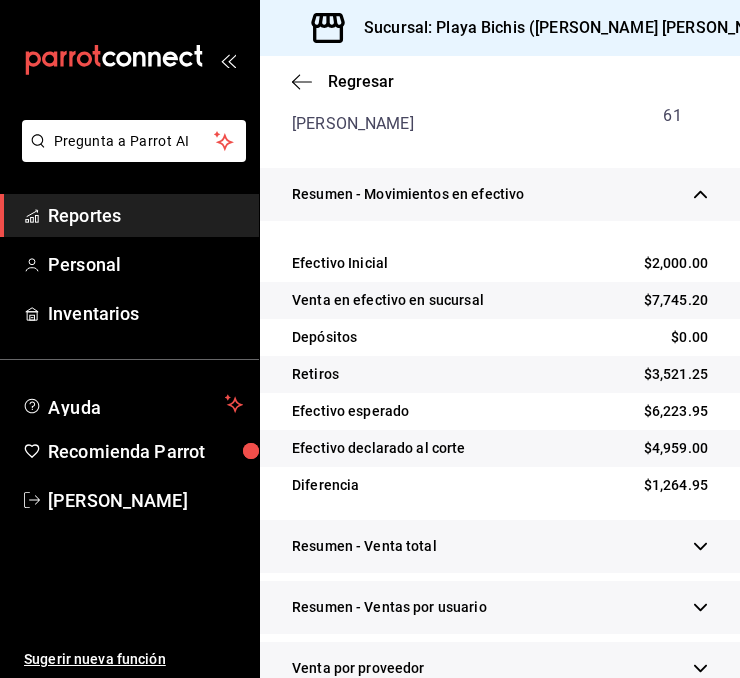 click 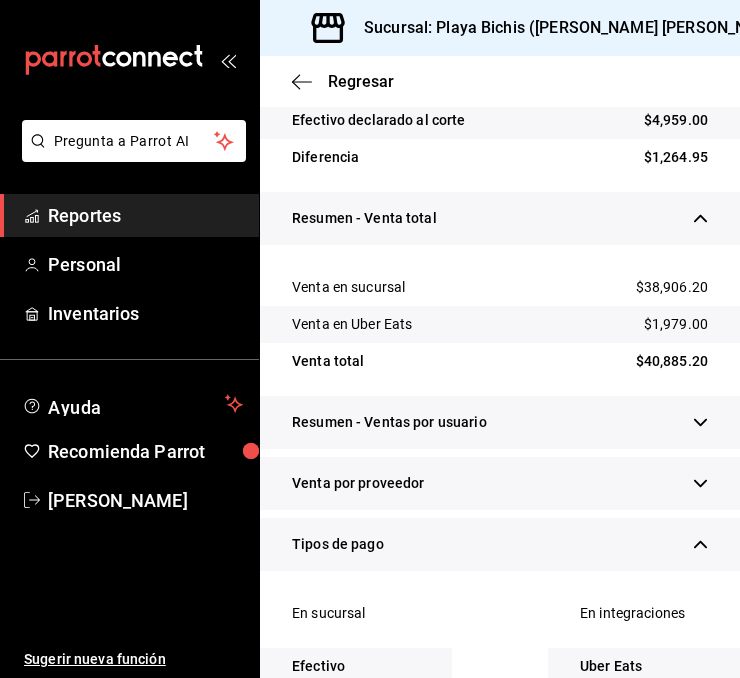 scroll, scrollTop: 656, scrollLeft: 0, axis: vertical 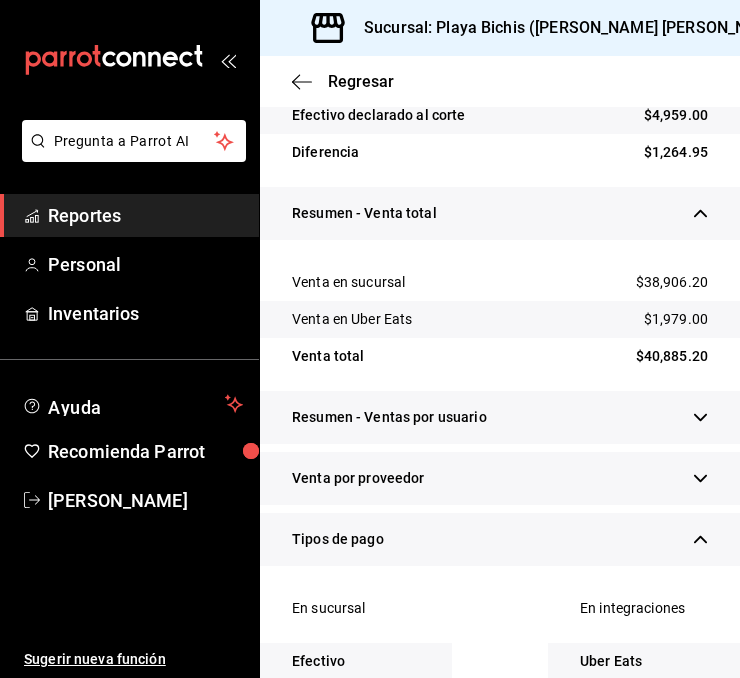 click 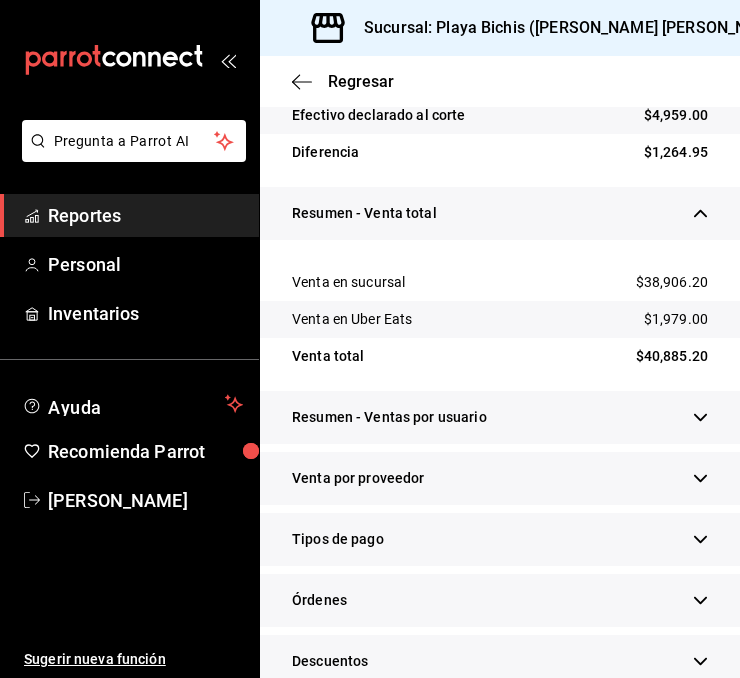 click 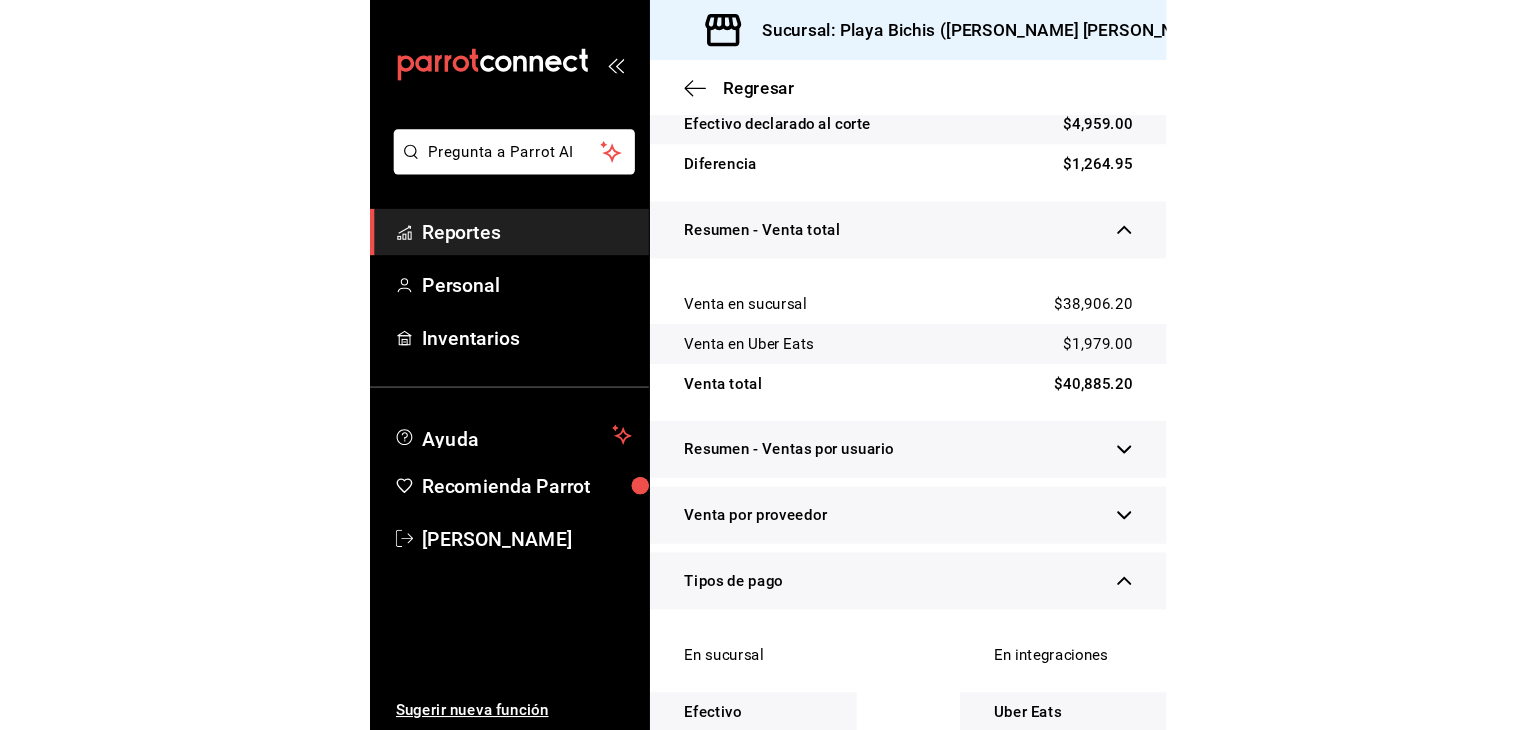 scroll, scrollTop: 1200, scrollLeft: 0, axis: vertical 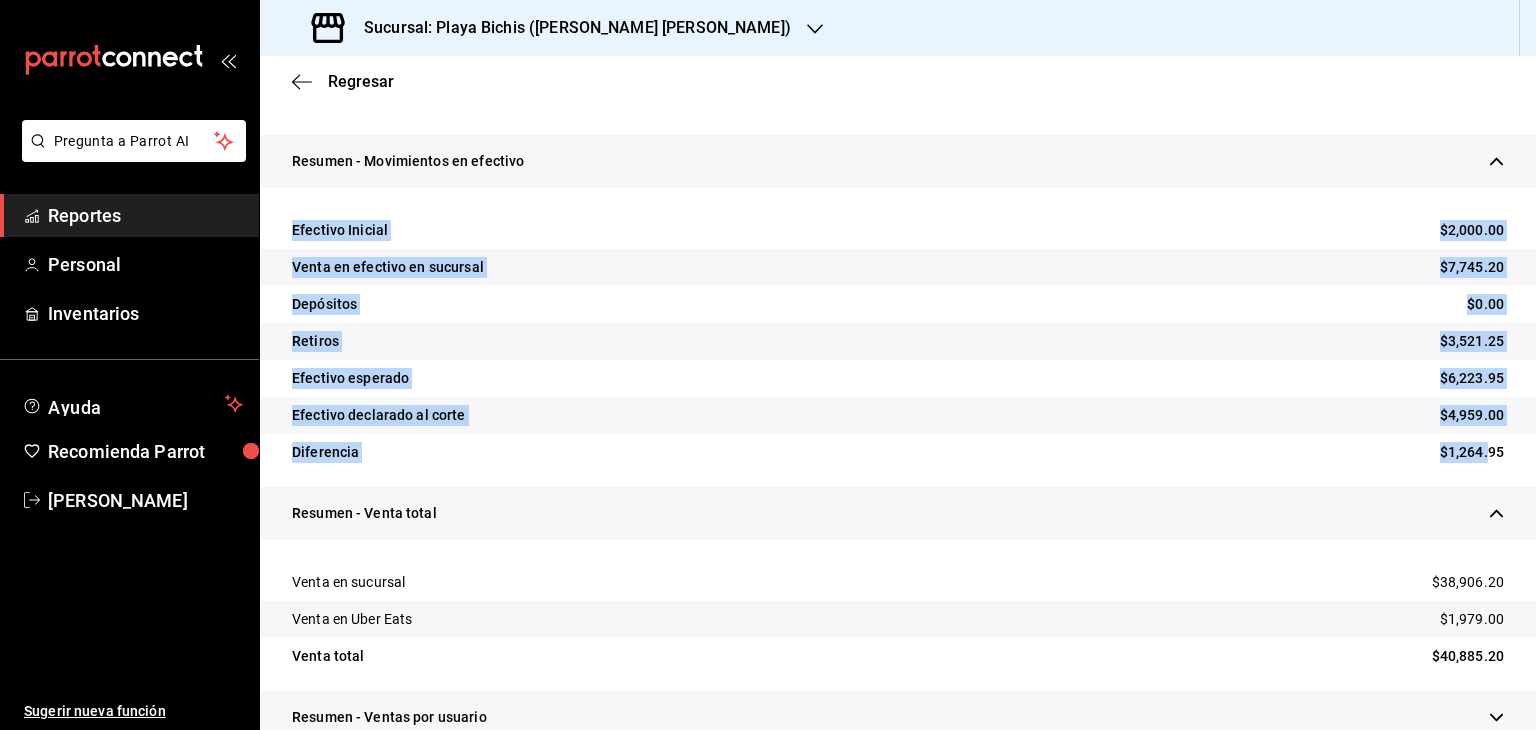 drag, startPoint x: 285, startPoint y: 228, endPoint x: 1472, endPoint y: 486, distance: 1214.7152 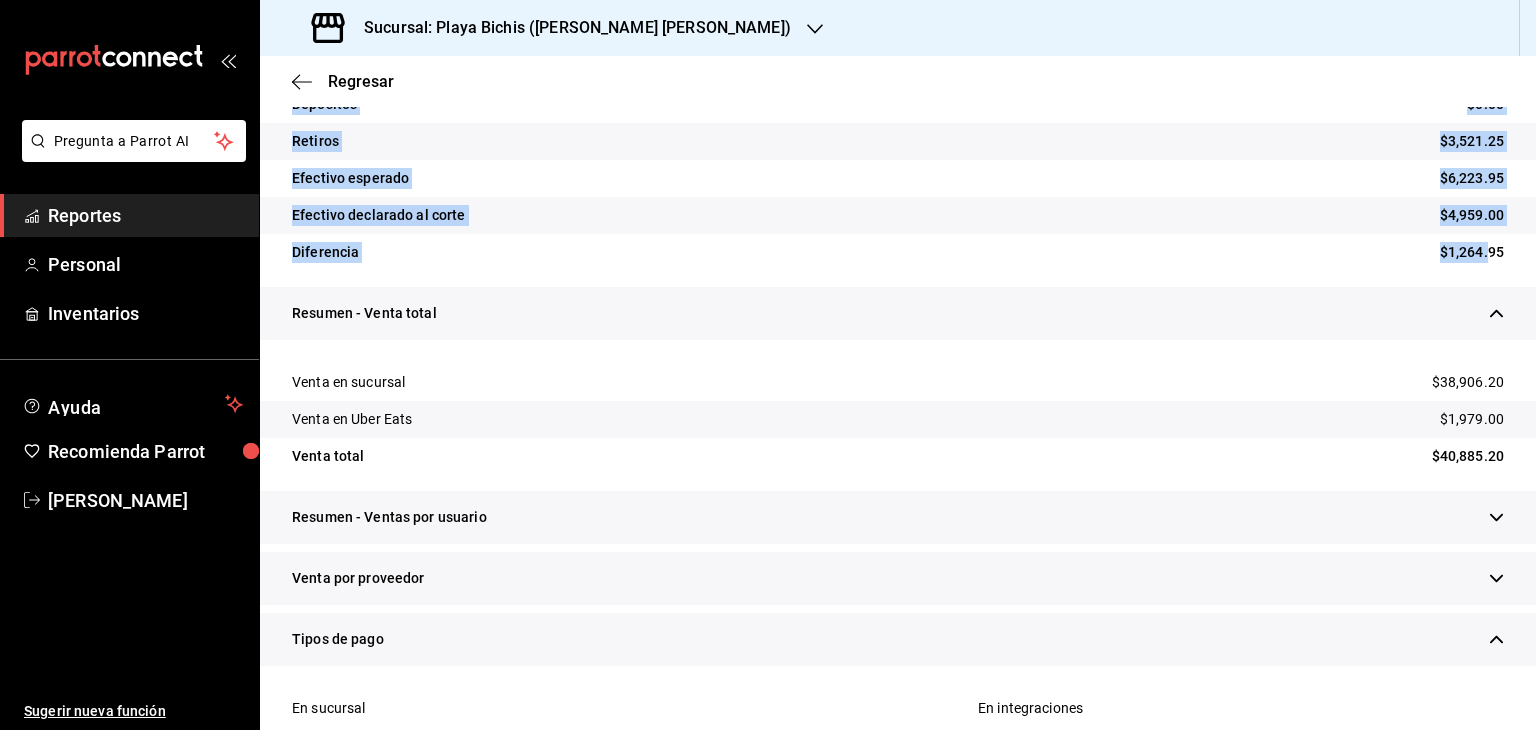 scroll, scrollTop: 0, scrollLeft: 0, axis: both 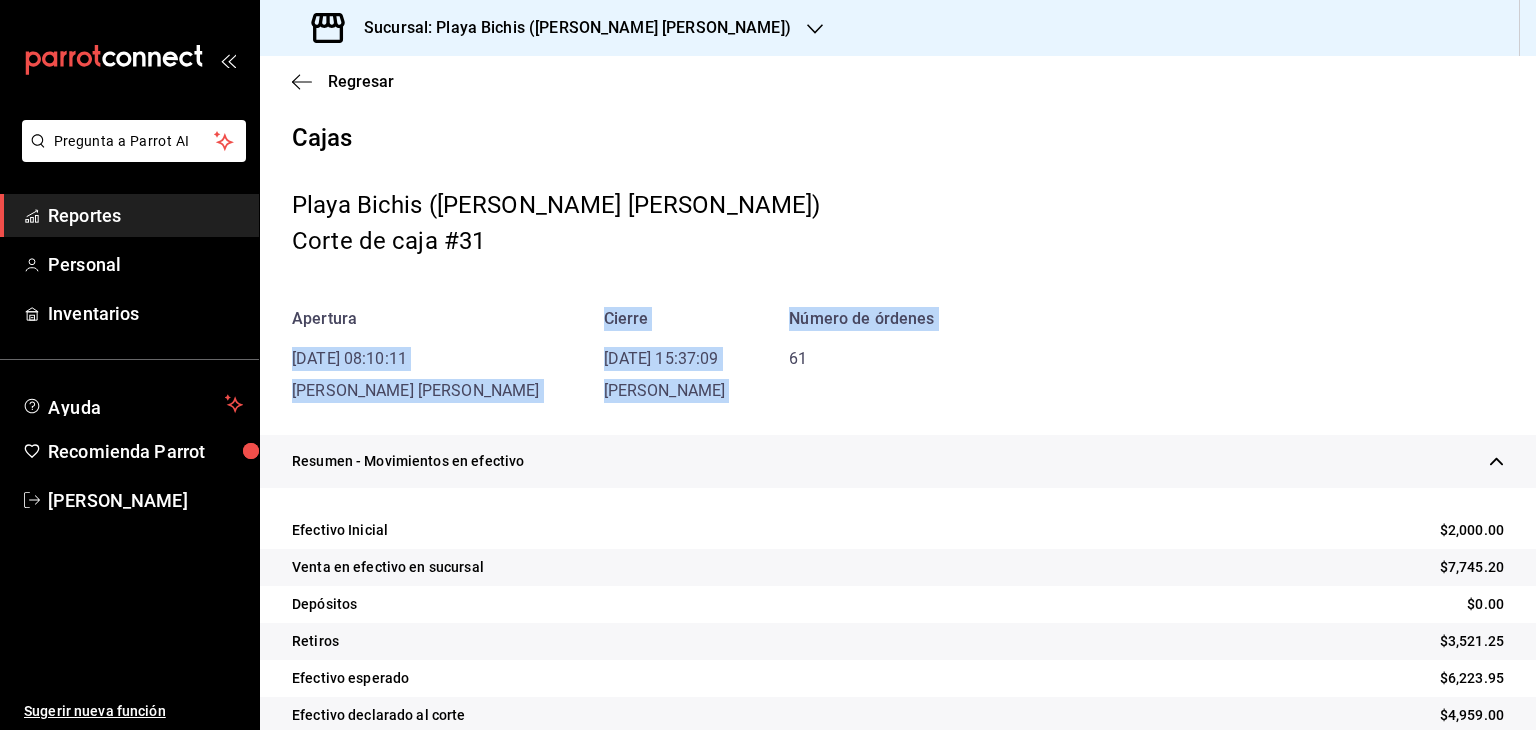 drag, startPoint x: 288, startPoint y: 360, endPoint x: 790, endPoint y: 357, distance: 502.00897 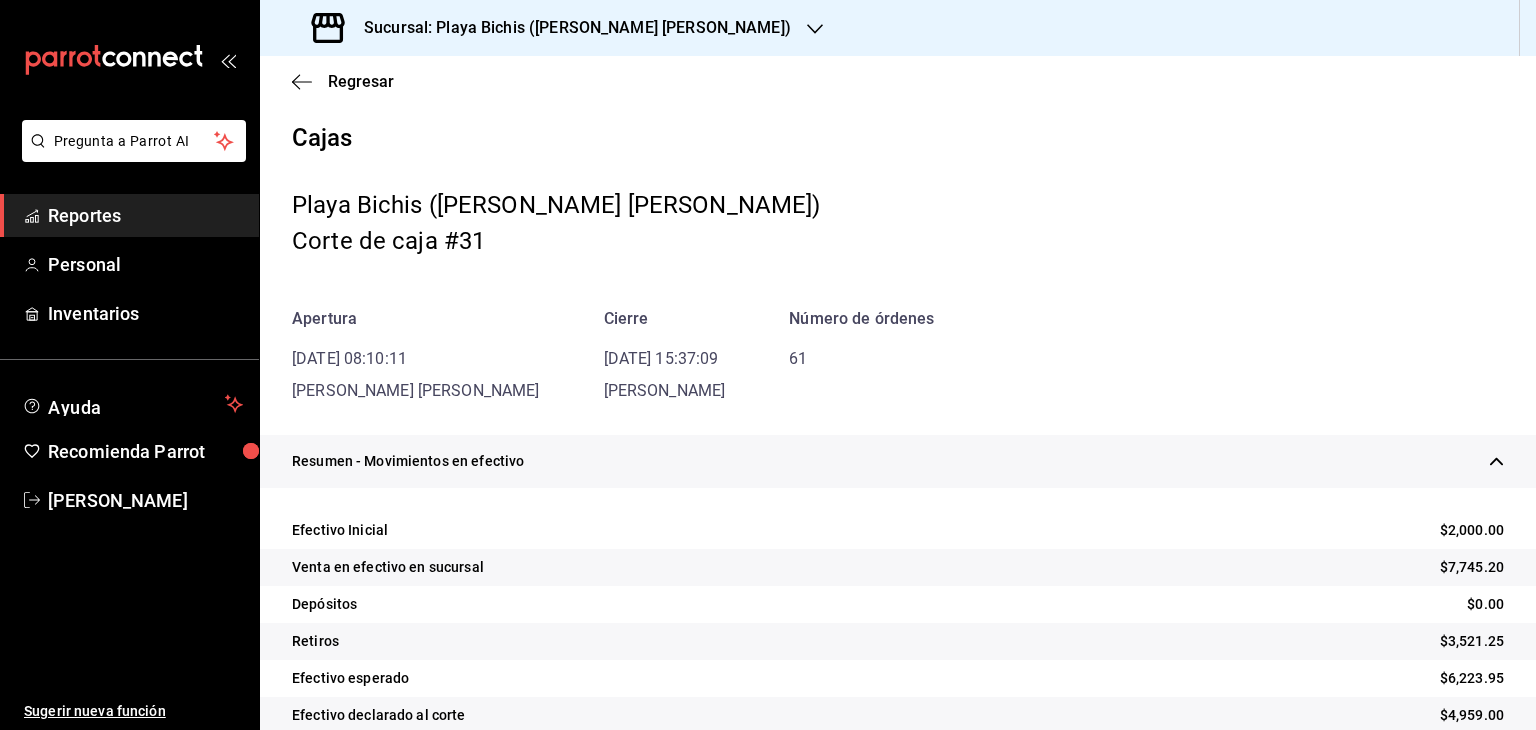 click on "Playa Bichis (Gomez Morin)" at bounding box center [898, 205] 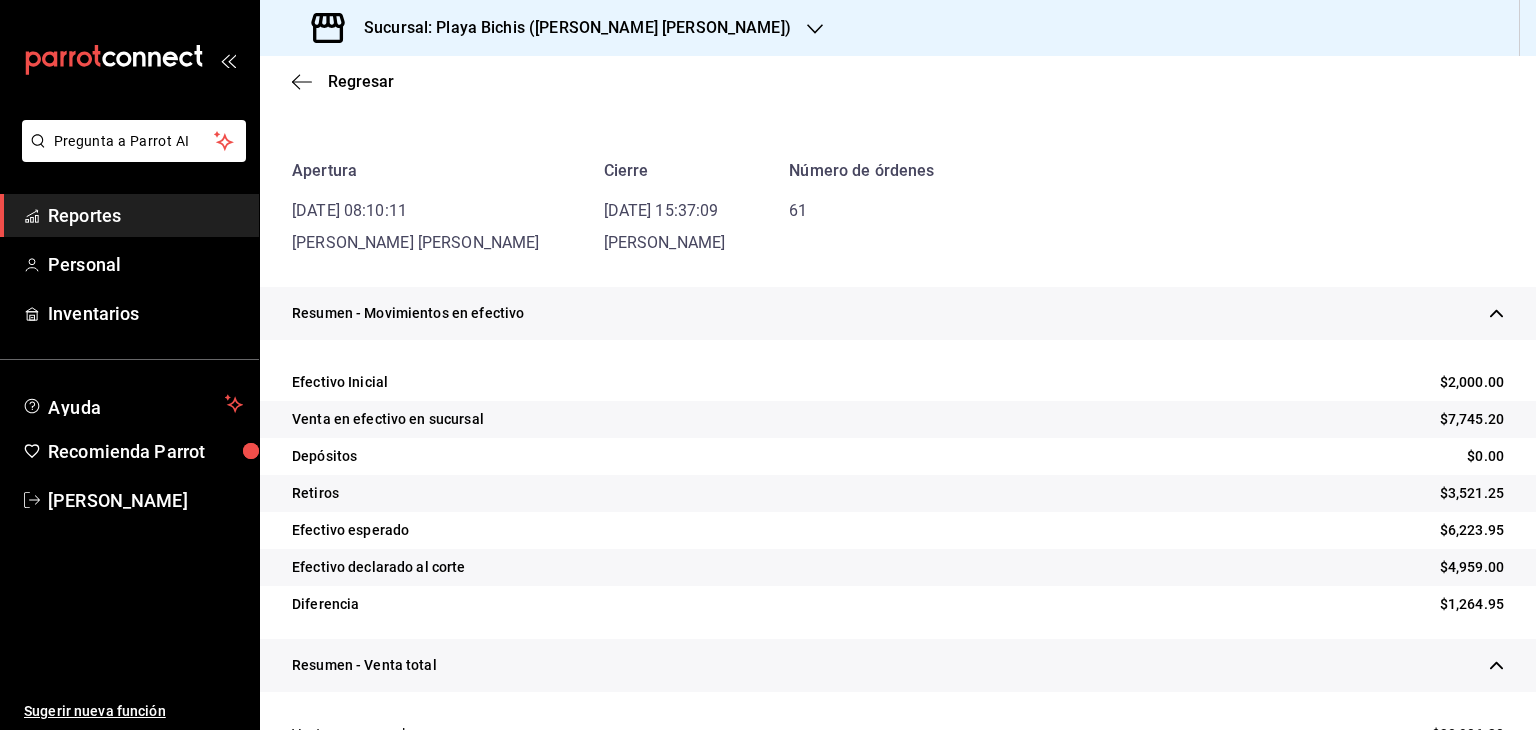 scroll, scrollTop: 200, scrollLeft: 0, axis: vertical 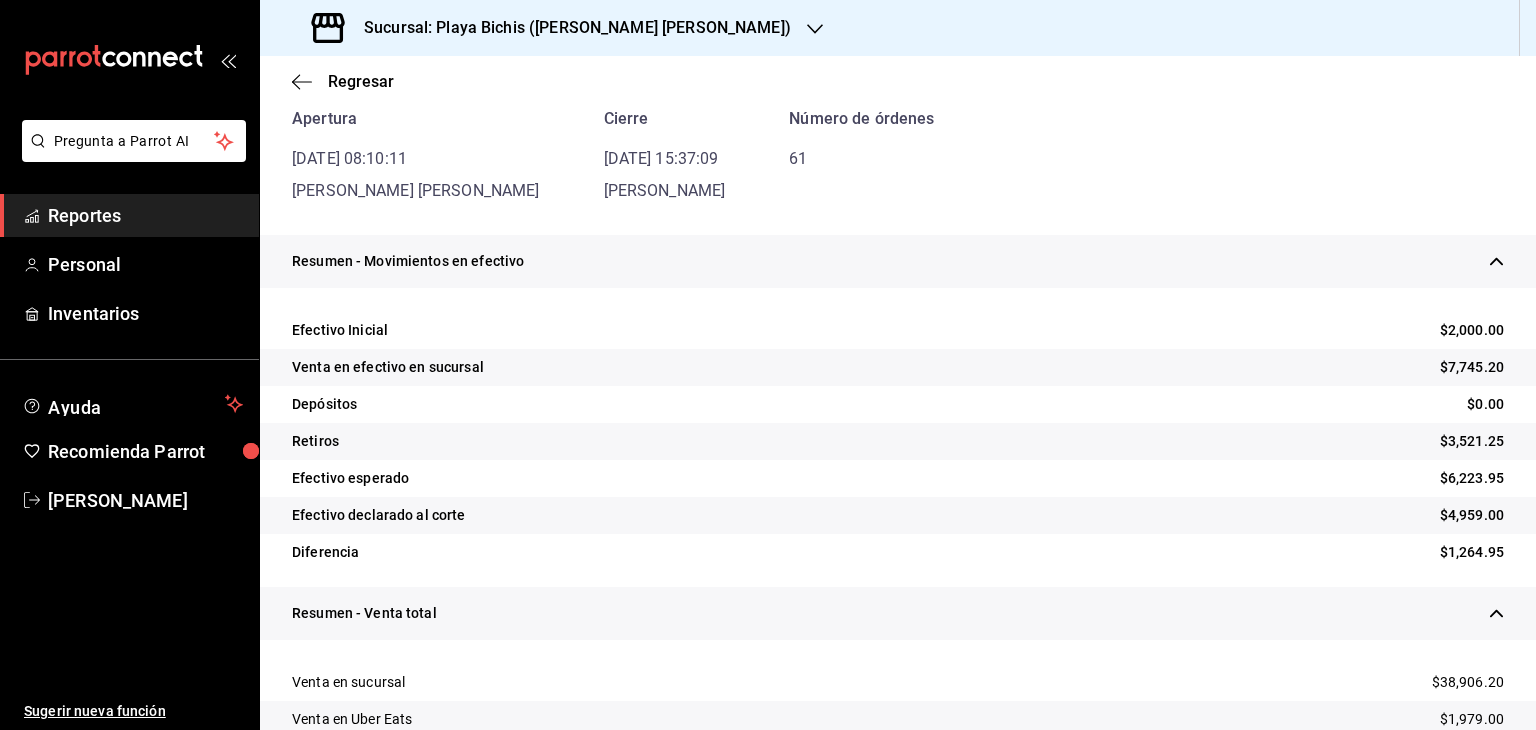 drag, startPoint x: 862, startPoint y: 163, endPoint x: 772, endPoint y: 177, distance: 91.08238 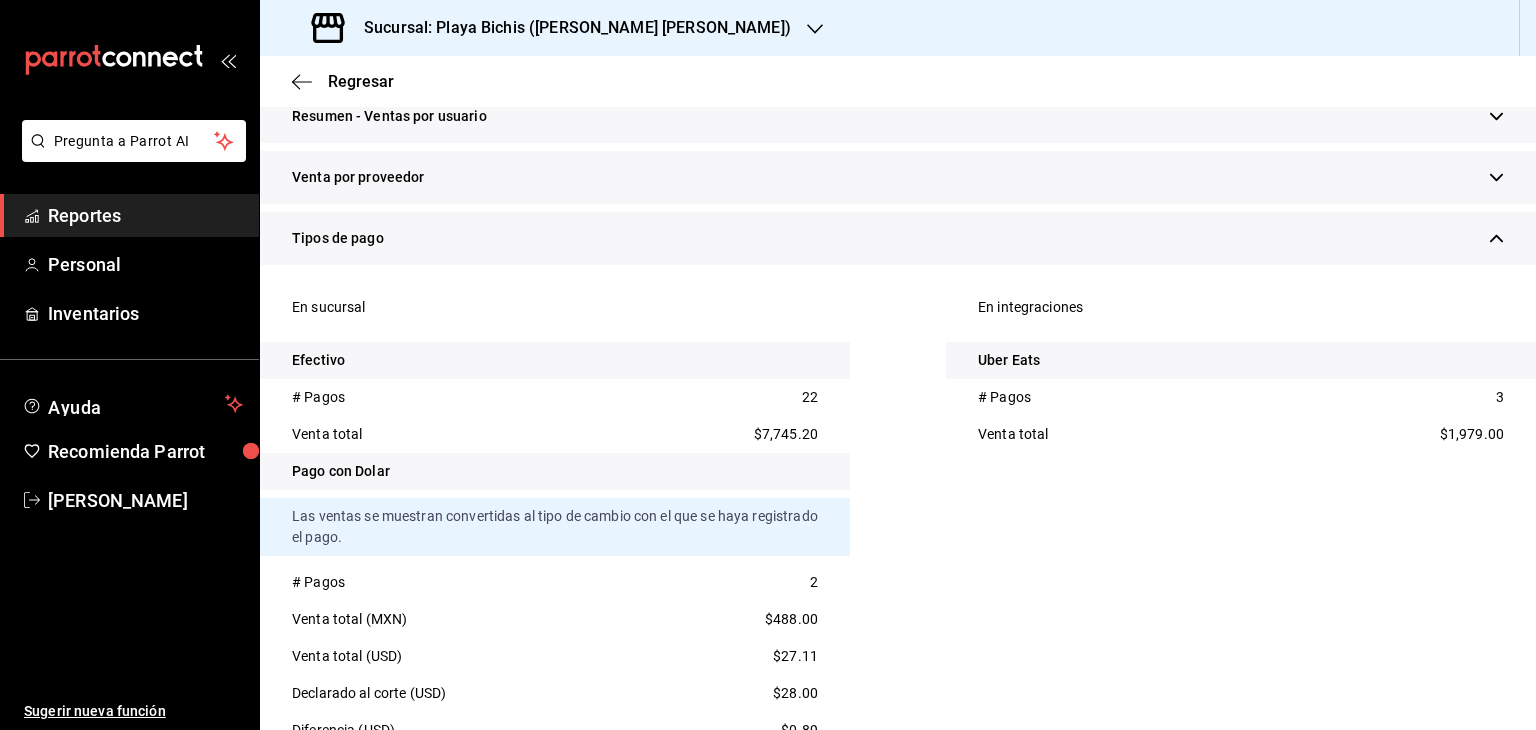 scroll, scrollTop: 900, scrollLeft: 0, axis: vertical 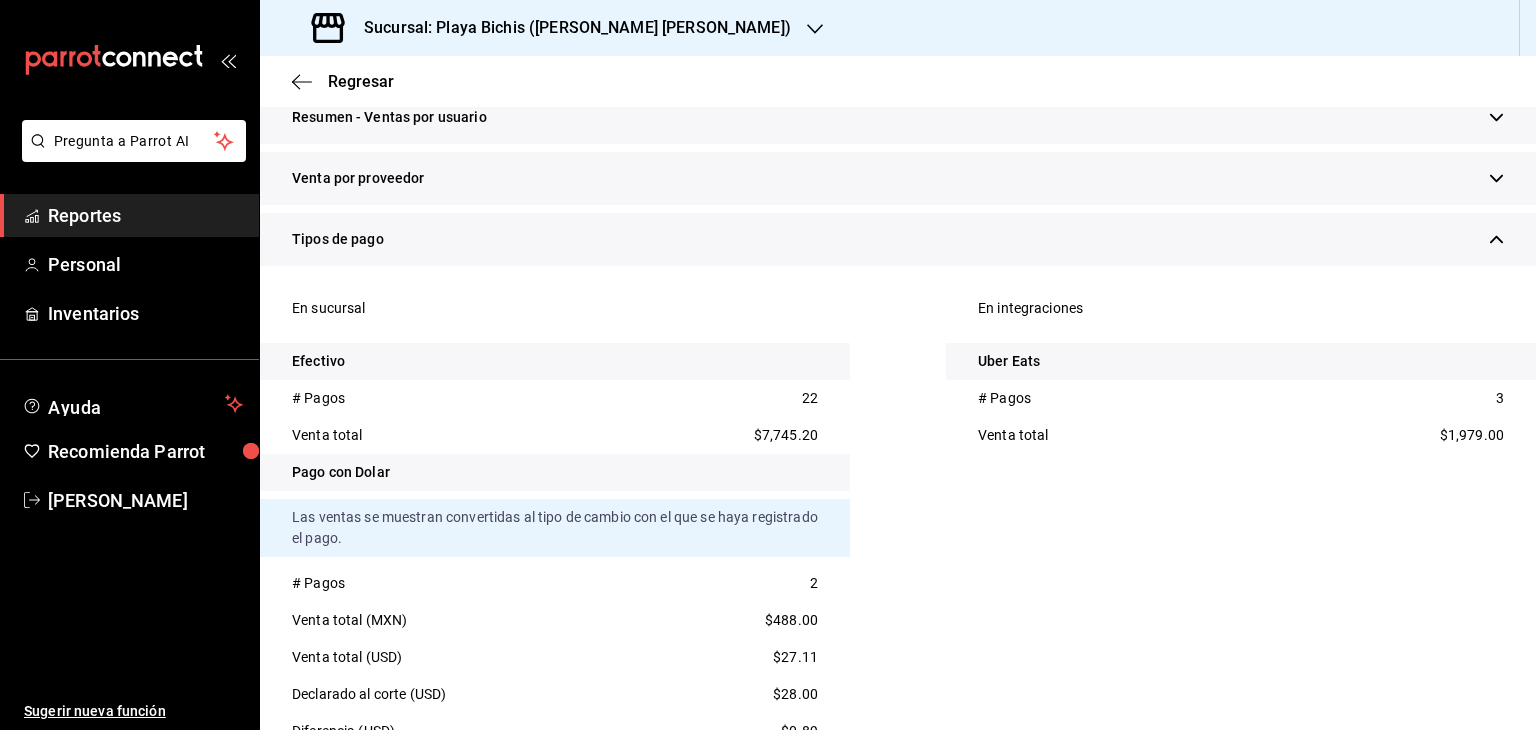 drag, startPoint x: 764, startPoint y: 399, endPoint x: 652, endPoint y: 392, distance: 112.21854 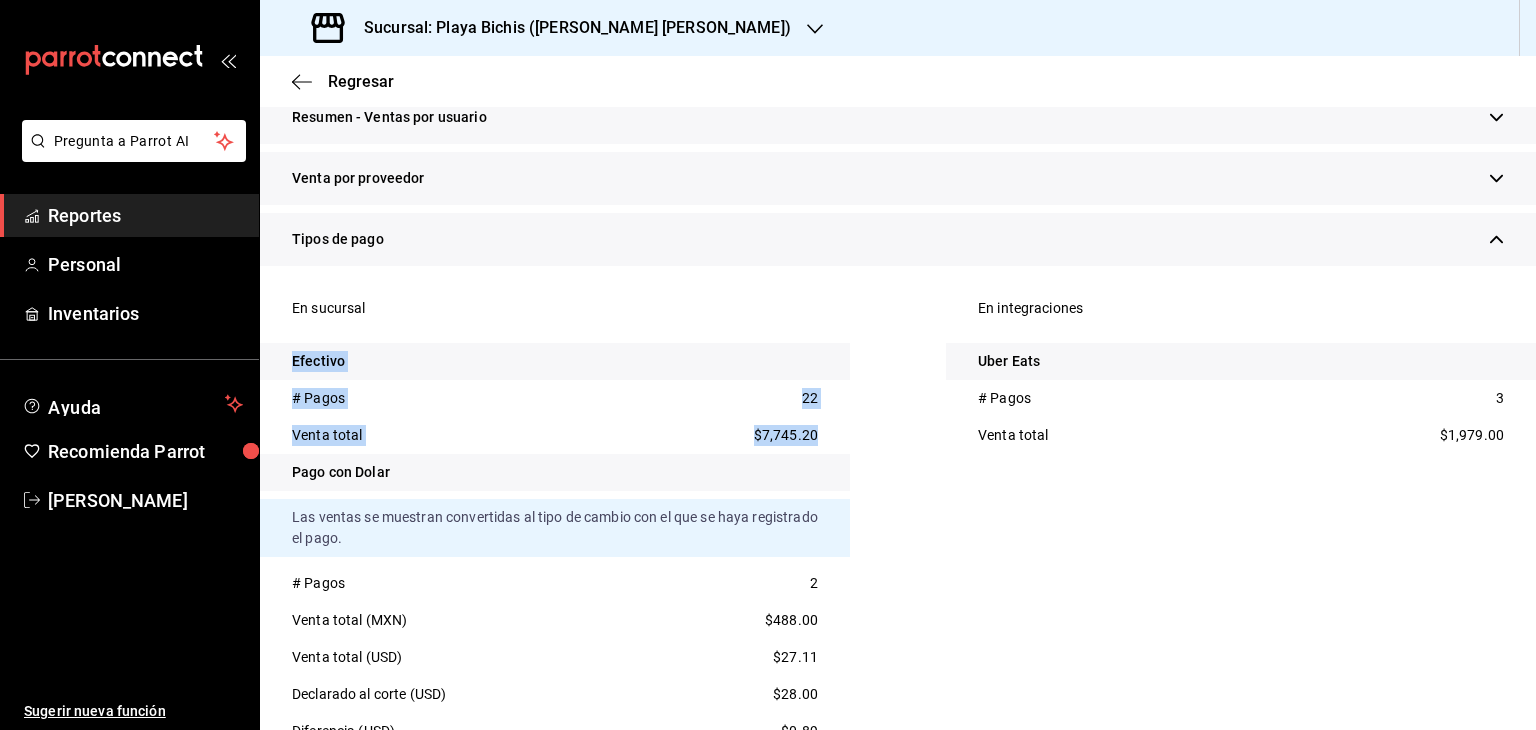 drag, startPoint x: 382, startPoint y: 366, endPoint x: 856, endPoint y: 437, distance: 479.28802 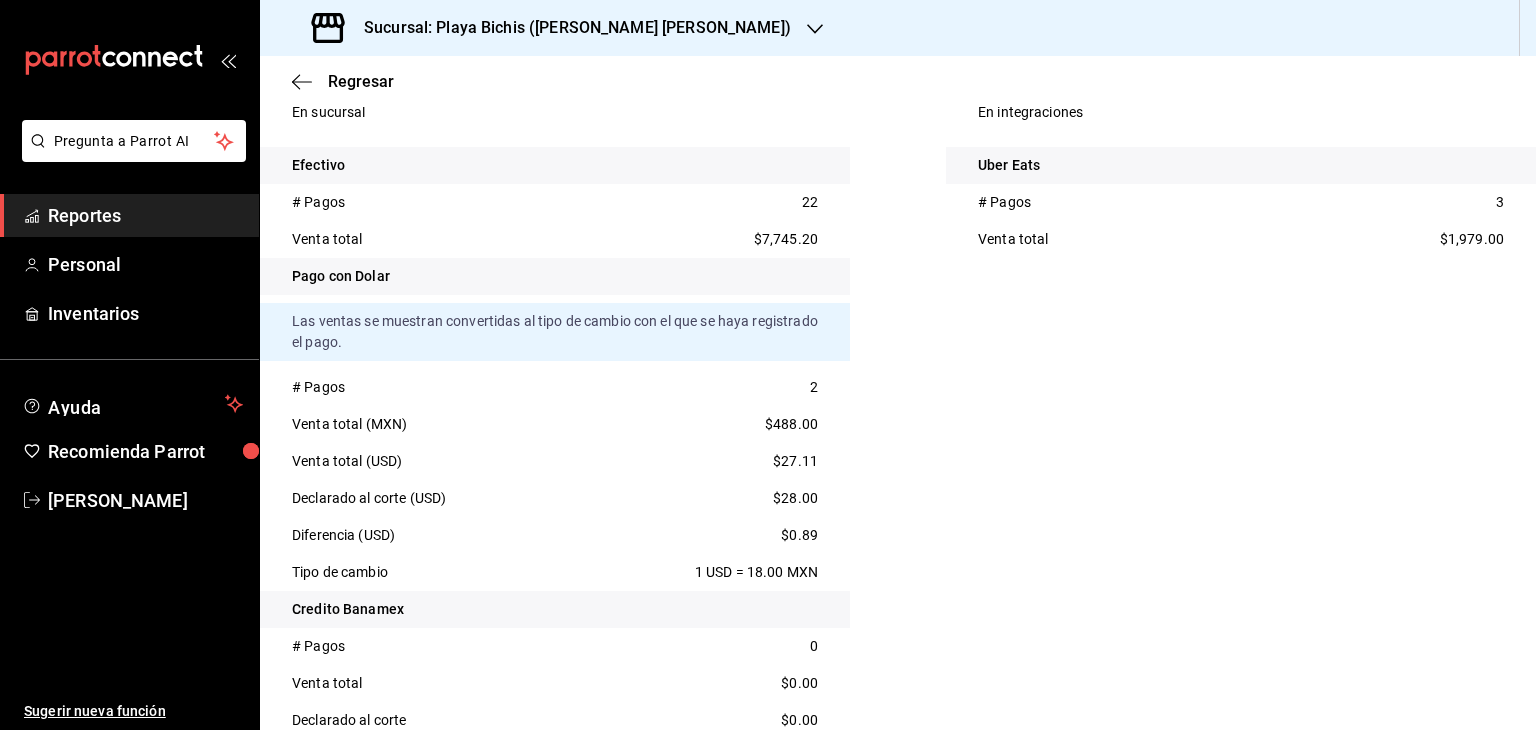 scroll, scrollTop: 1100, scrollLeft: 0, axis: vertical 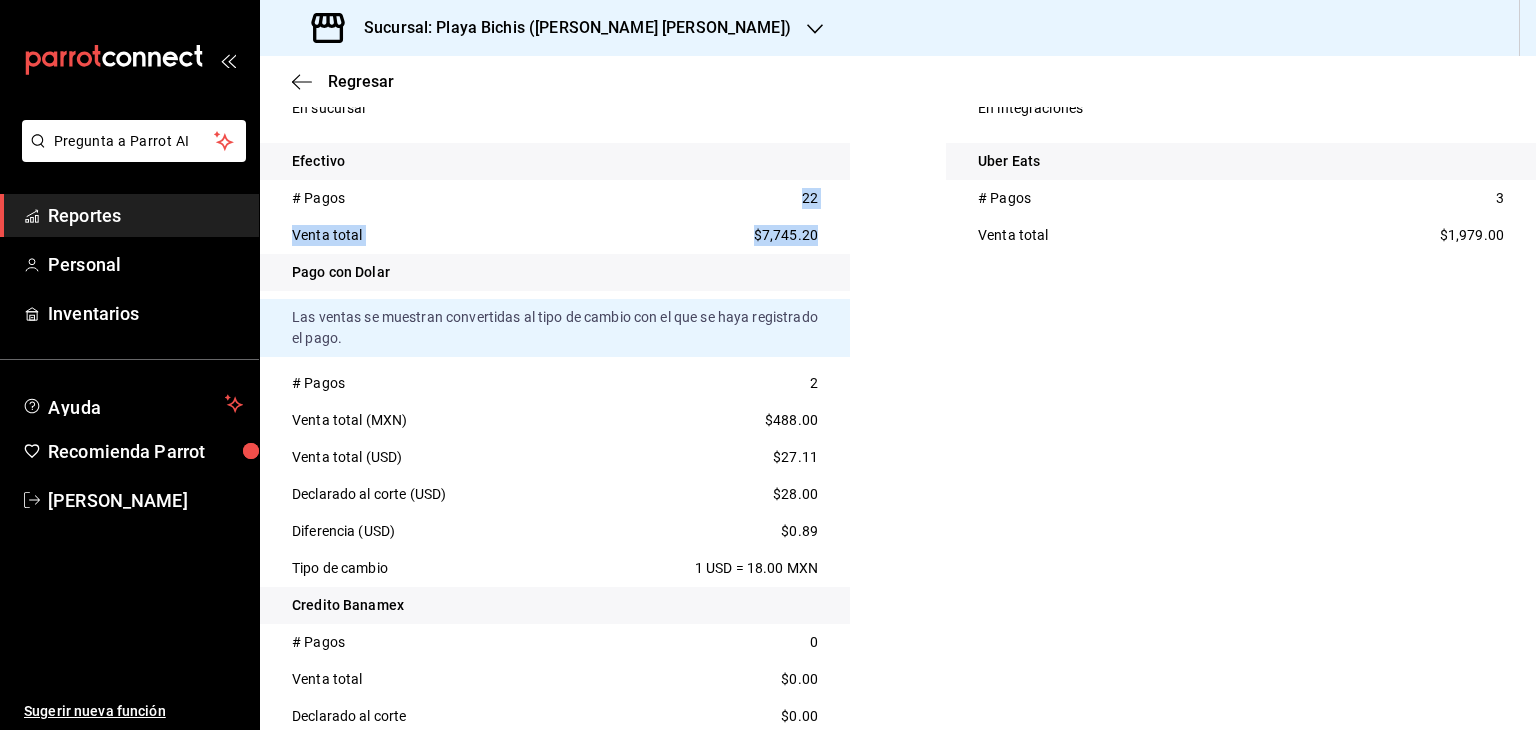 drag, startPoint x: 775, startPoint y: 191, endPoint x: 843, endPoint y: 226, distance: 76.47875 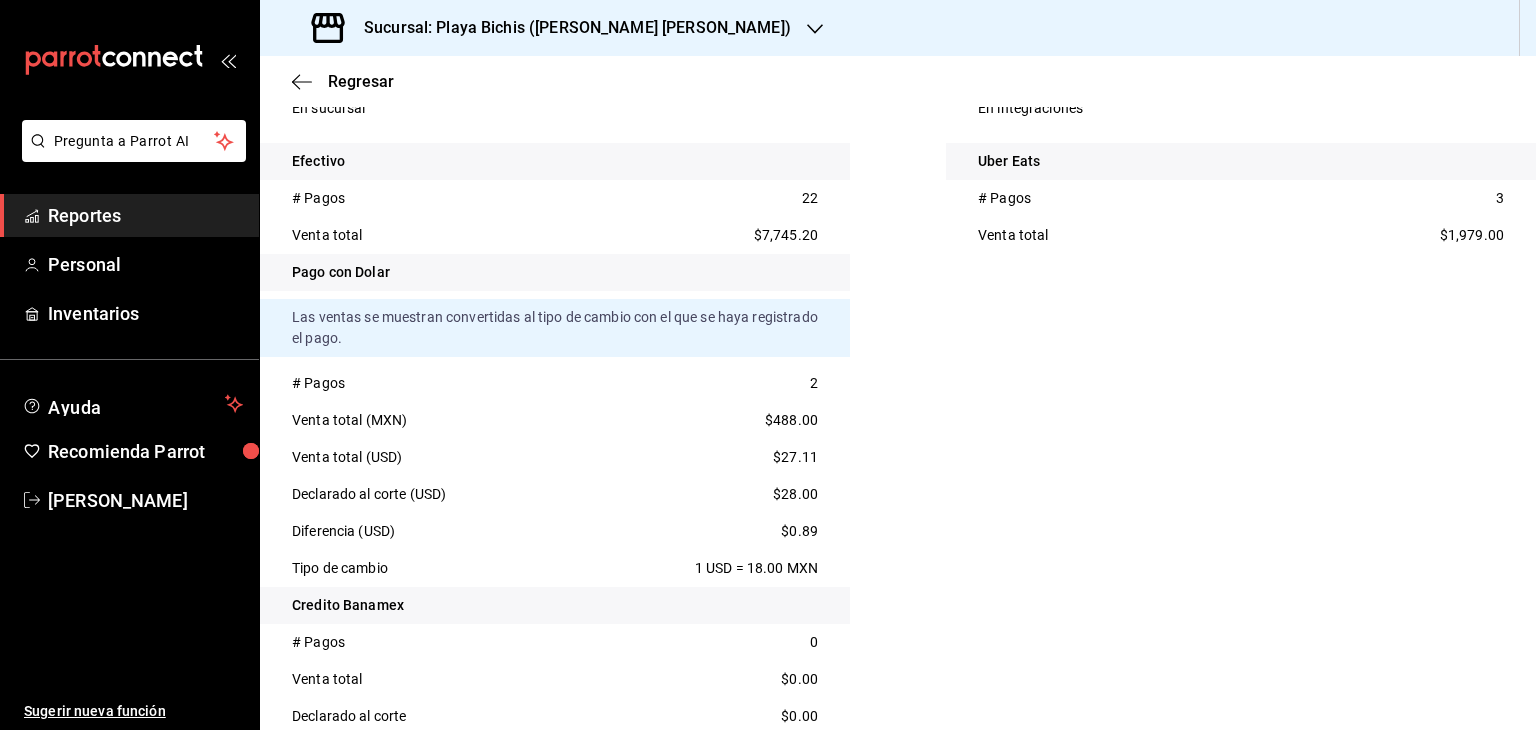 click on "Pago con Dolar" at bounding box center [555, 272] 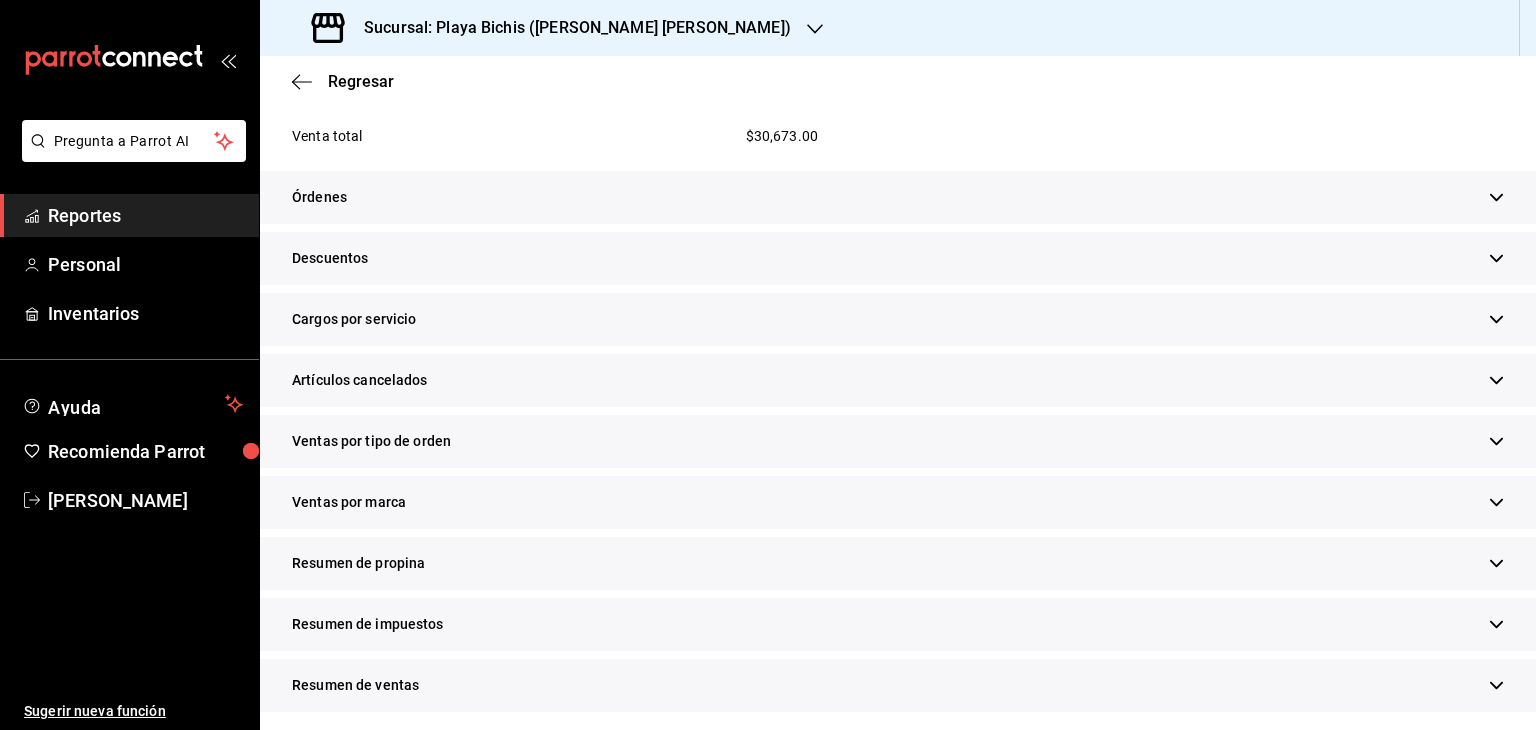 scroll, scrollTop: 2204, scrollLeft: 0, axis: vertical 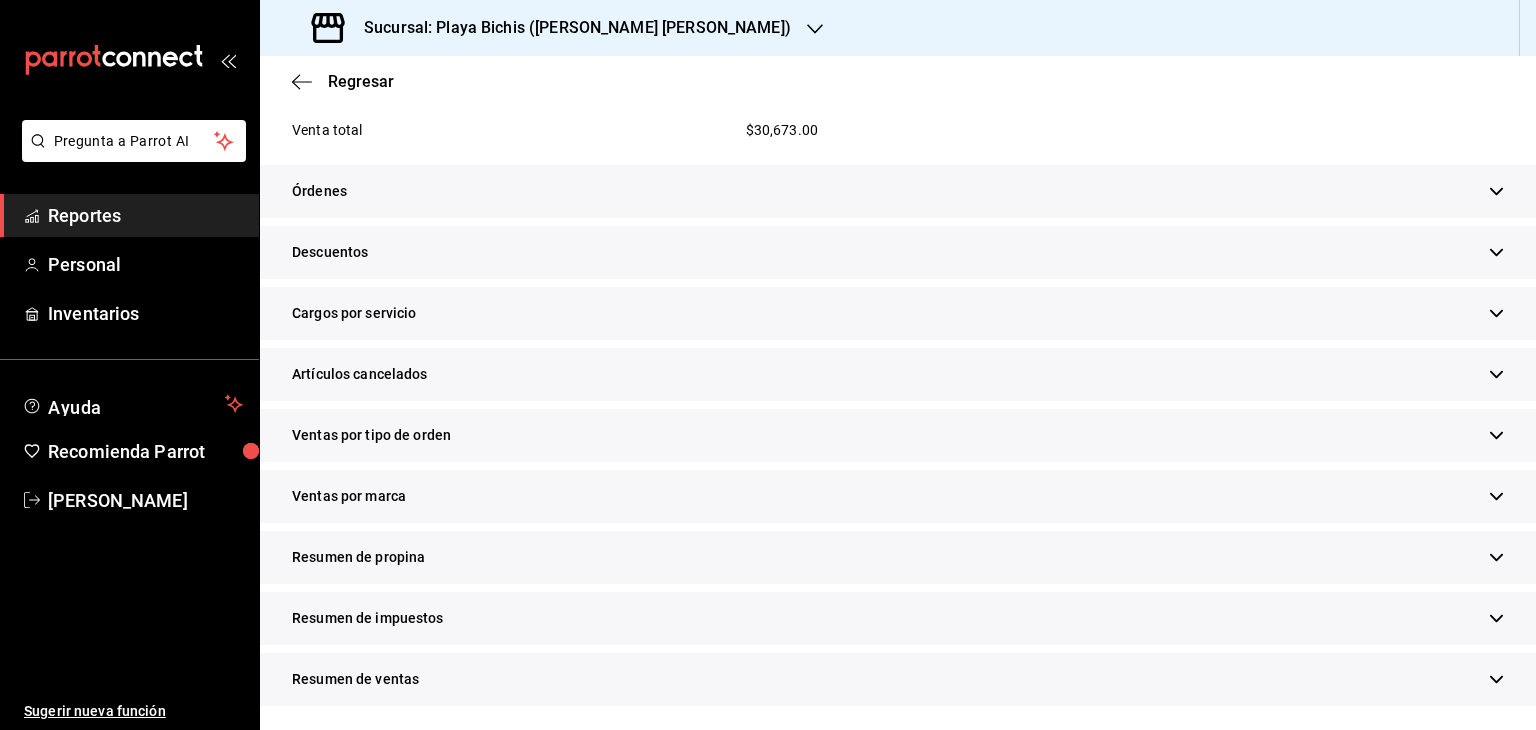click on "Resumen de propina" at bounding box center [898, 557] 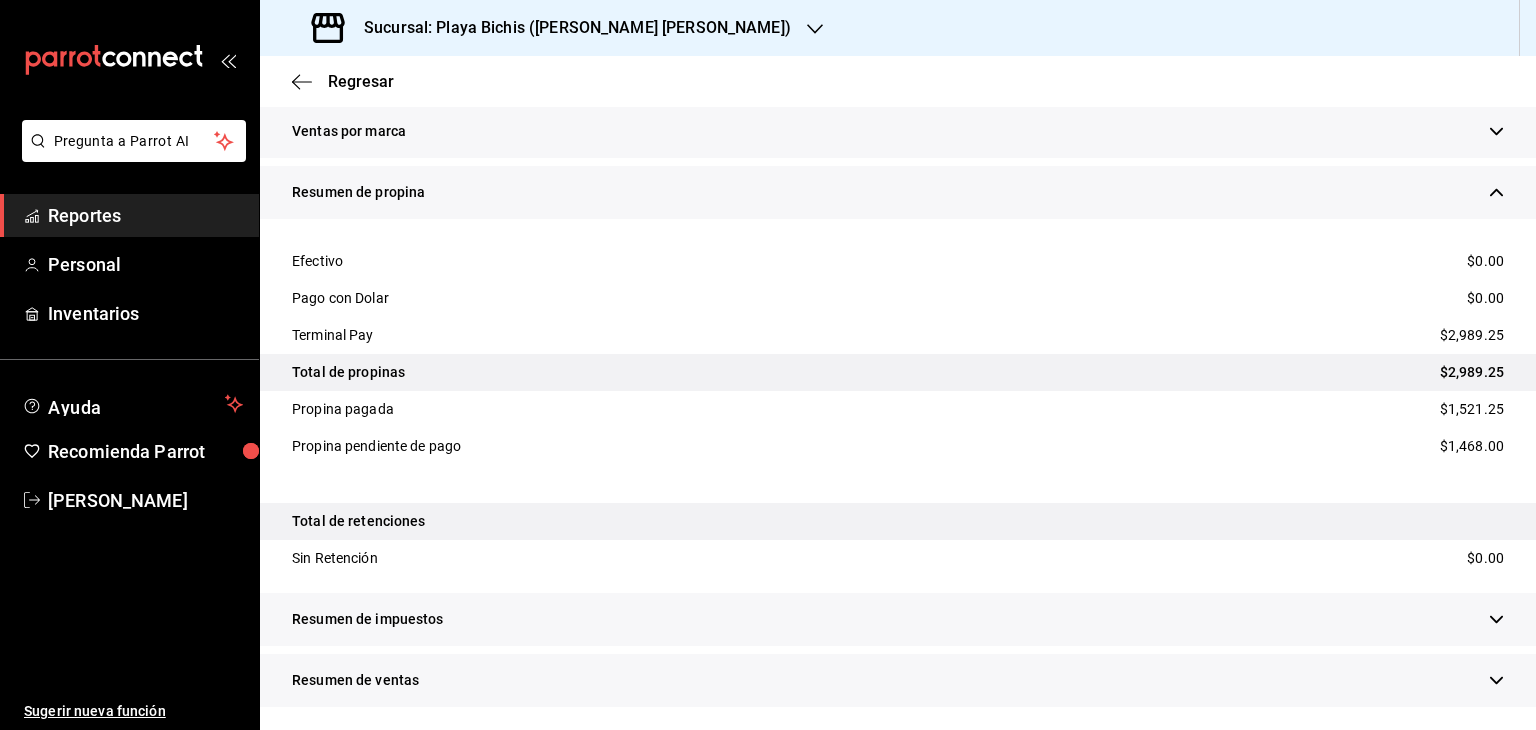 scroll, scrollTop: 2570, scrollLeft: 0, axis: vertical 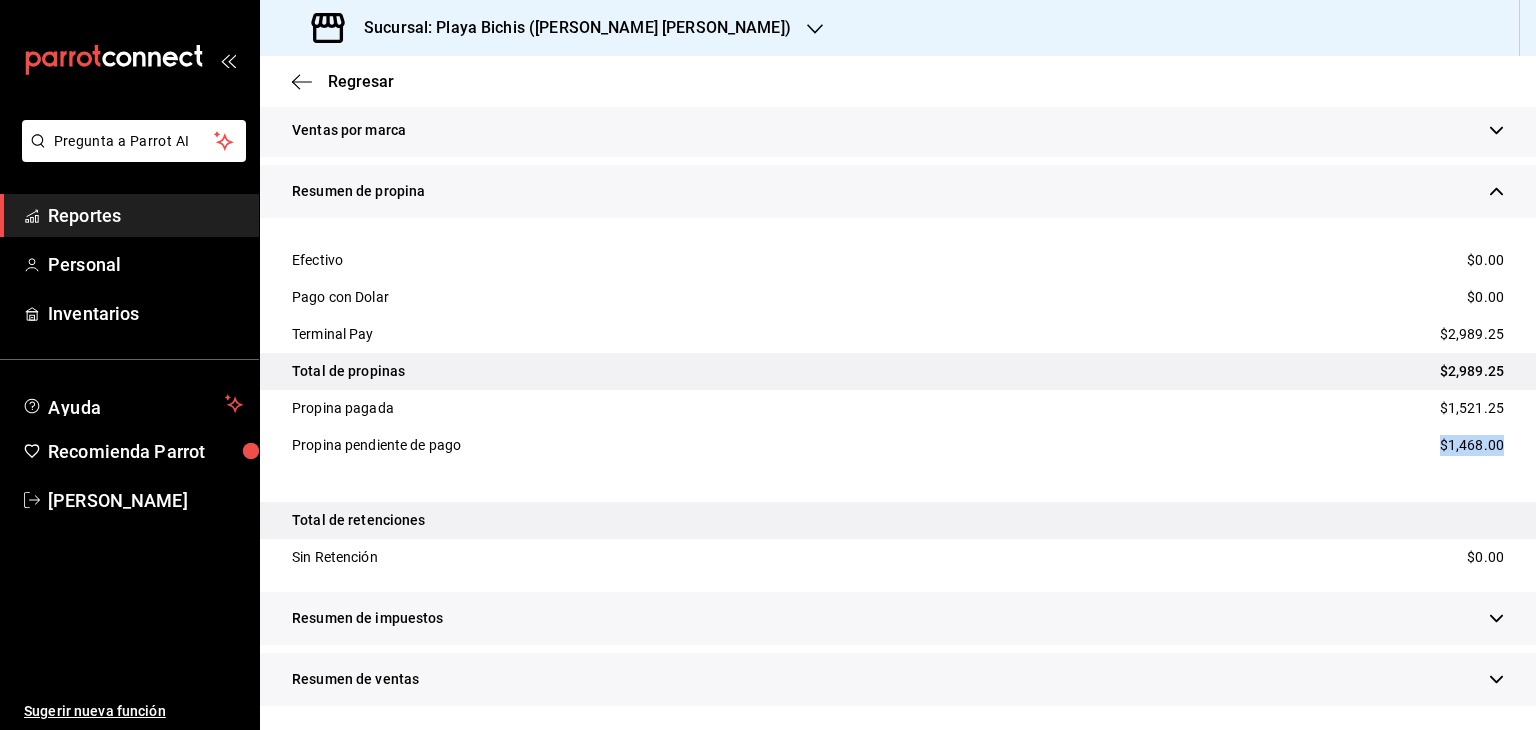 drag, startPoint x: 1498, startPoint y: 446, endPoint x: 1400, endPoint y: 451, distance: 98.12747 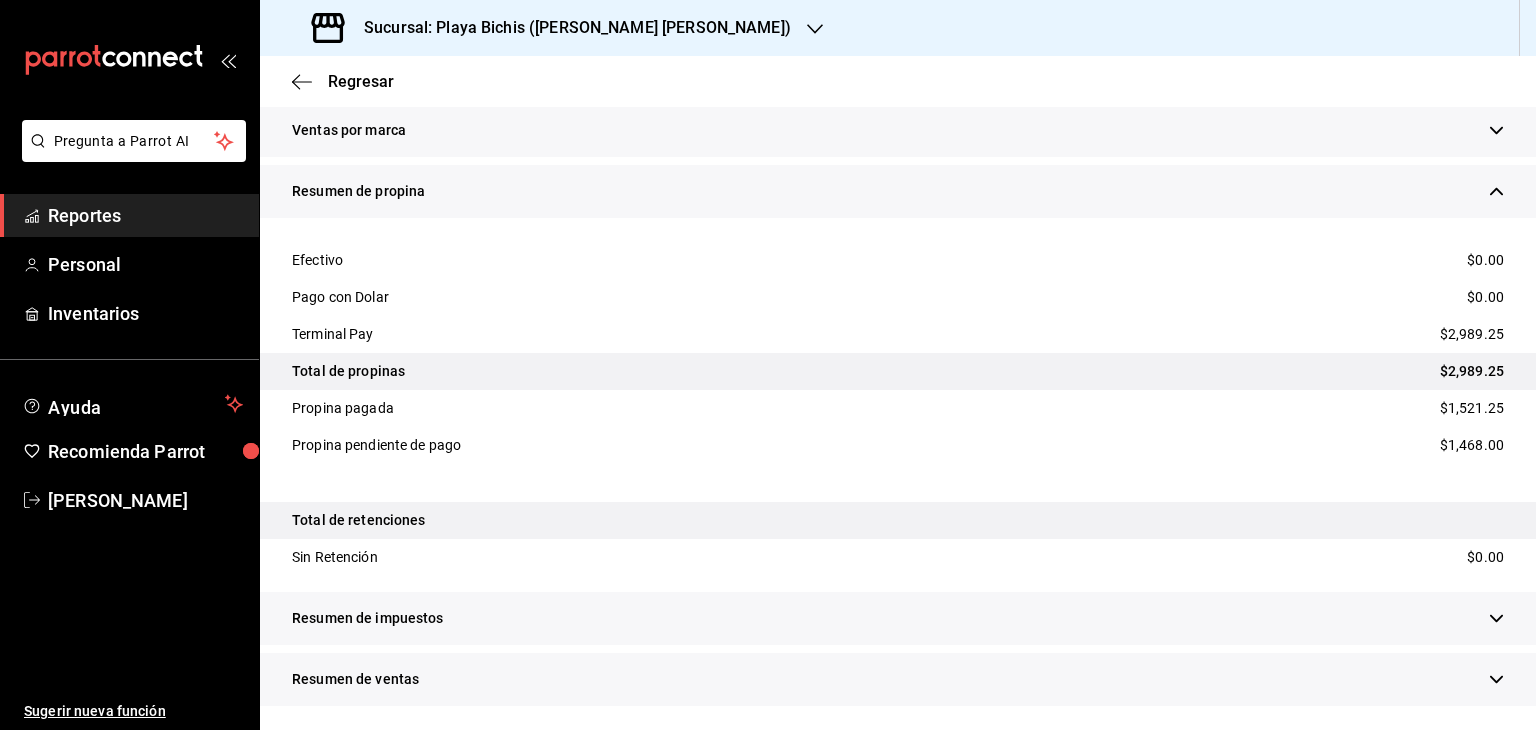 click at bounding box center (898, 483) 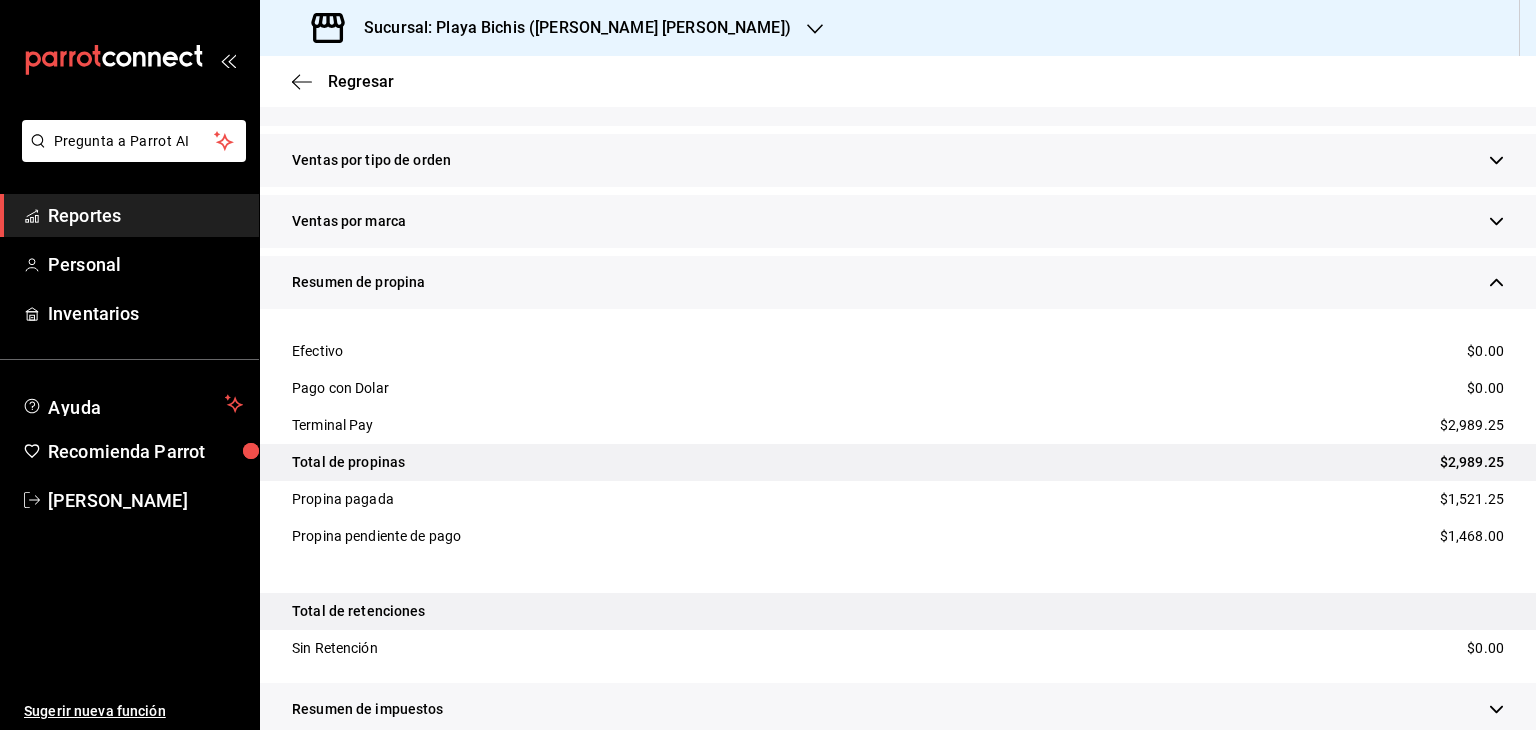 scroll, scrollTop: 2477, scrollLeft: 0, axis: vertical 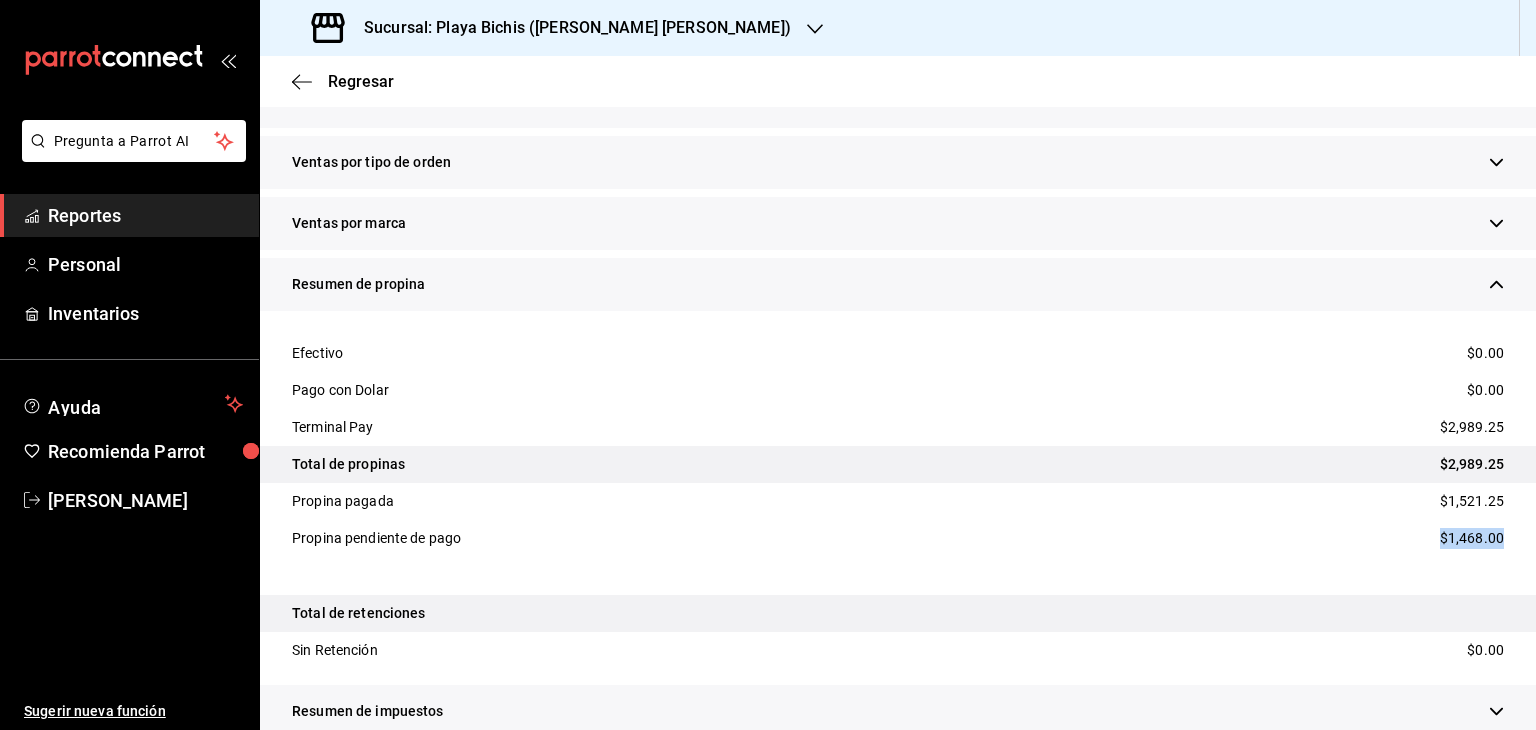 drag, startPoint x: 1492, startPoint y: 543, endPoint x: 1411, endPoint y: 549, distance: 81.22192 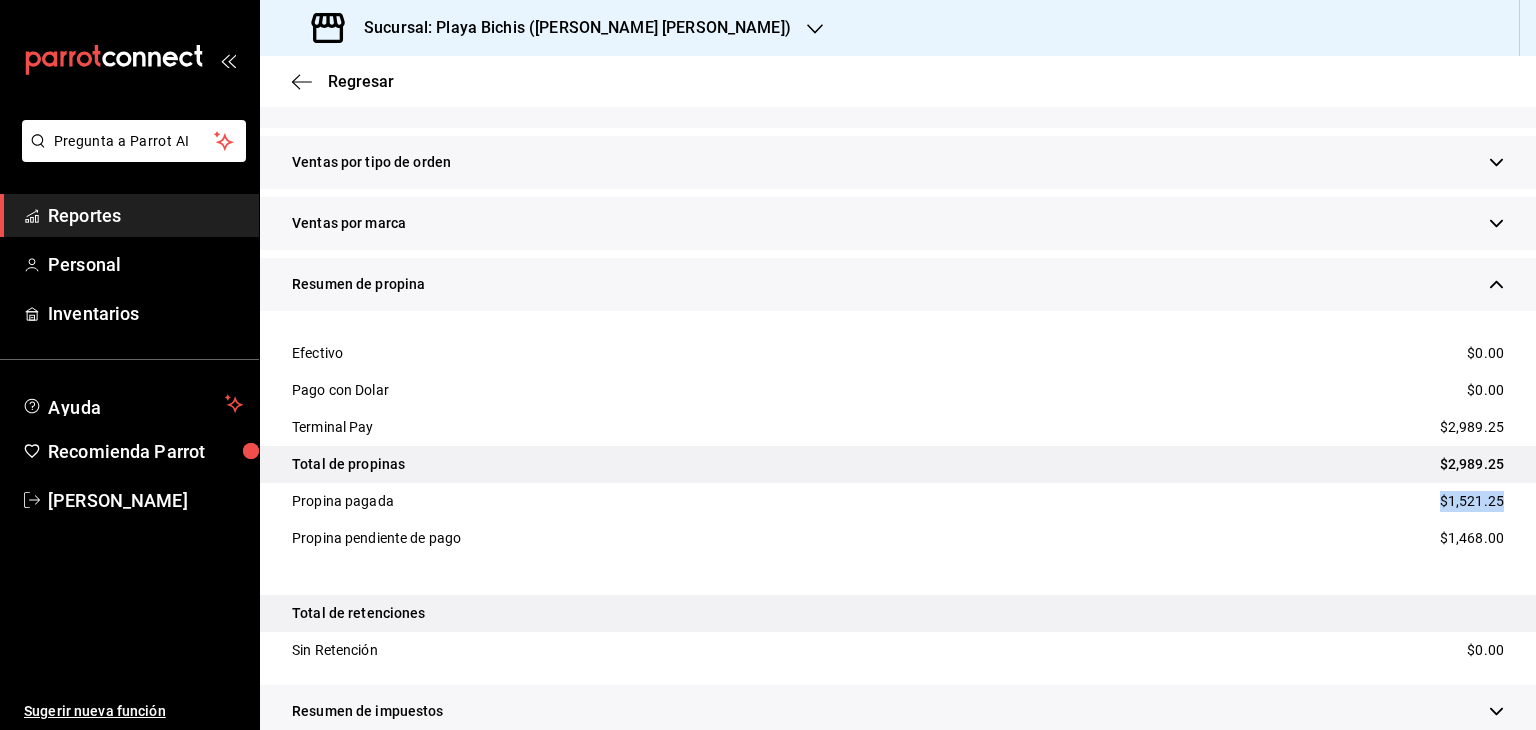 drag, startPoint x: 1515, startPoint y: 497, endPoint x: 1412, endPoint y: 502, distance: 103.121284 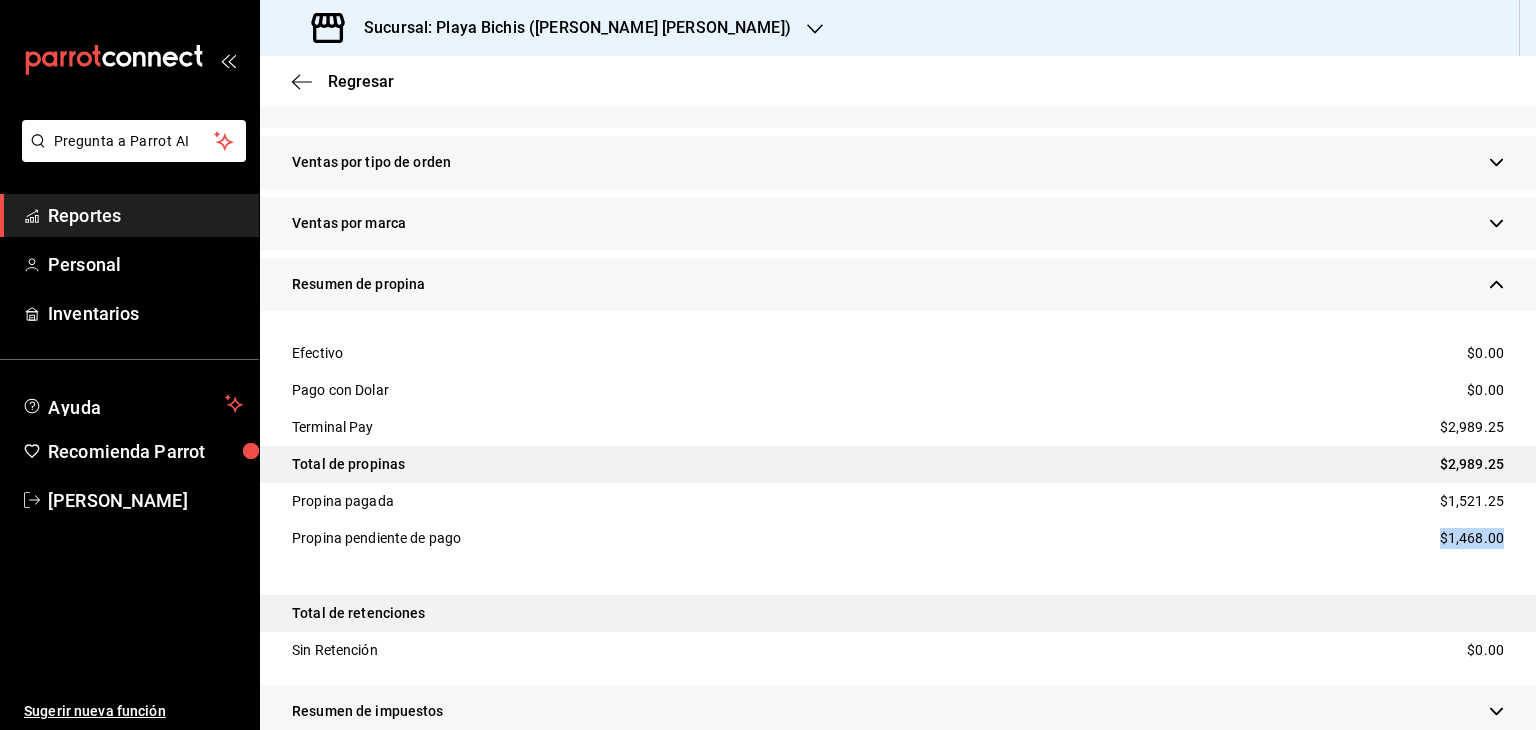drag, startPoint x: 1488, startPoint y: 549, endPoint x: 1414, endPoint y: 554, distance: 74.168724 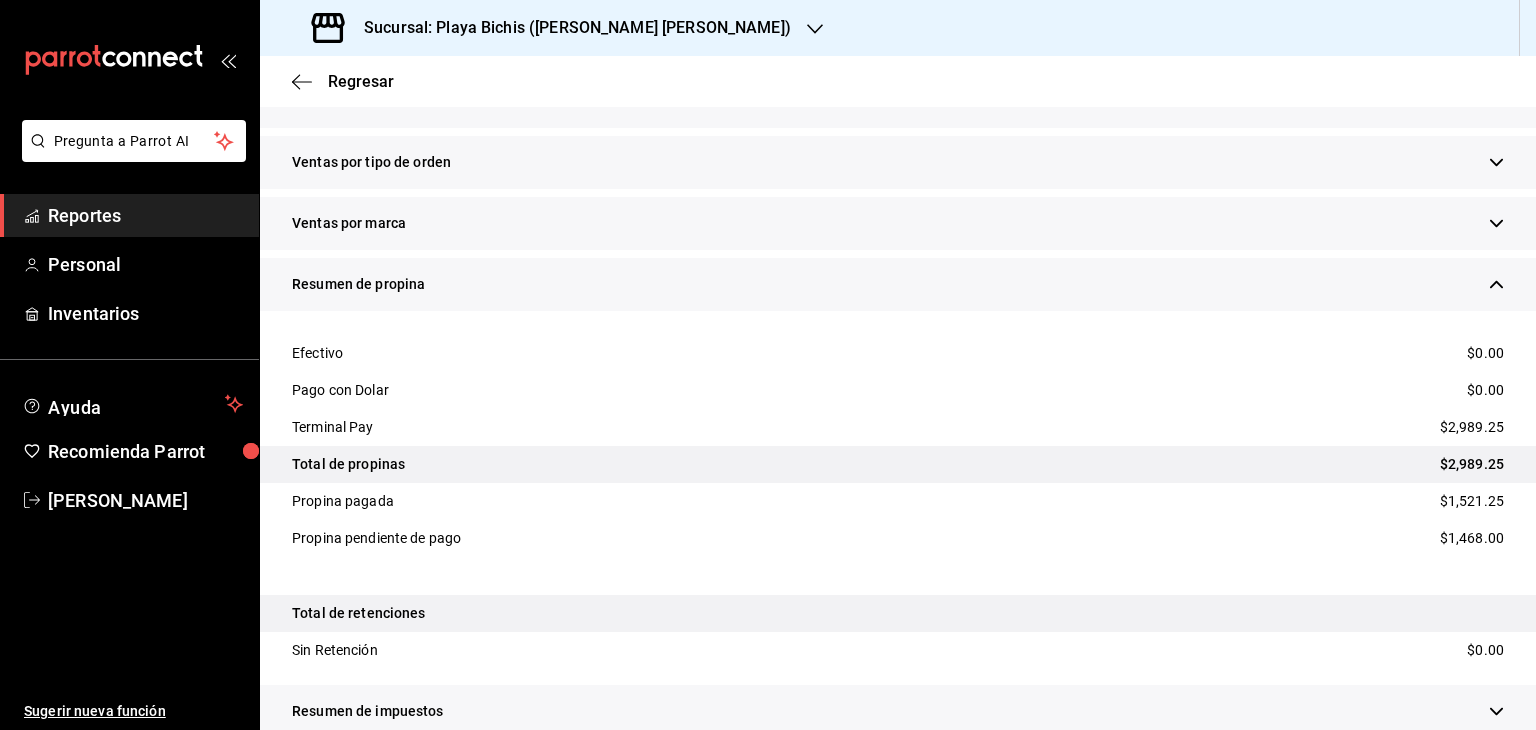 click at bounding box center (898, 576) 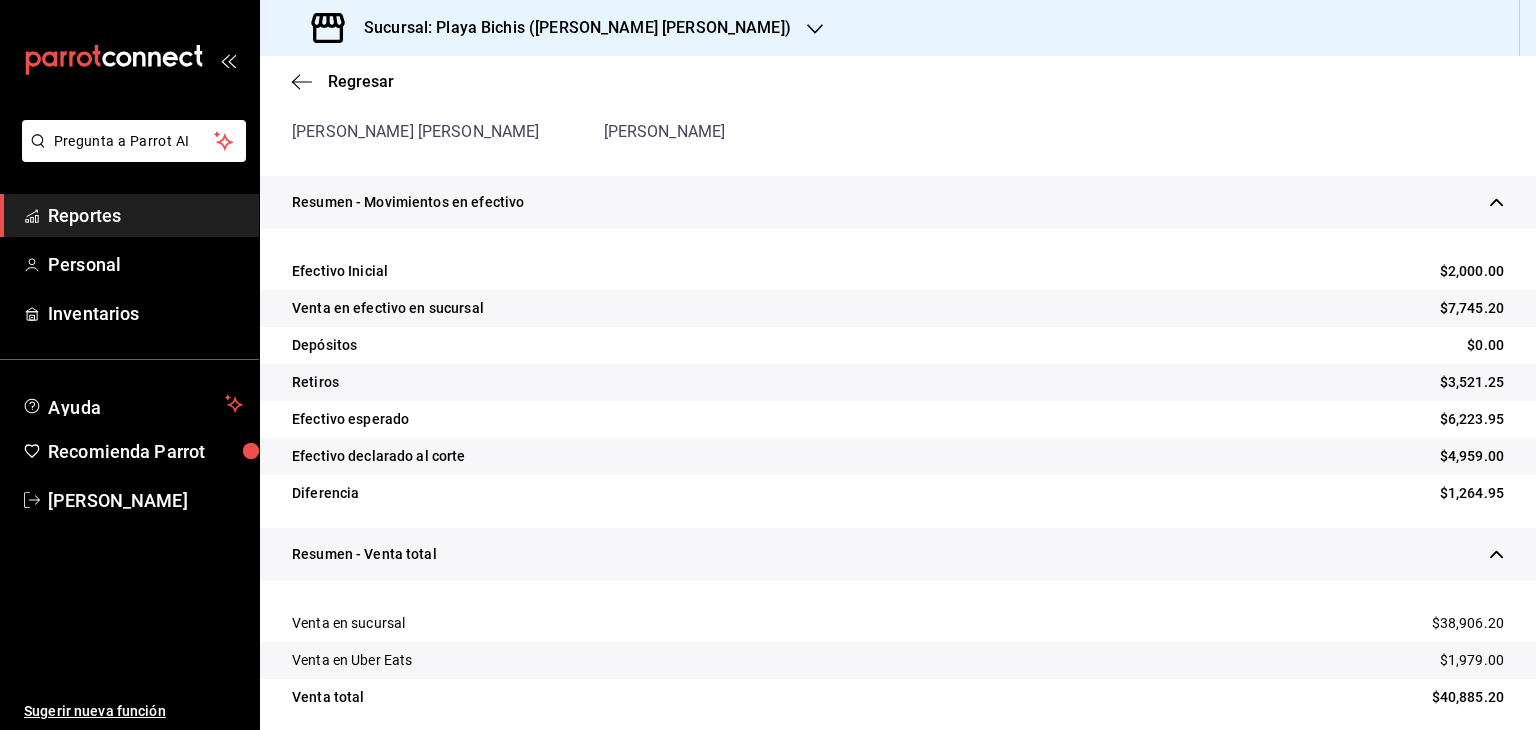 scroll, scrollTop: 300, scrollLeft: 0, axis: vertical 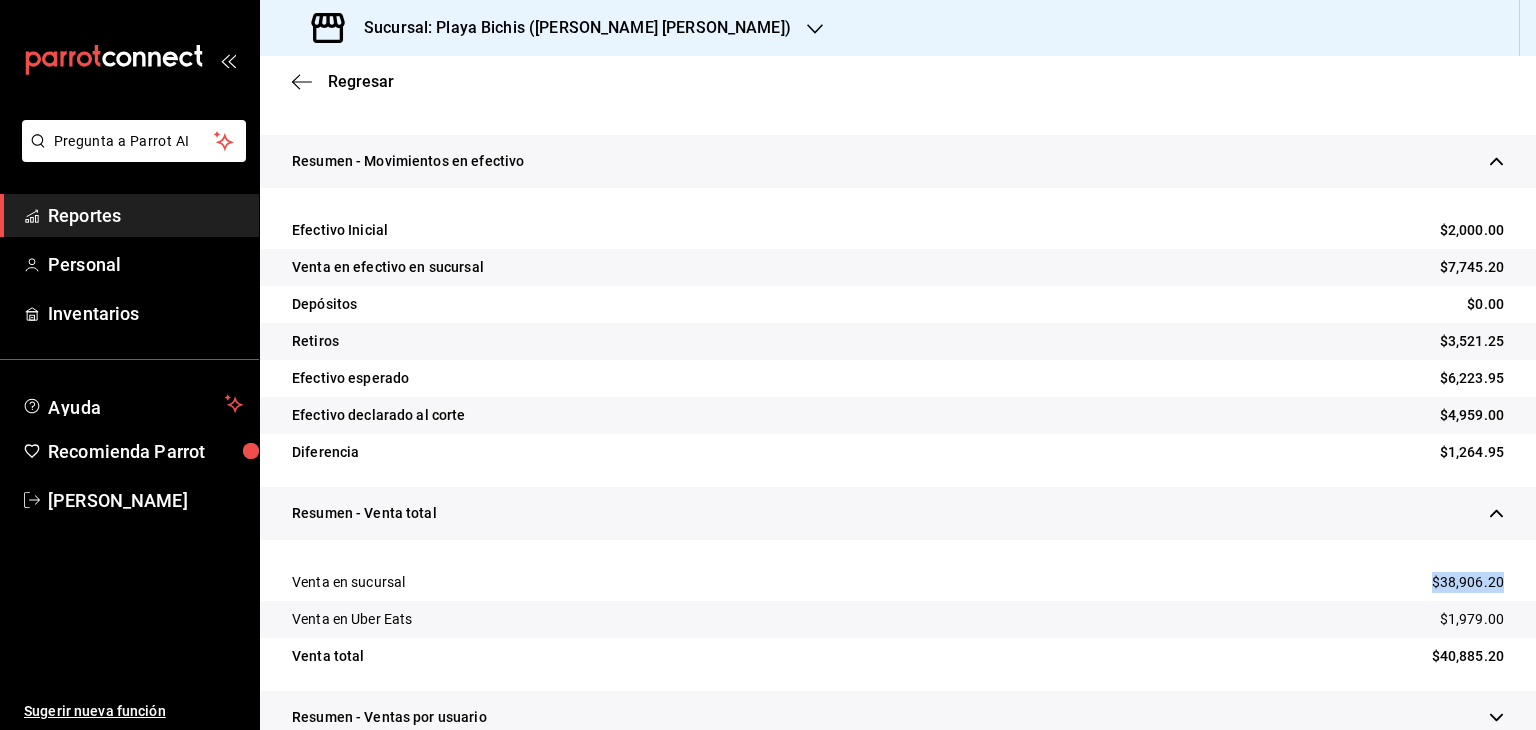 drag, startPoint x: 1416, startPoint y: 588, endPoint x: 1535, endPoint y: 591, distance: 119.03781 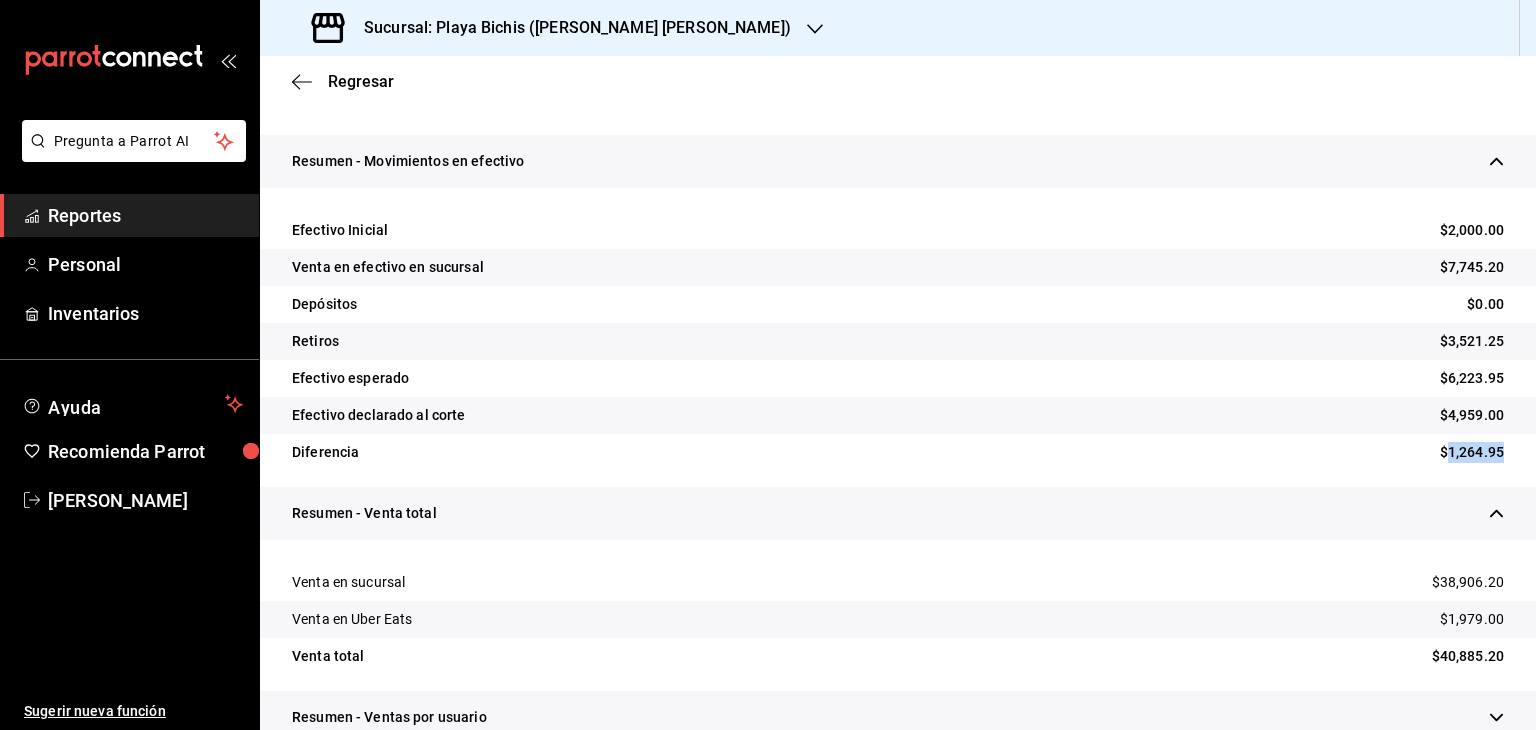 drag, startPoint x: 1432, startPoint y: 454, endPoint x: 1515, endPoint y: 458, distance: 83.09633 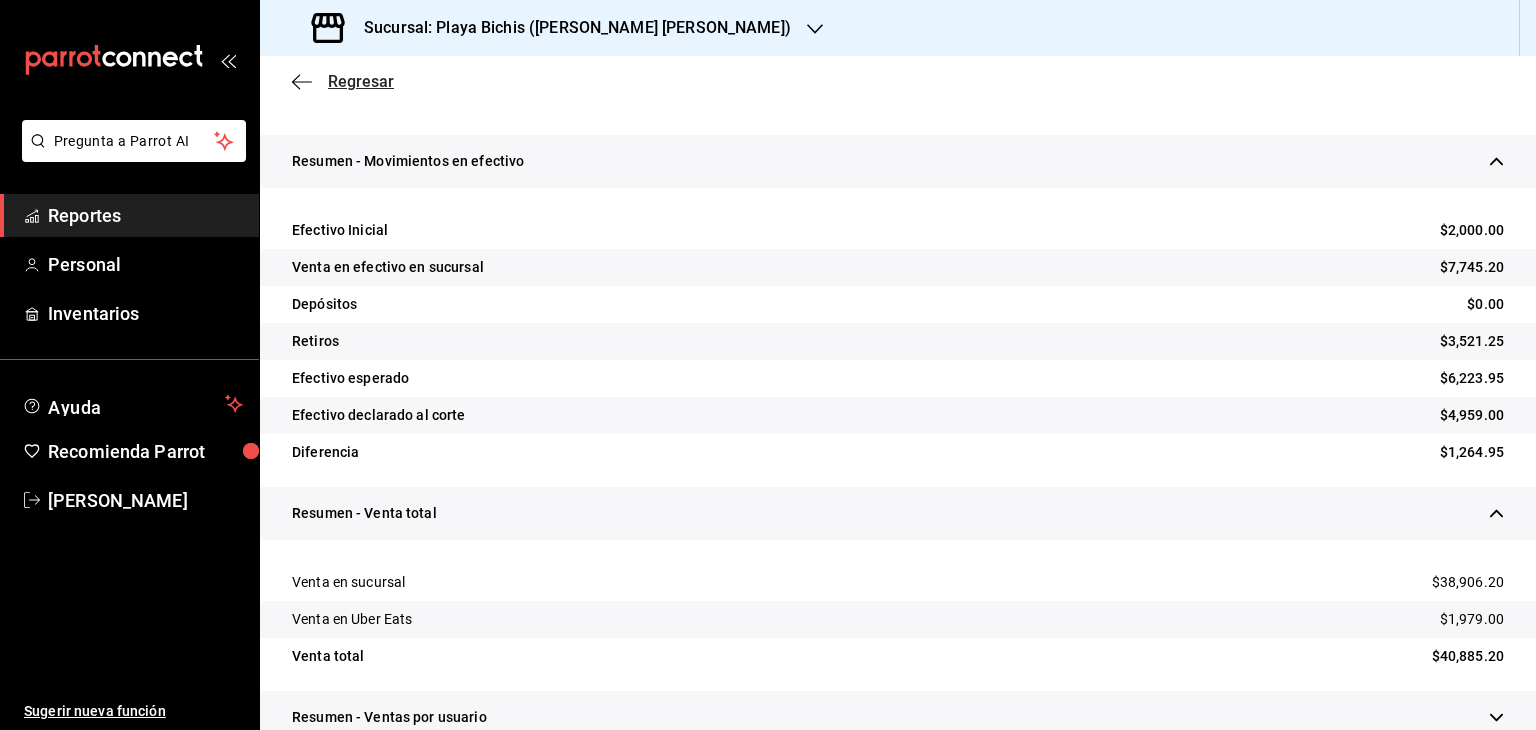 click on "Regresar" at bounding box center [361, 81] 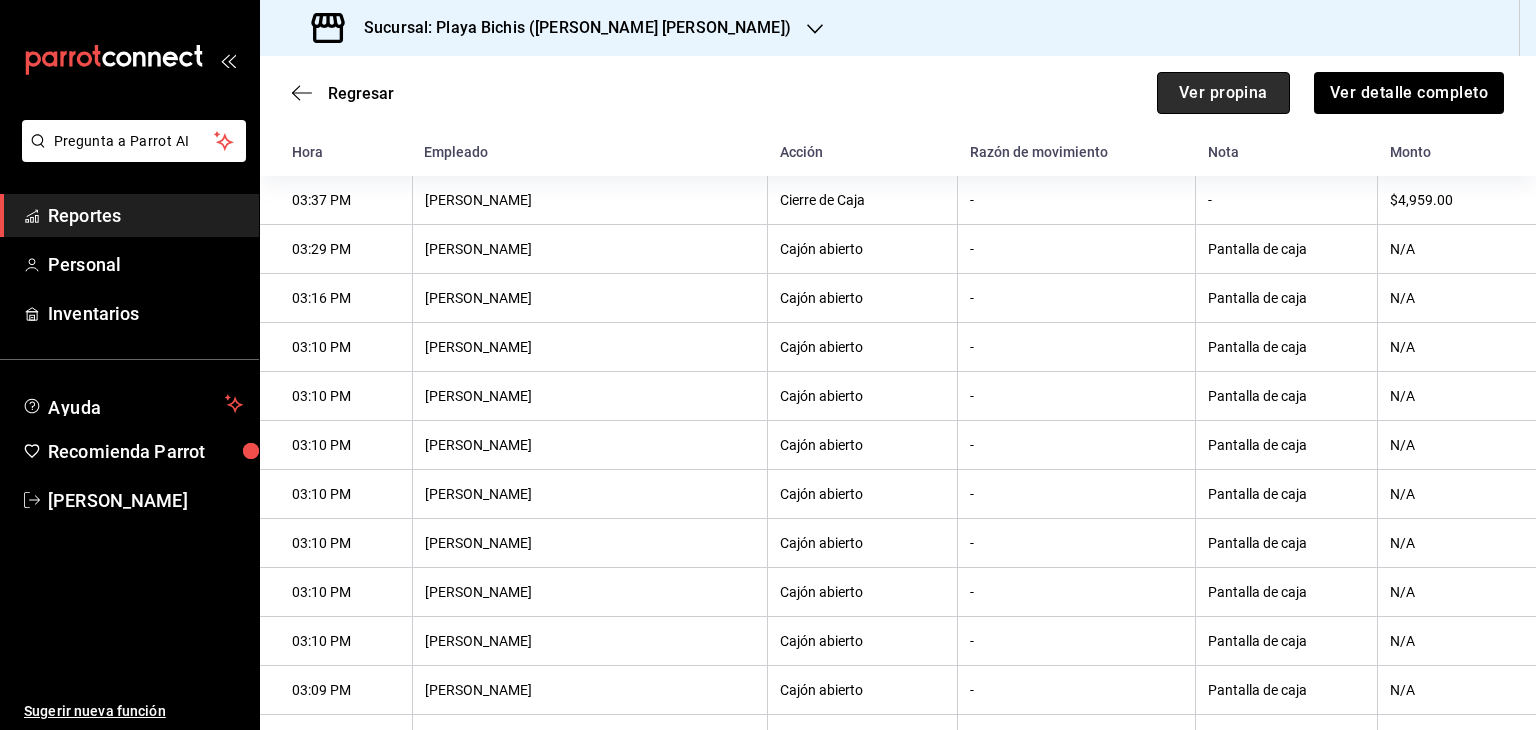 click on "Ver propina" at bounding box center [1223, 93] 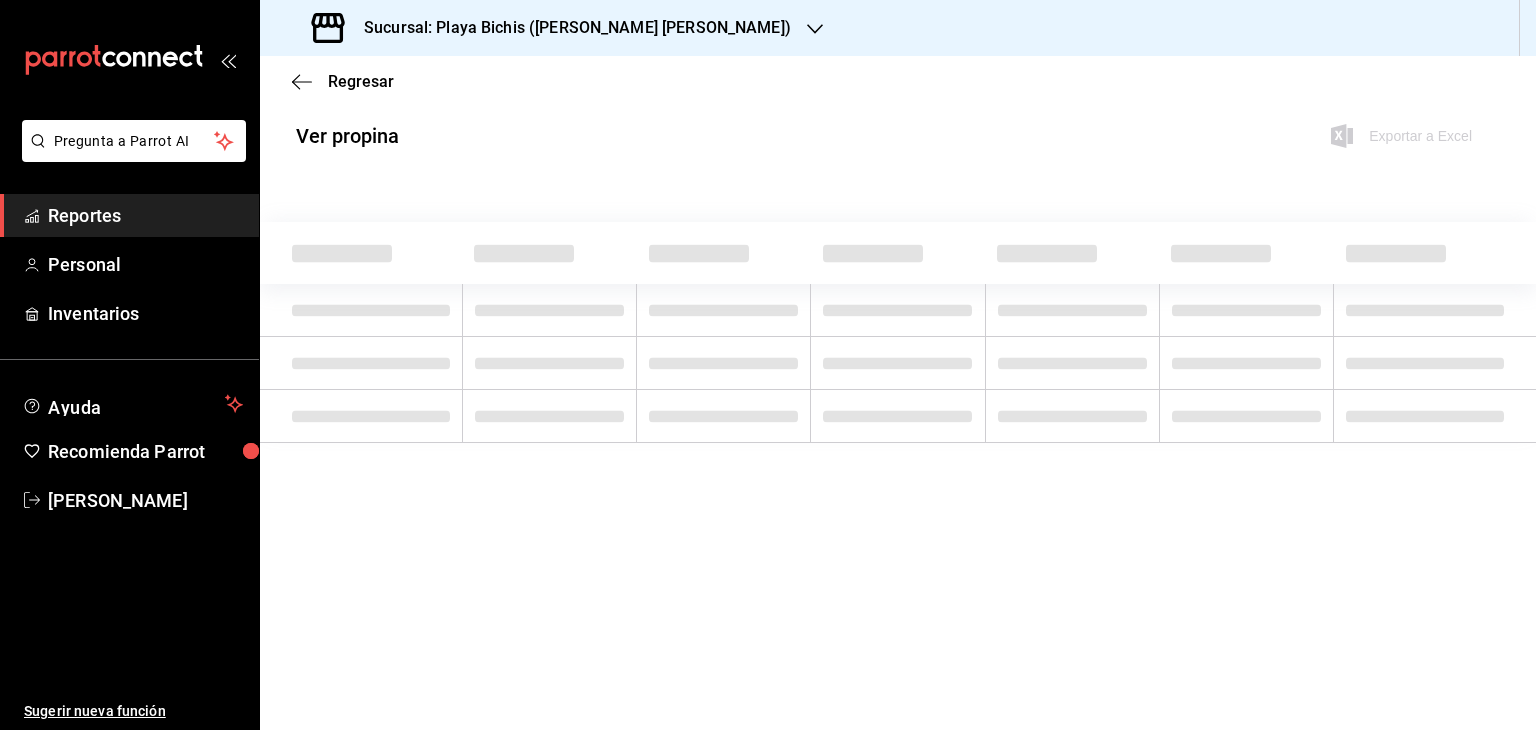 scroll, scrollTop: 0, scrollLeft: 0, axis: both 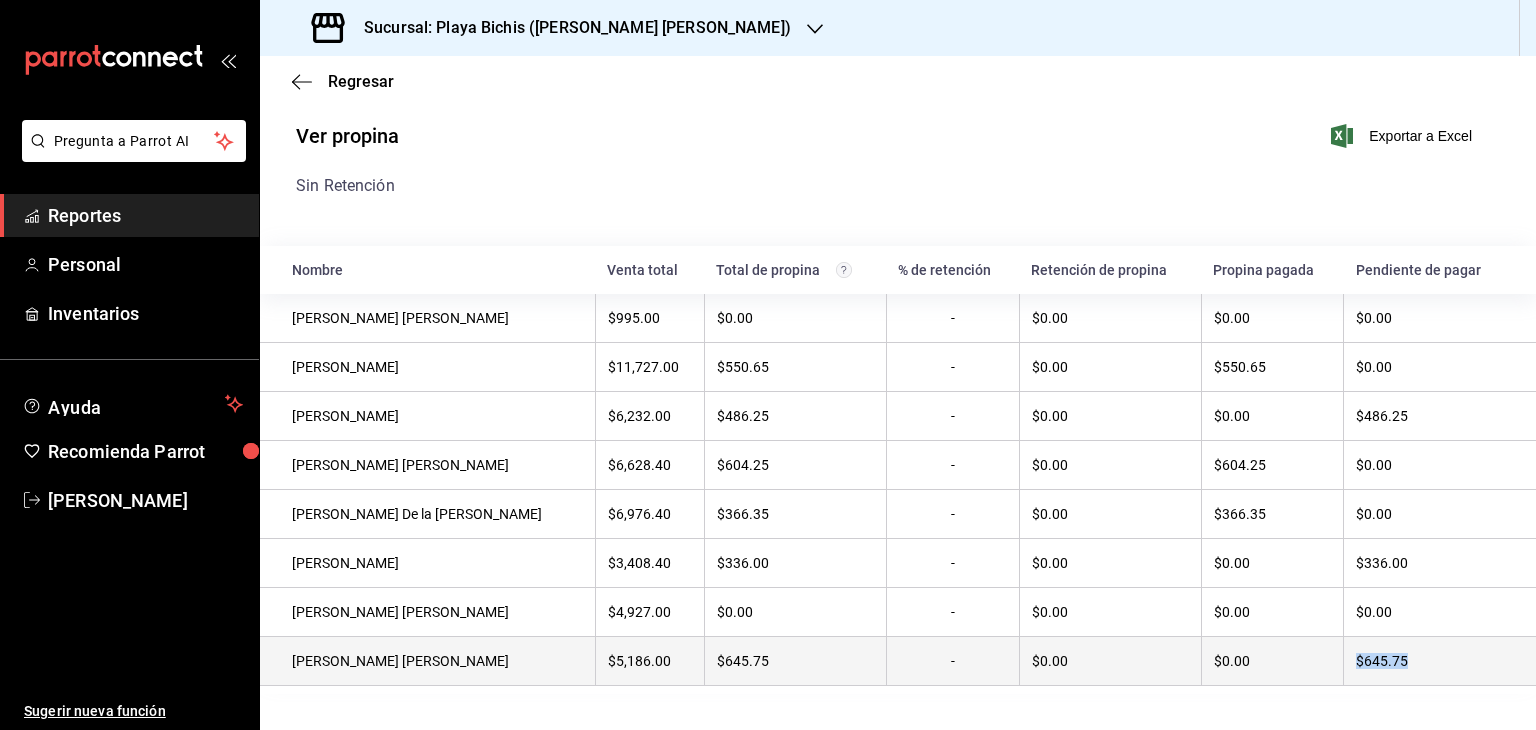 drag, startPoint x: 1433, startPoint y: 682, endPoint x: 1328, endPoint y: 677, distance: 105.11898 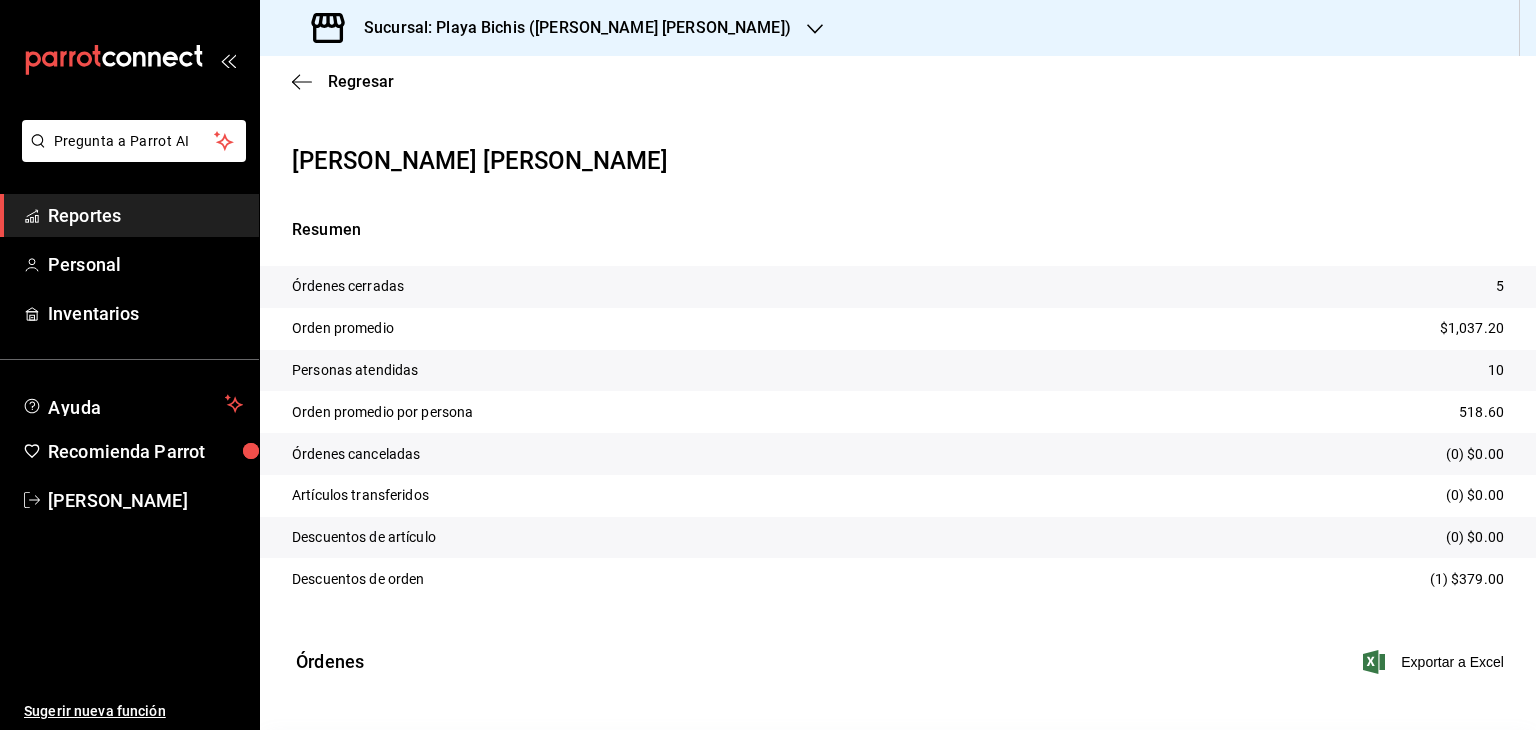 scroll, scrollTop: 0, scrollLeft: 0, axis: both 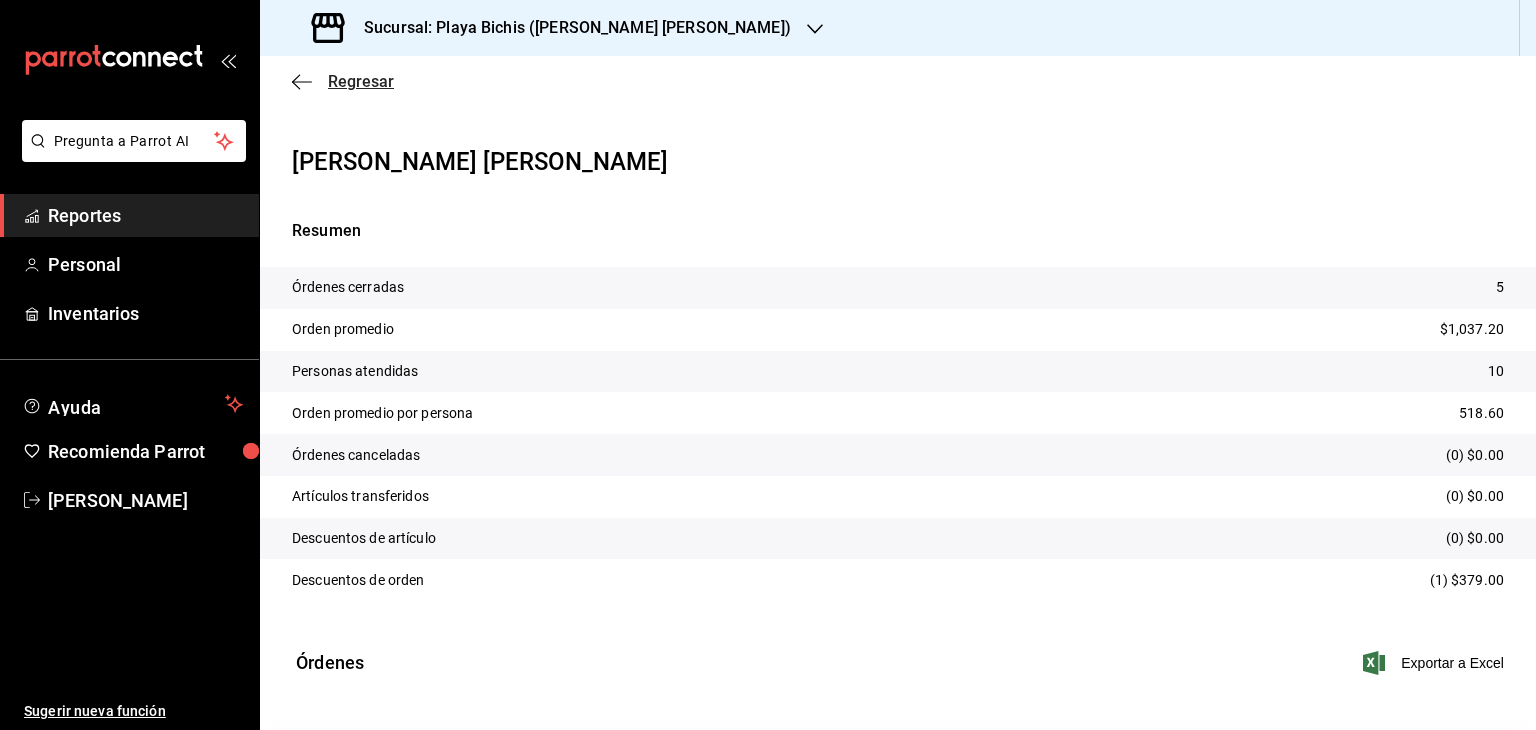 click on "Regresar" at bounding box center [361, 81] 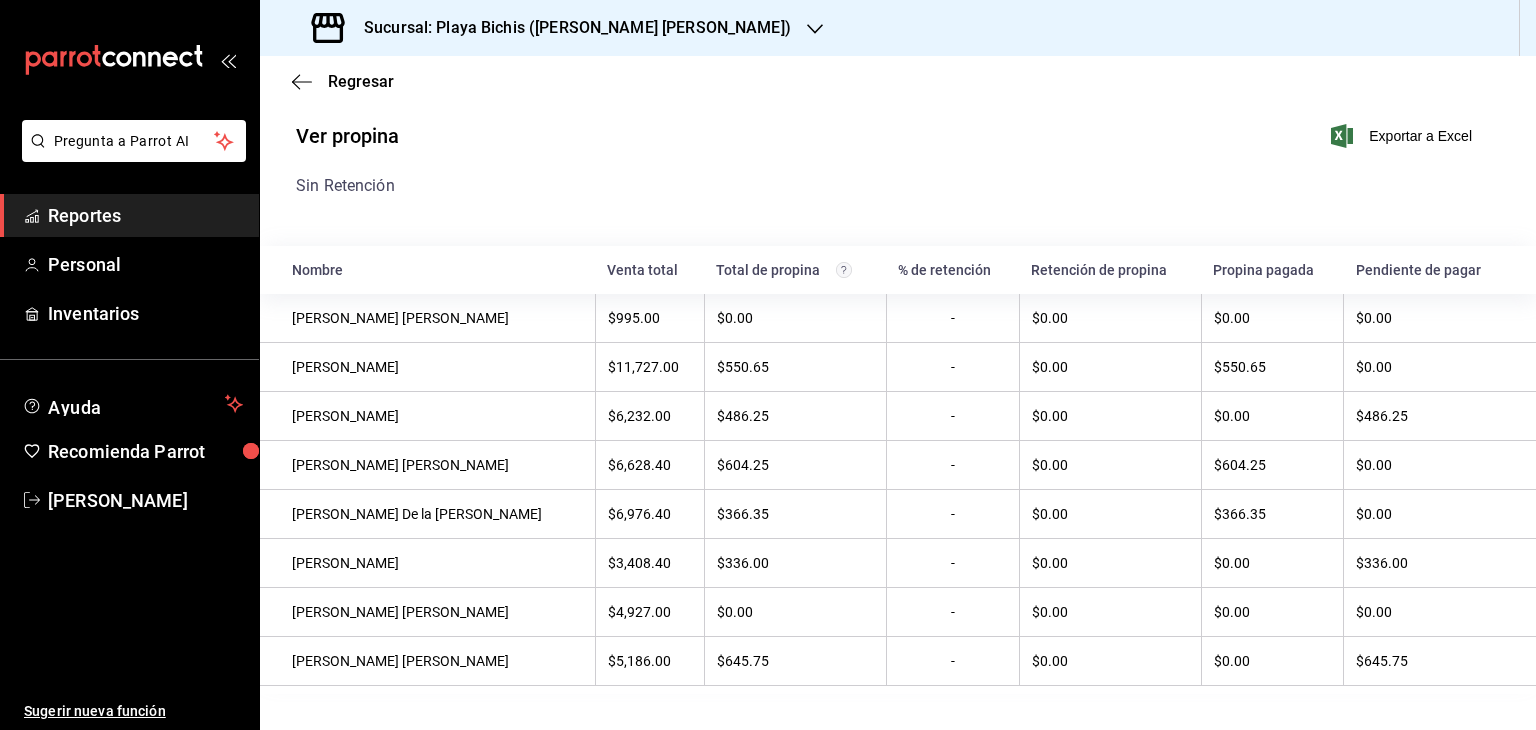 click on "Reportes" at bounding box center (145, 215) 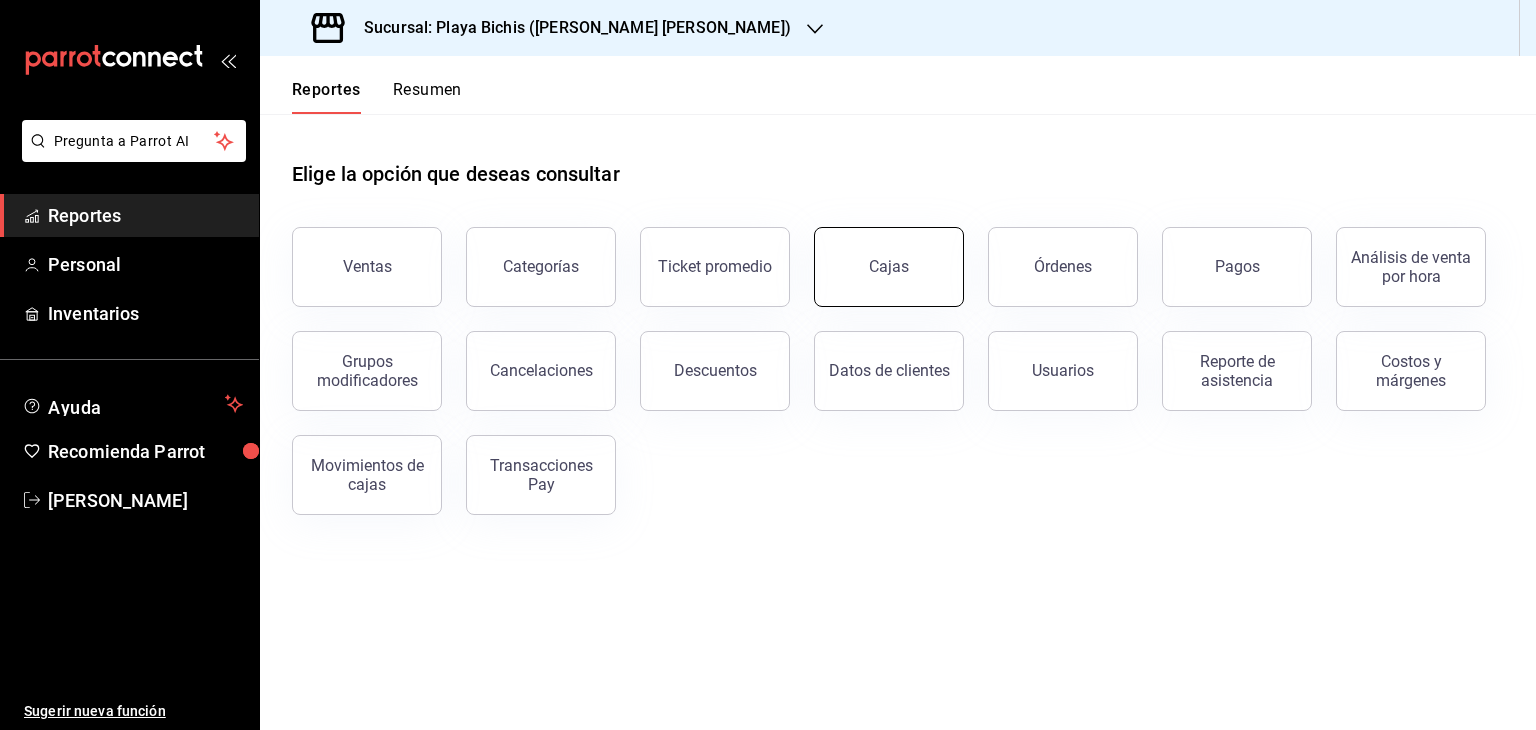 click on "Cajas" at bounding box center (889, 267) 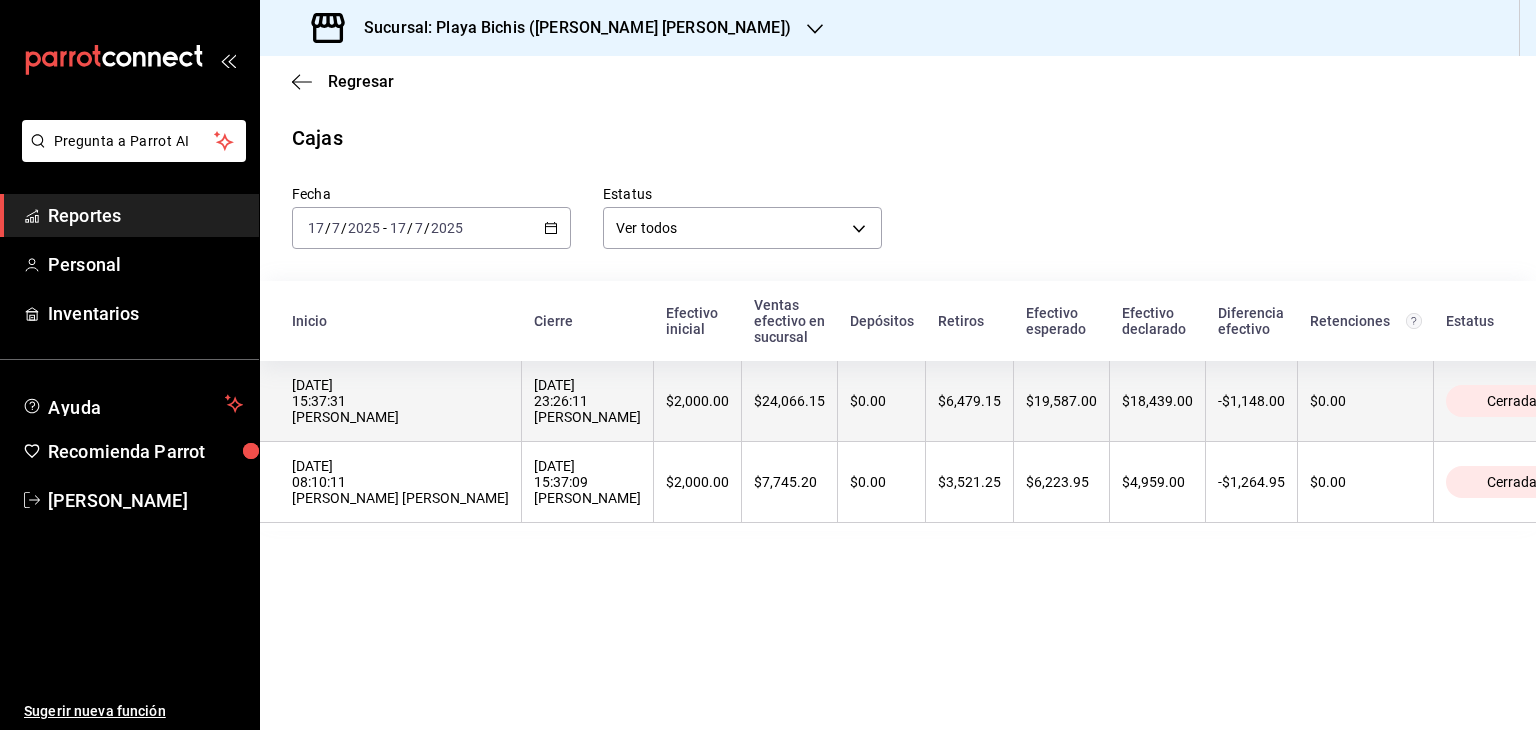 click on "17/07/2025
23:26:11
Andrea Barraza Chavez" at bounding box center (587, 401) 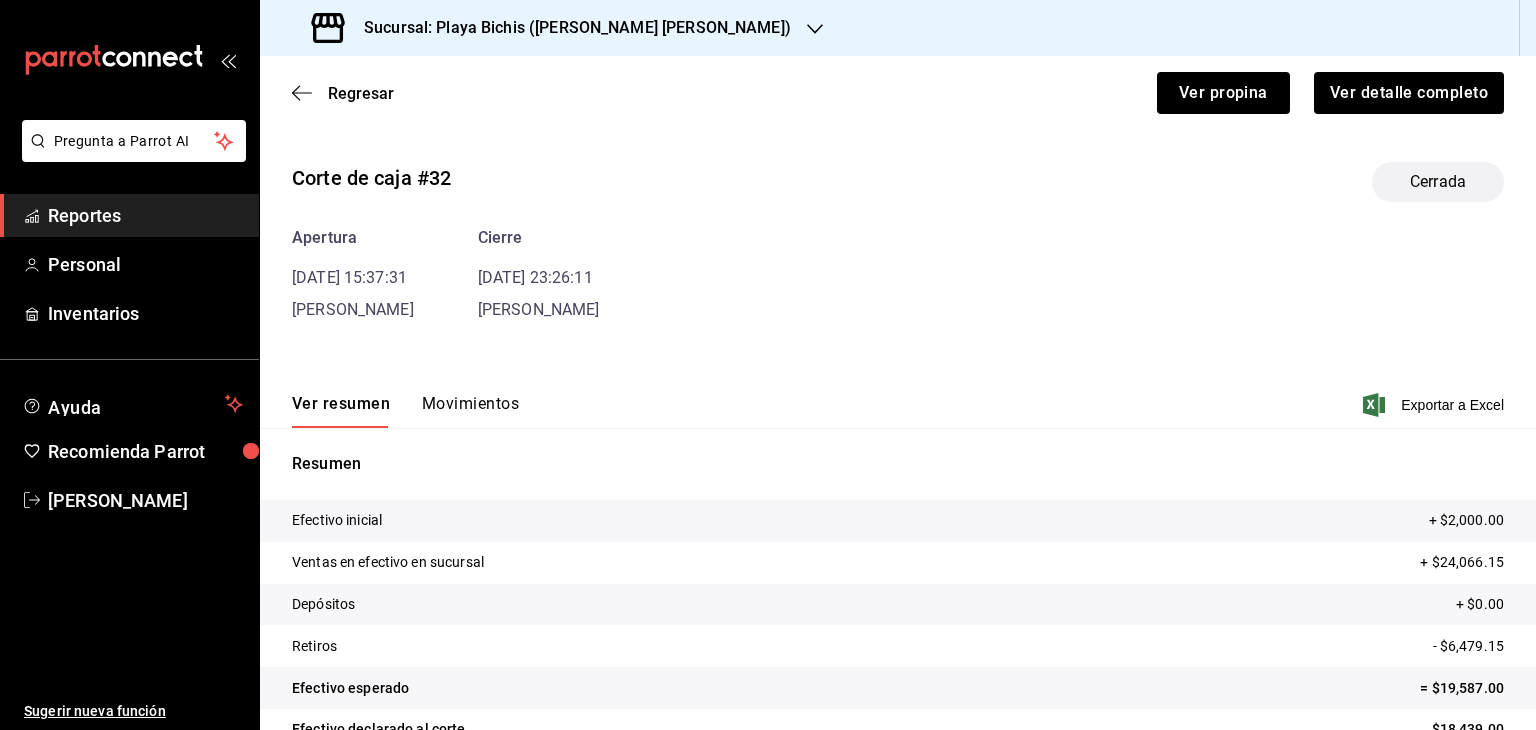 scroll, scrollTop: 87, scrollLeft: 0, axis: vertical 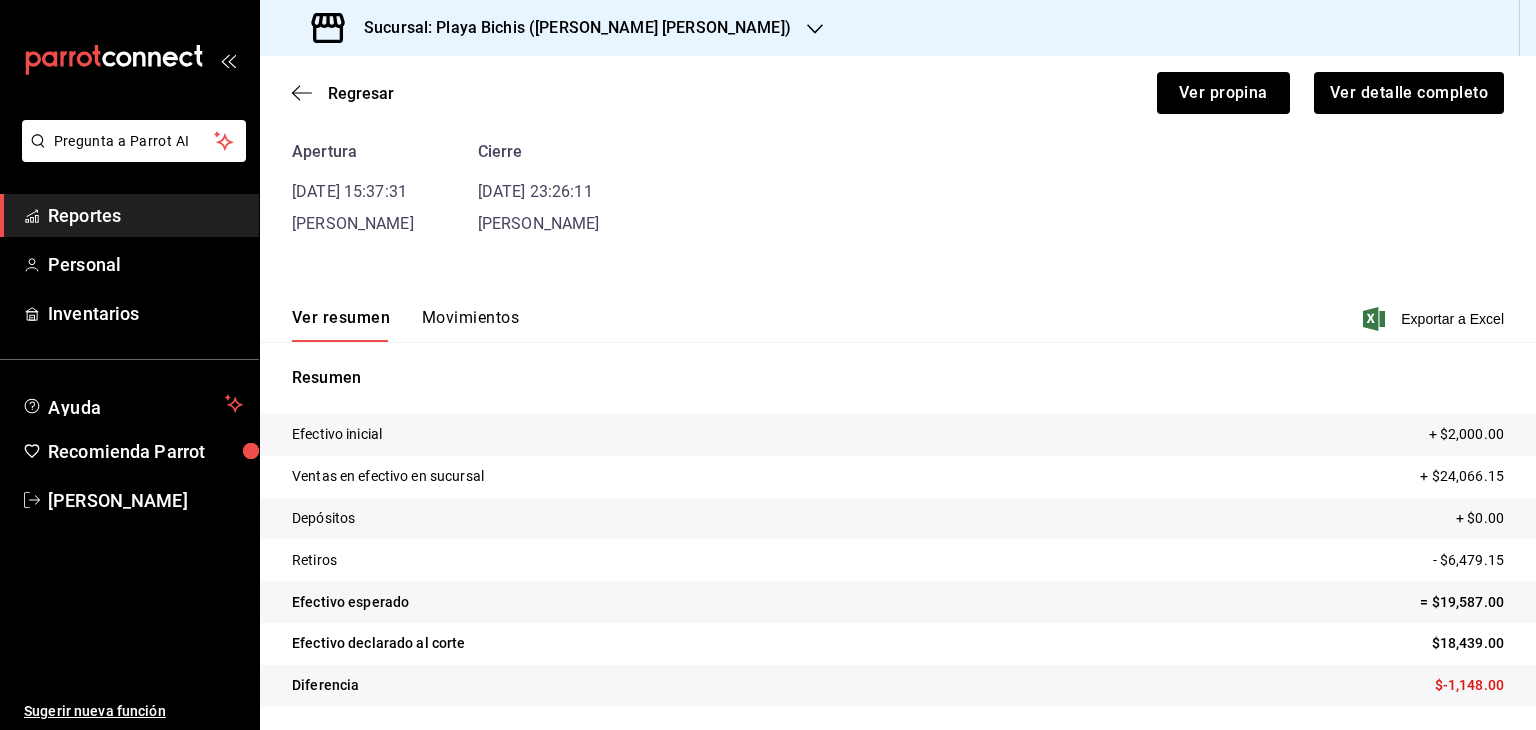 click on "Movimientos" at bounding box center [470, 325] 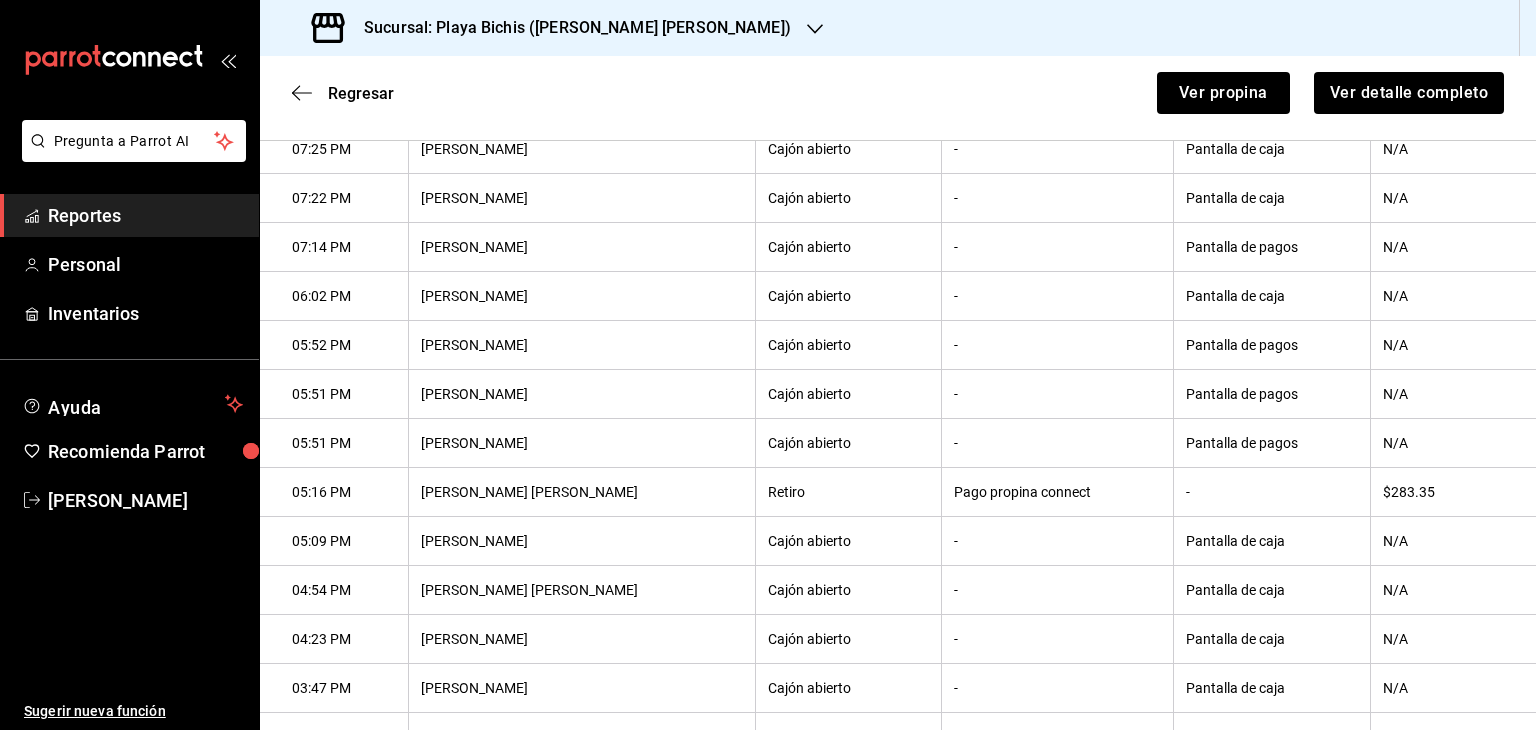 scroll, scrollTop: 1269, scrollLeft: 0, axis: vertical 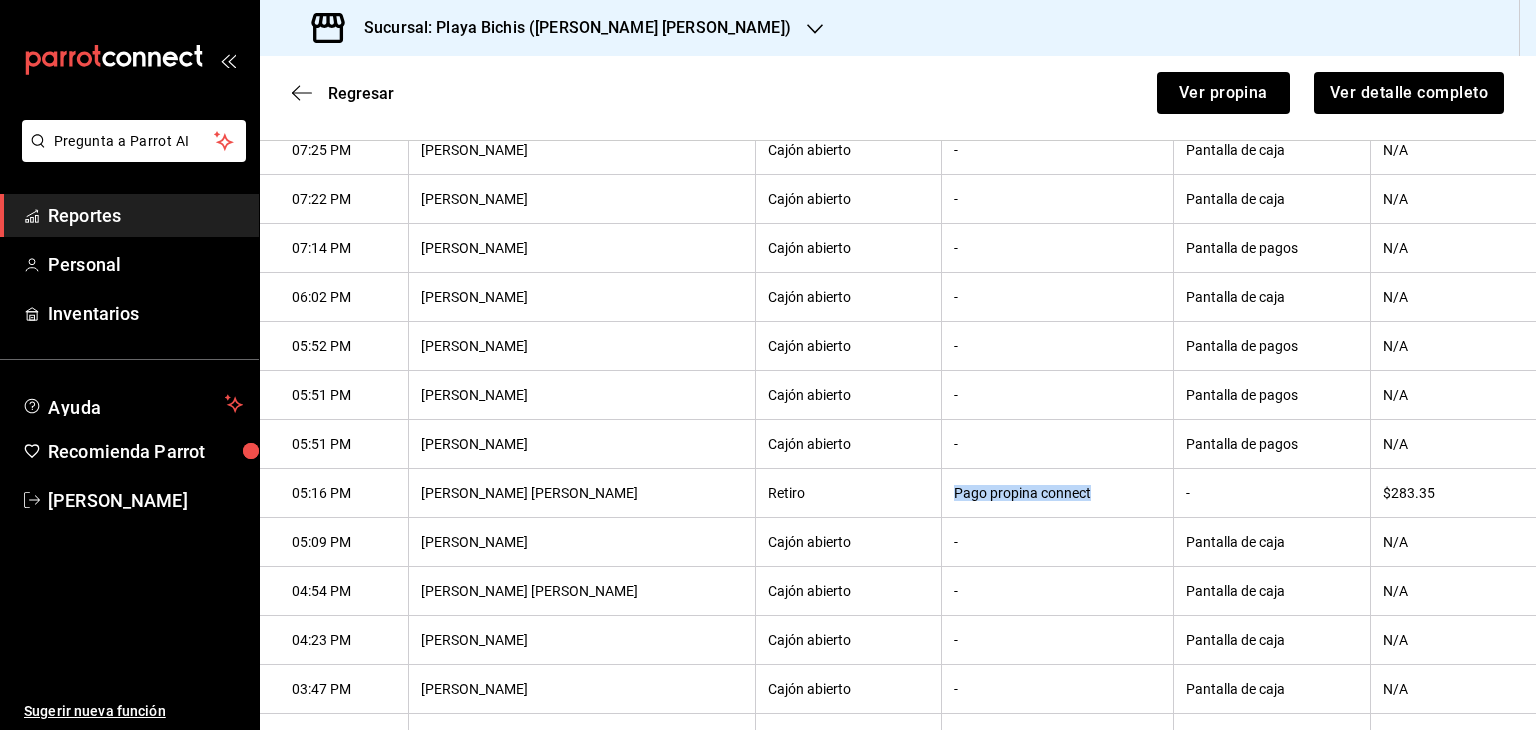drag, startPoint x: 1077, startPoint y: 516, endPoint x: 877, endPoint y: 529, distance: 200.42206 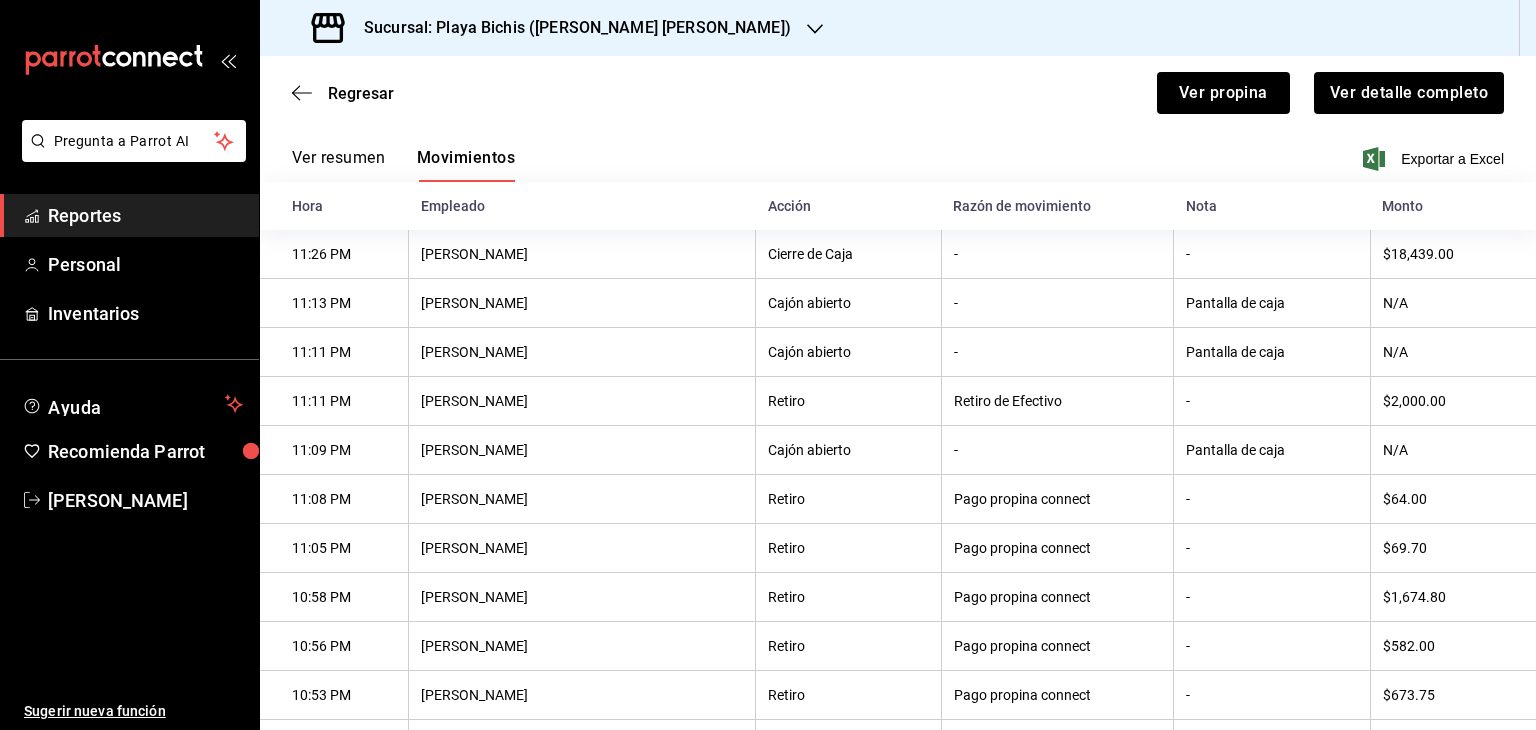 scroll, scrollTop: 169, scrollLeft: 0, axis: vertical 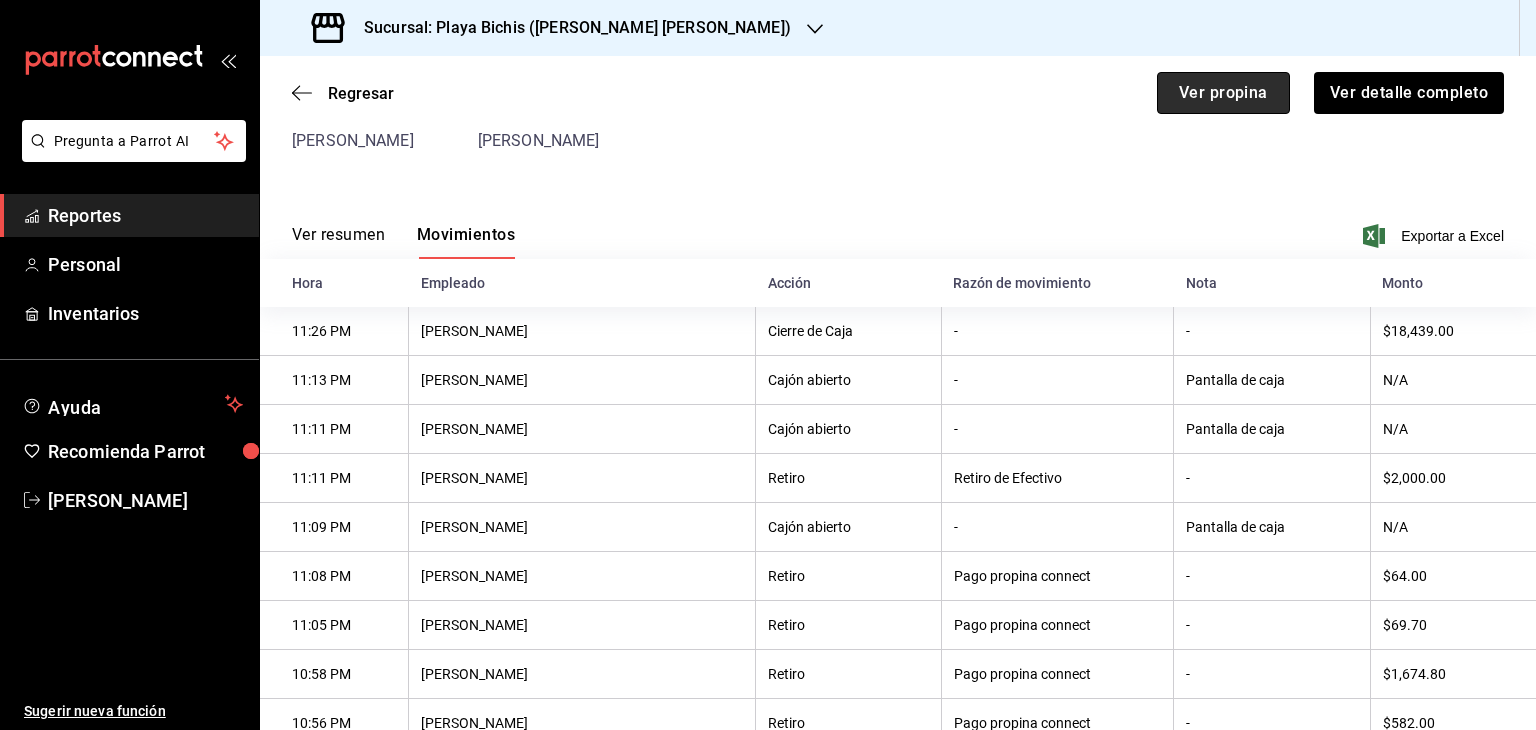 click on "Ver propina" at bounding box center (1223, 93) 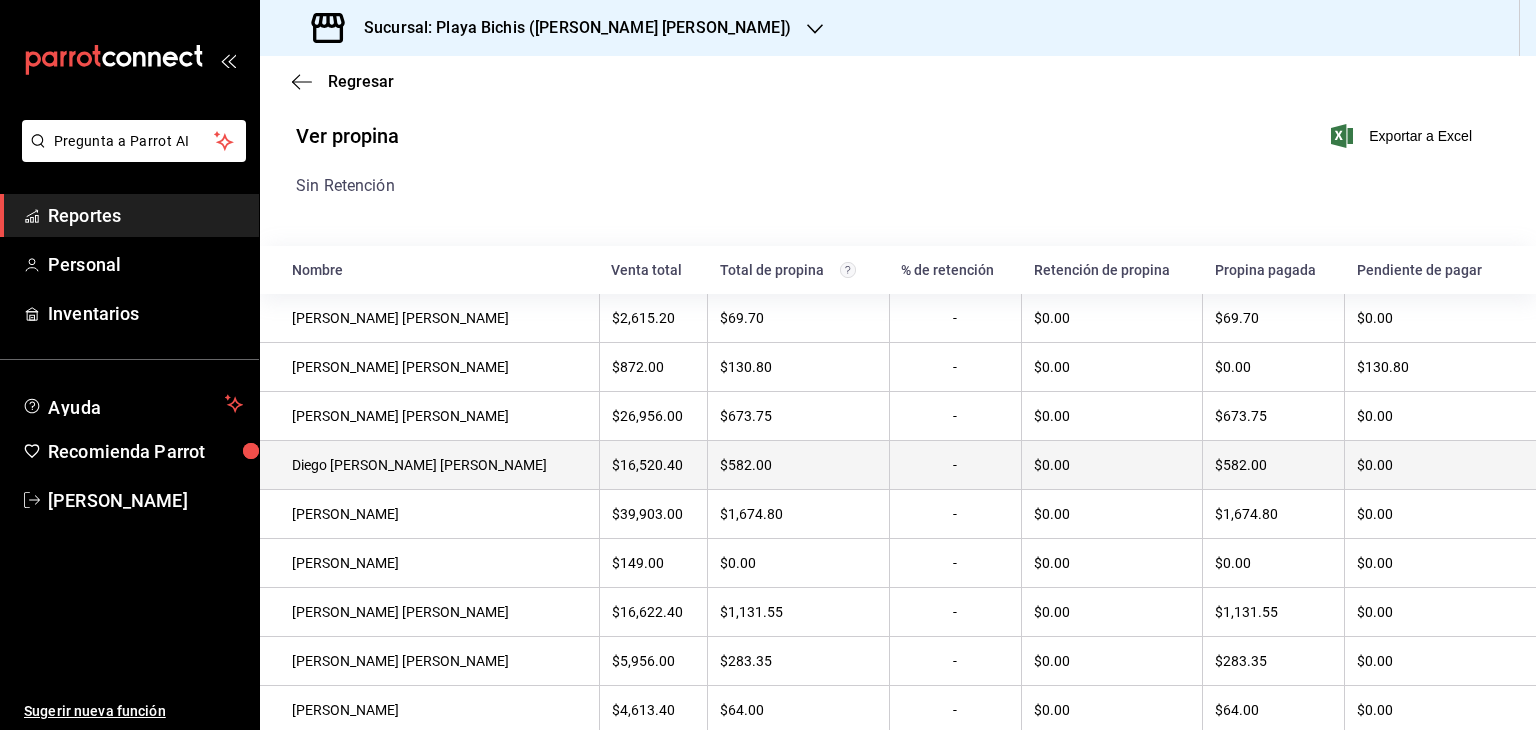 scroll, scrollTop: 34, scrollLeft: 0, axis: vertical 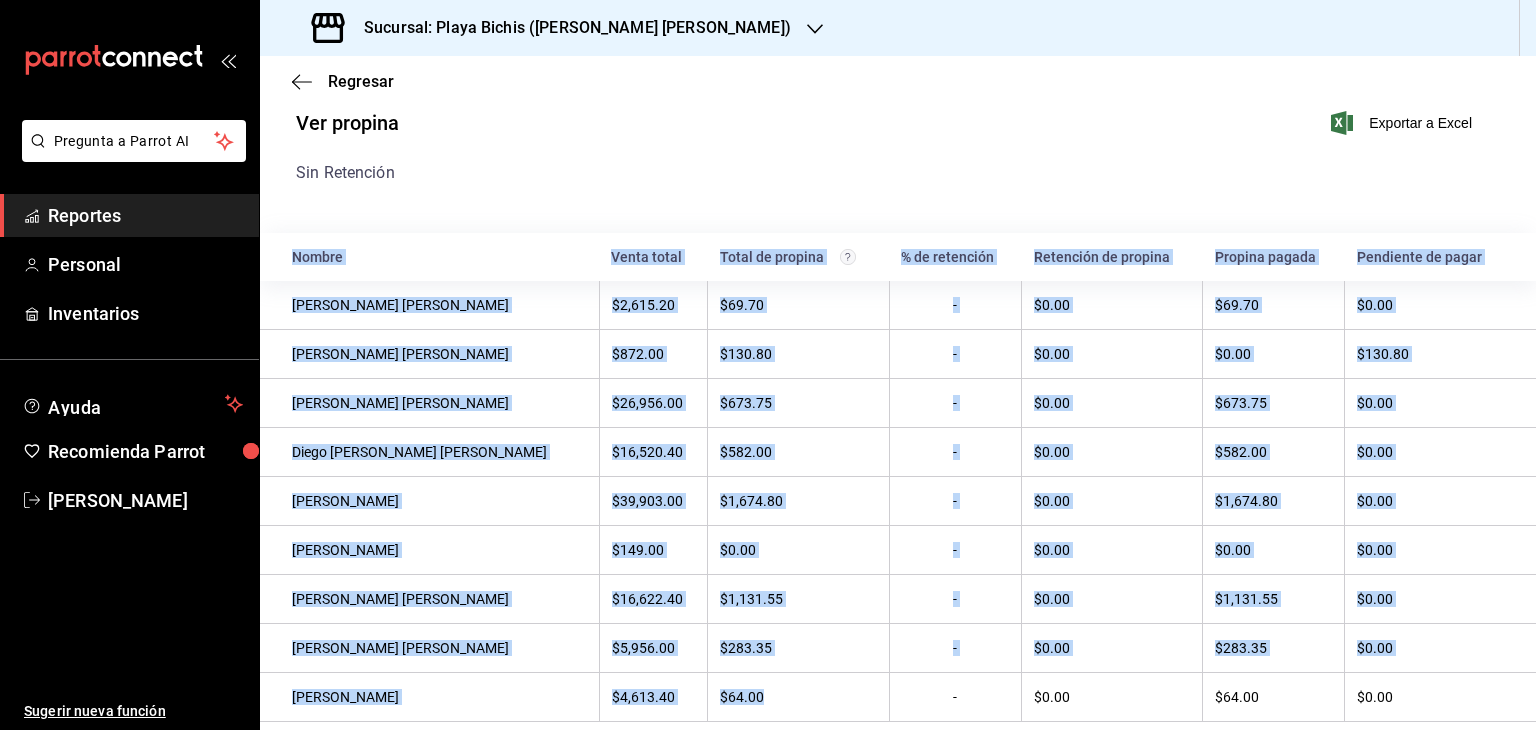 drag, startPoint x: 754, startPoint y: 682, endPoint x: 669, endPoint y: 132, distance: 556.5294 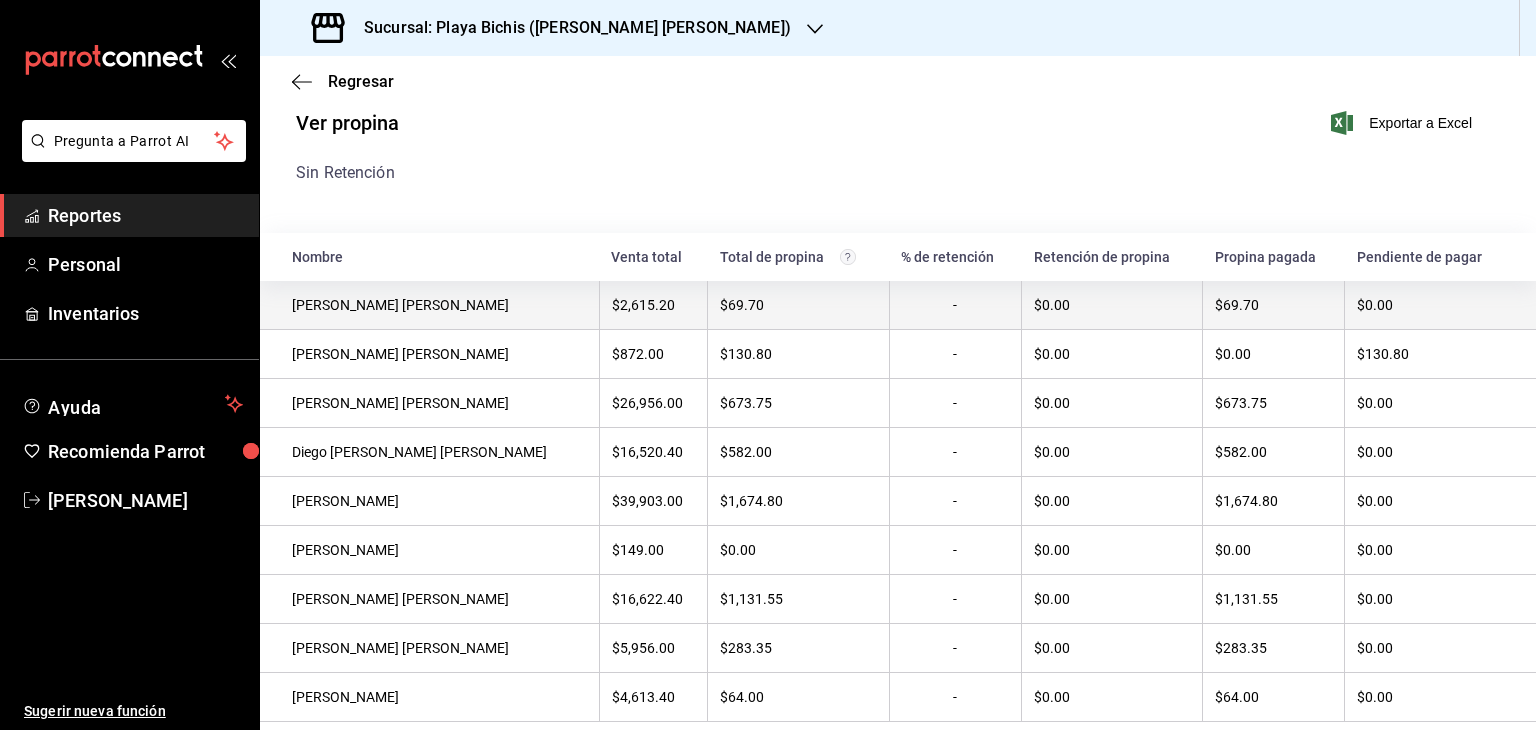 scroll, scrollTop: 34, scrollLeft: 0, axis: vertical 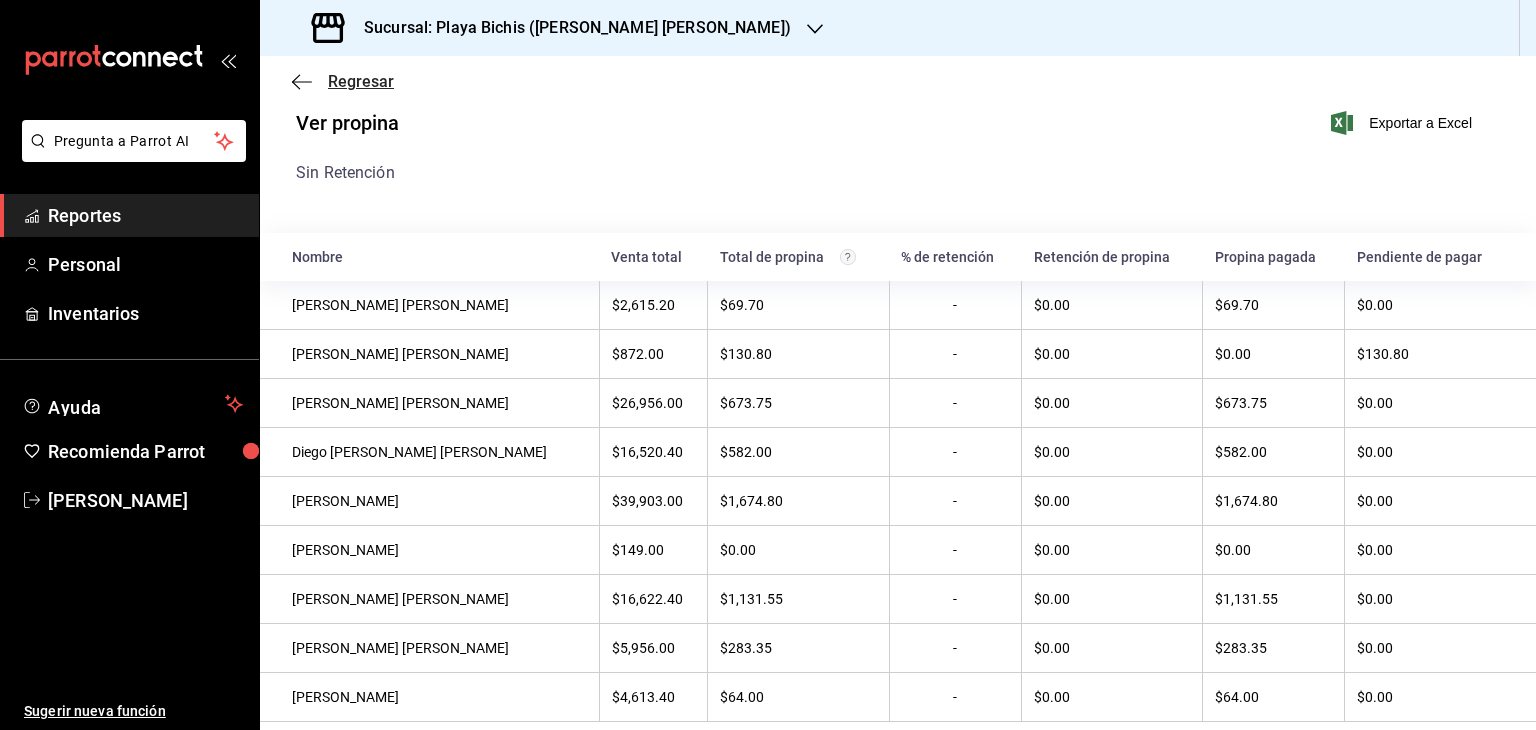 click on "Regresar" at bounding box center [361, 81] 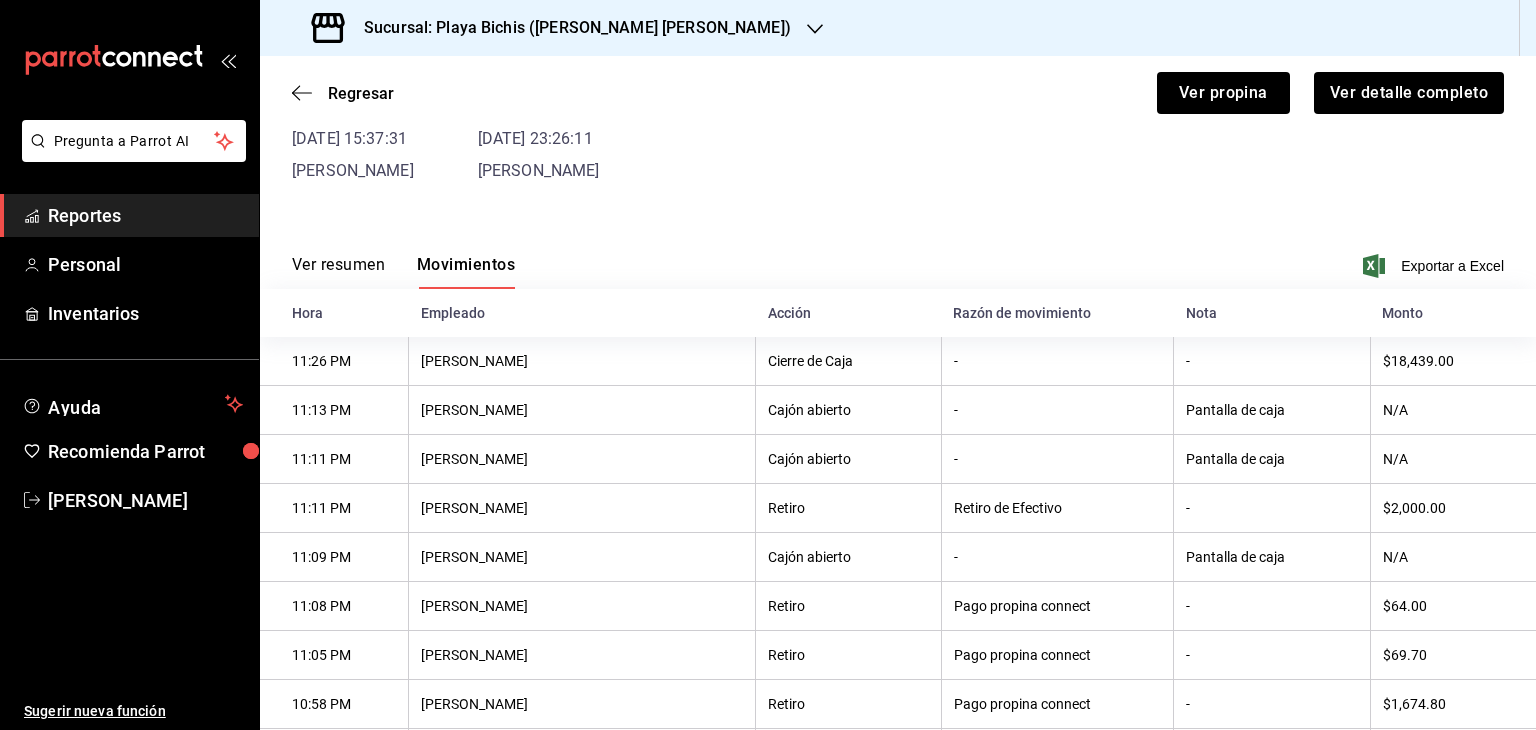 scroll, scrollTop: 69, scrollLeft: 0, axis: vertical 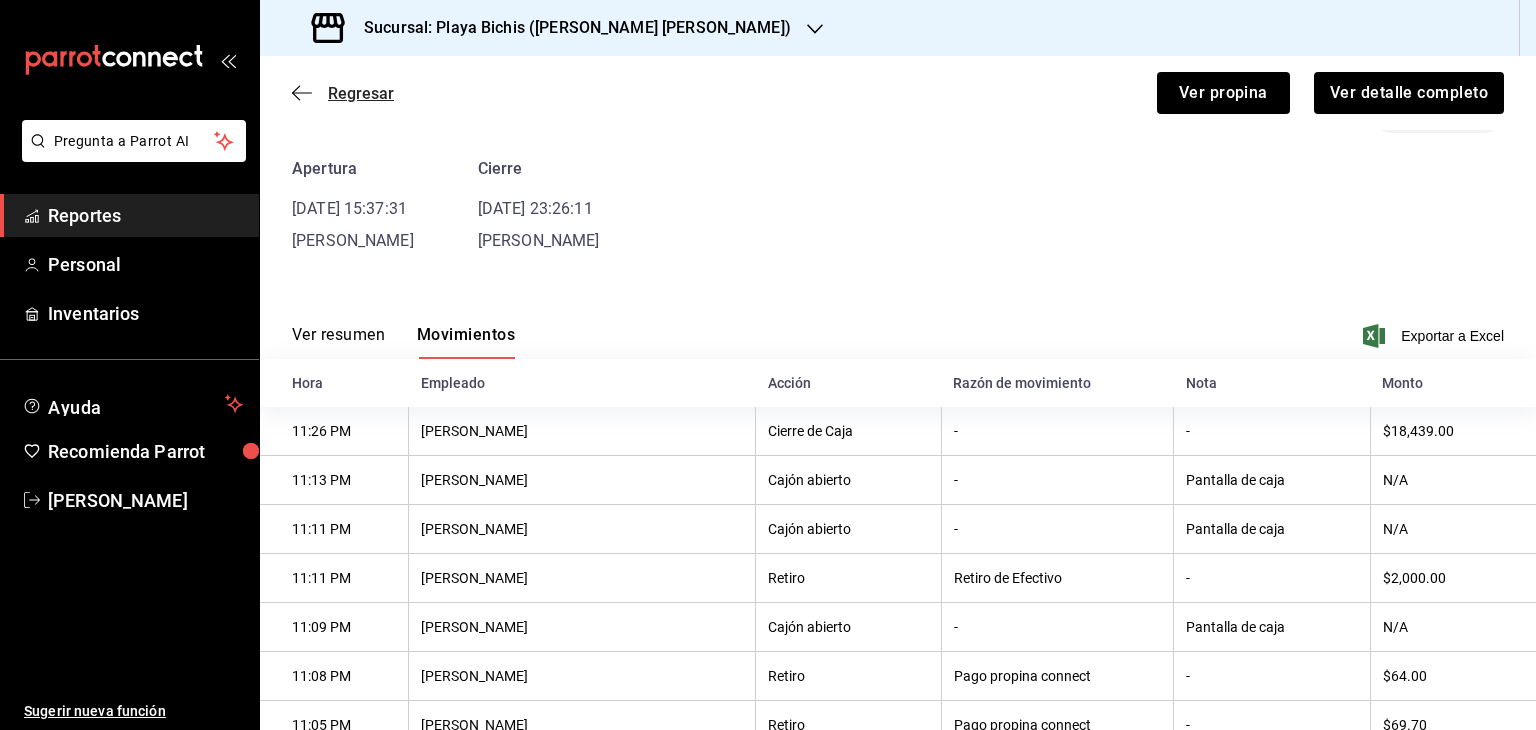 click on "Regresar" at bounding box center (361, 93) 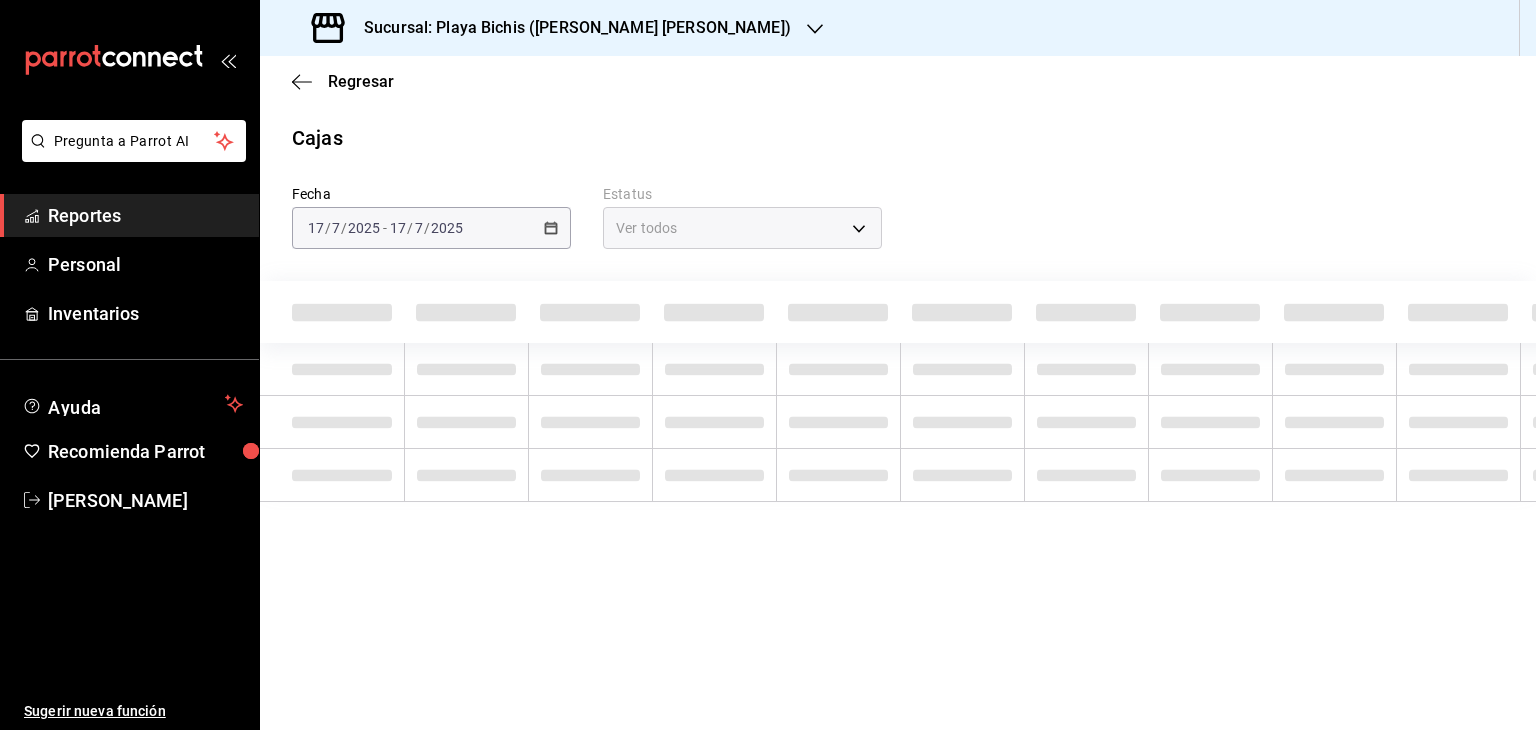 scroll, scrollTop: 0, scrollLeft: 0, axis: both 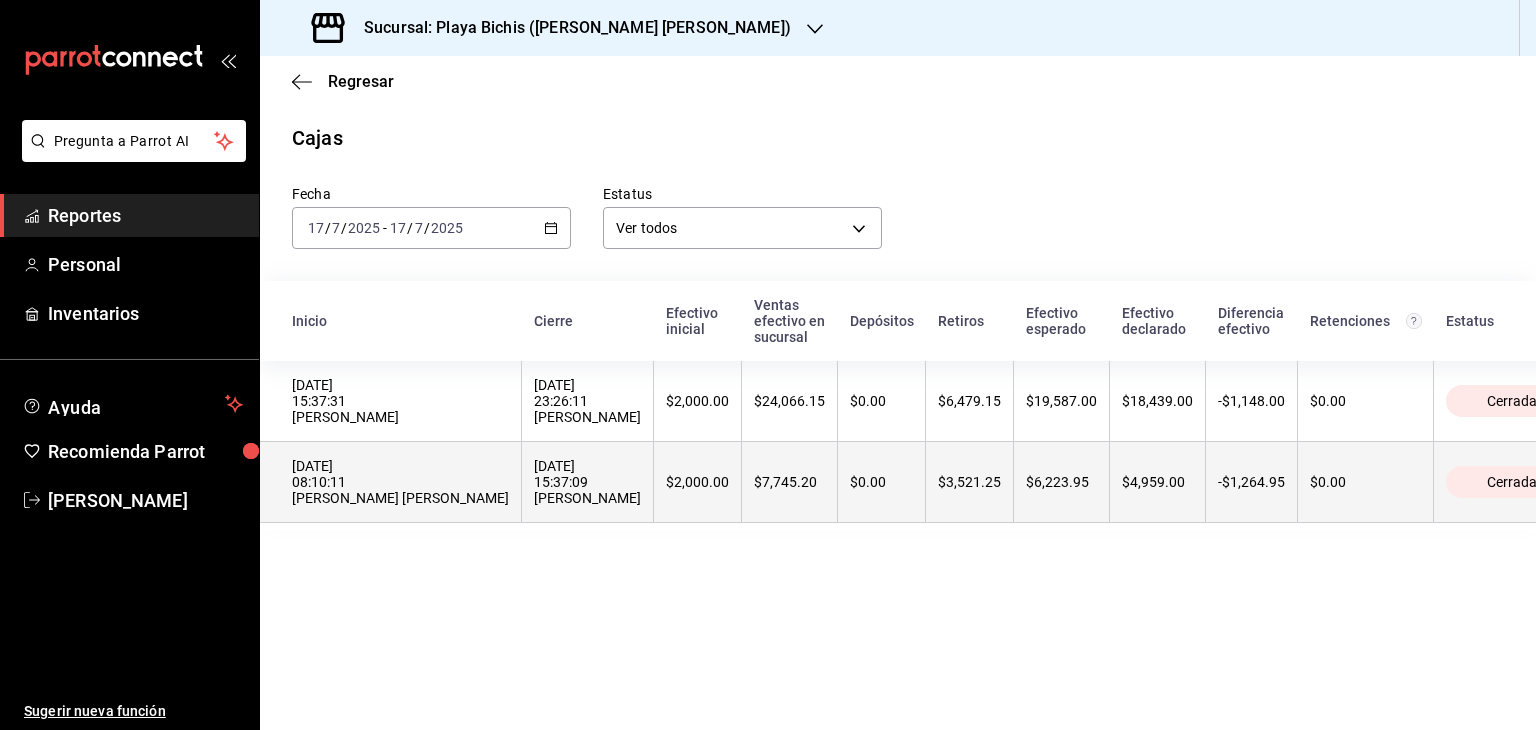 click on "17/07/2025
15:37:09
Ingrid Jaqueline Villalobos" at bounding box center (587, 482) 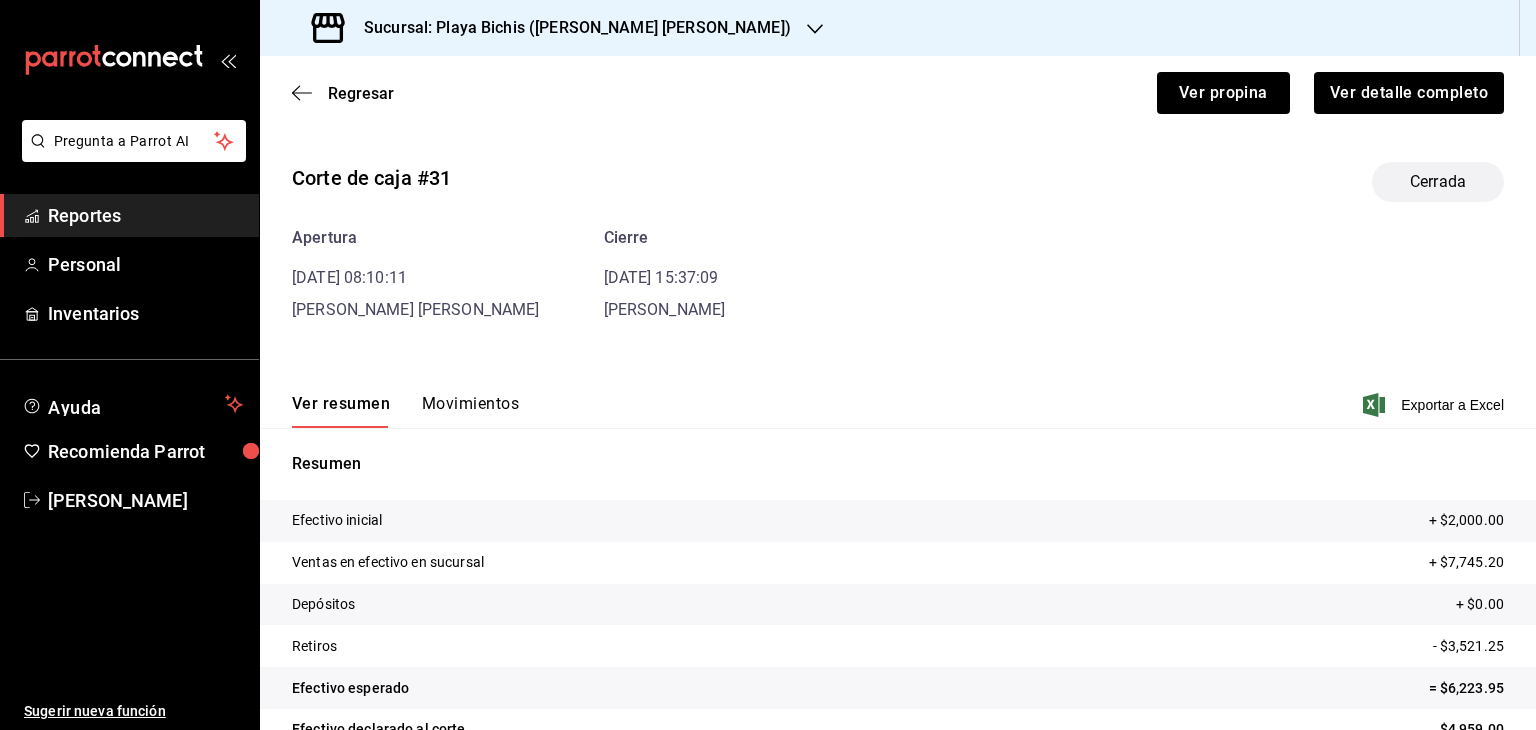 click on "Movimientos" at bounding box center (470, 411) 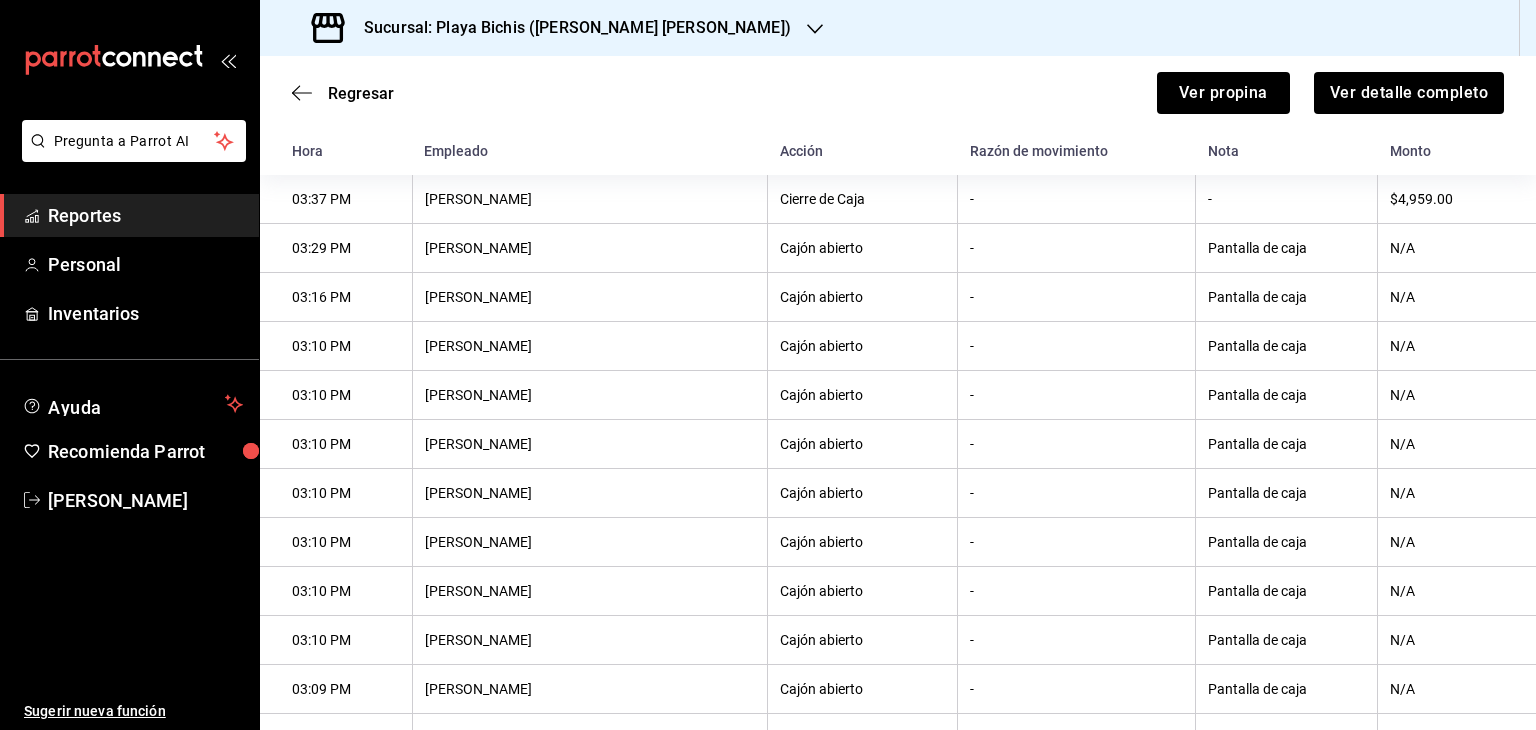 scroll, scrollTop: 282, scrollLeft: 0, axis: vertical 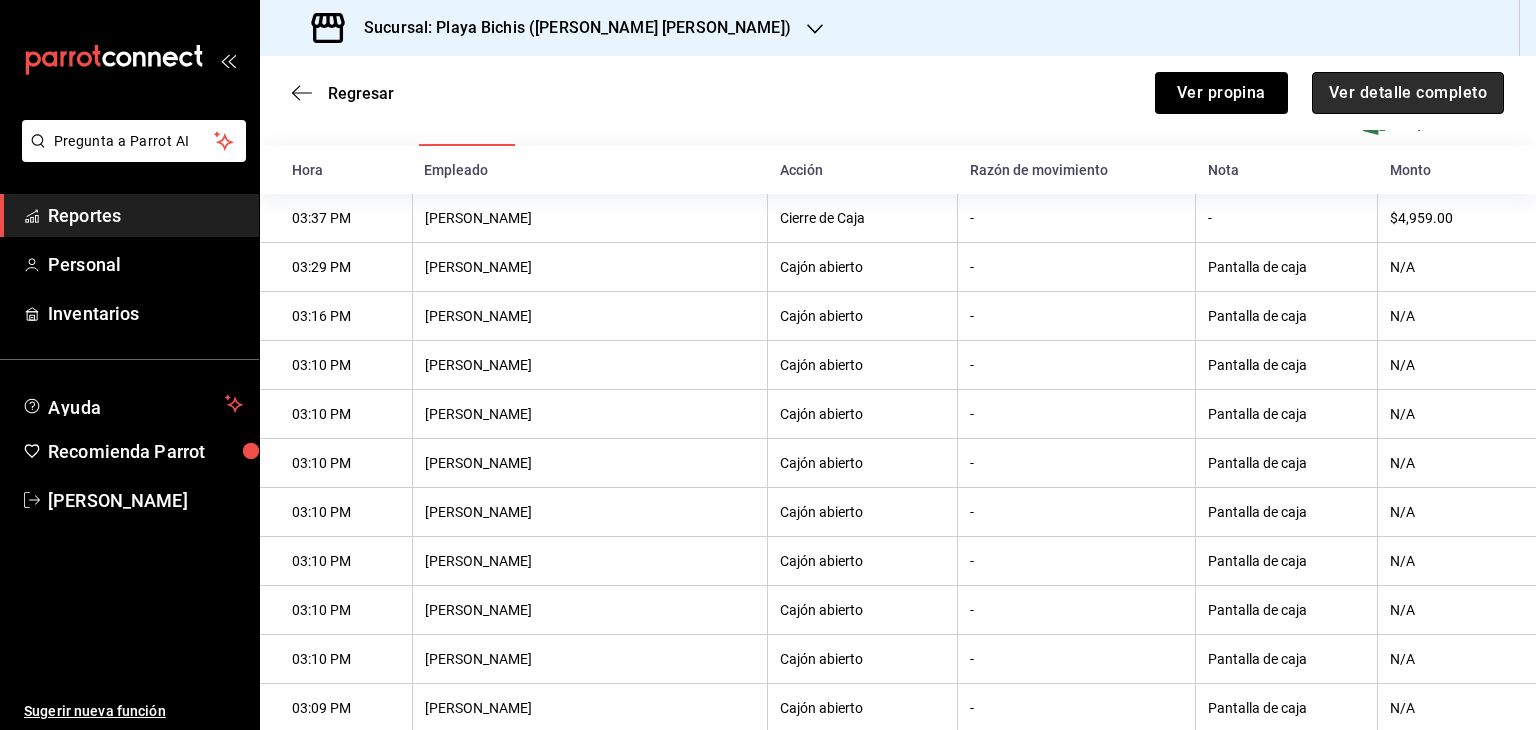 click on "Ver detalle completo" at bounding box center [1408, 93] 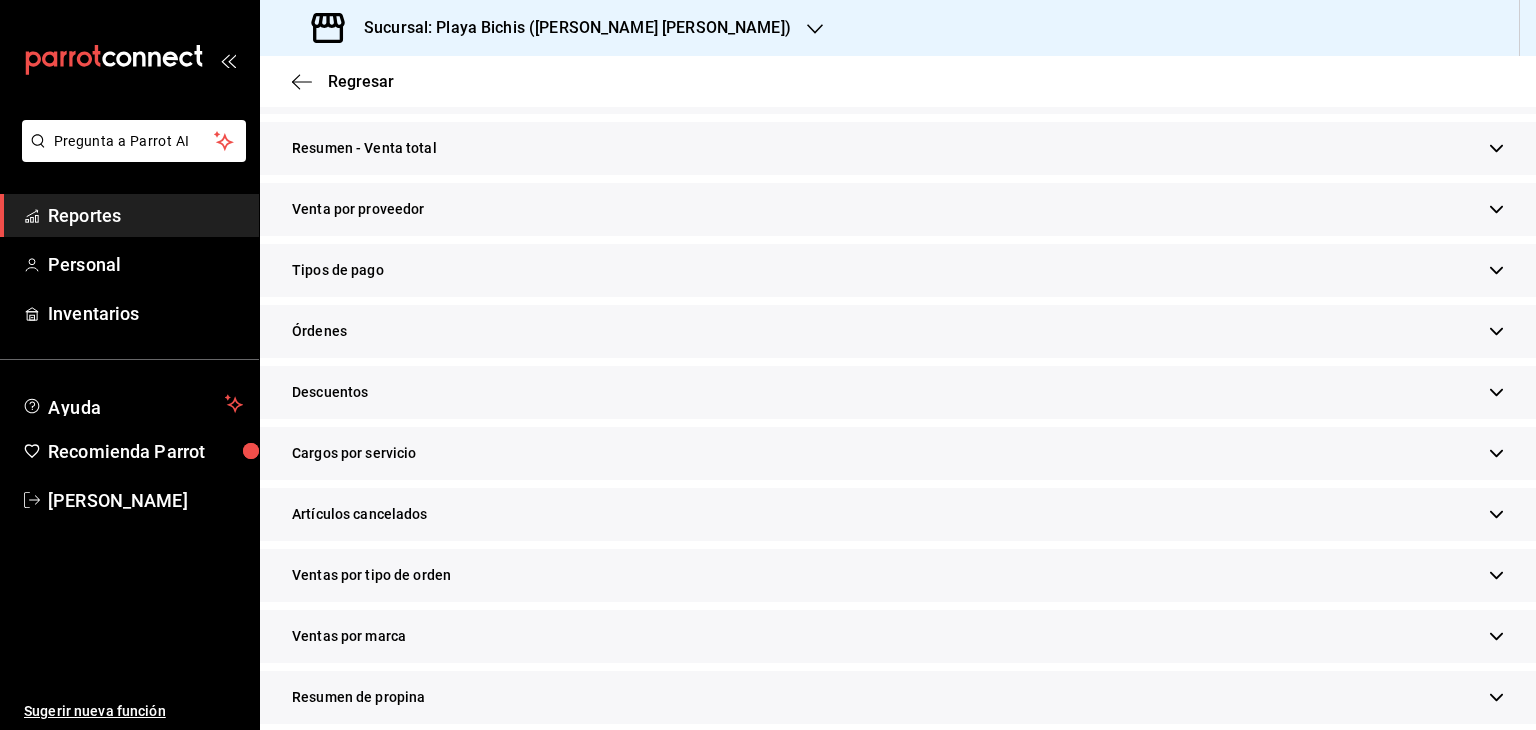 scroll, scrollTop: 374, scrollLeft: 0, axis: vertical 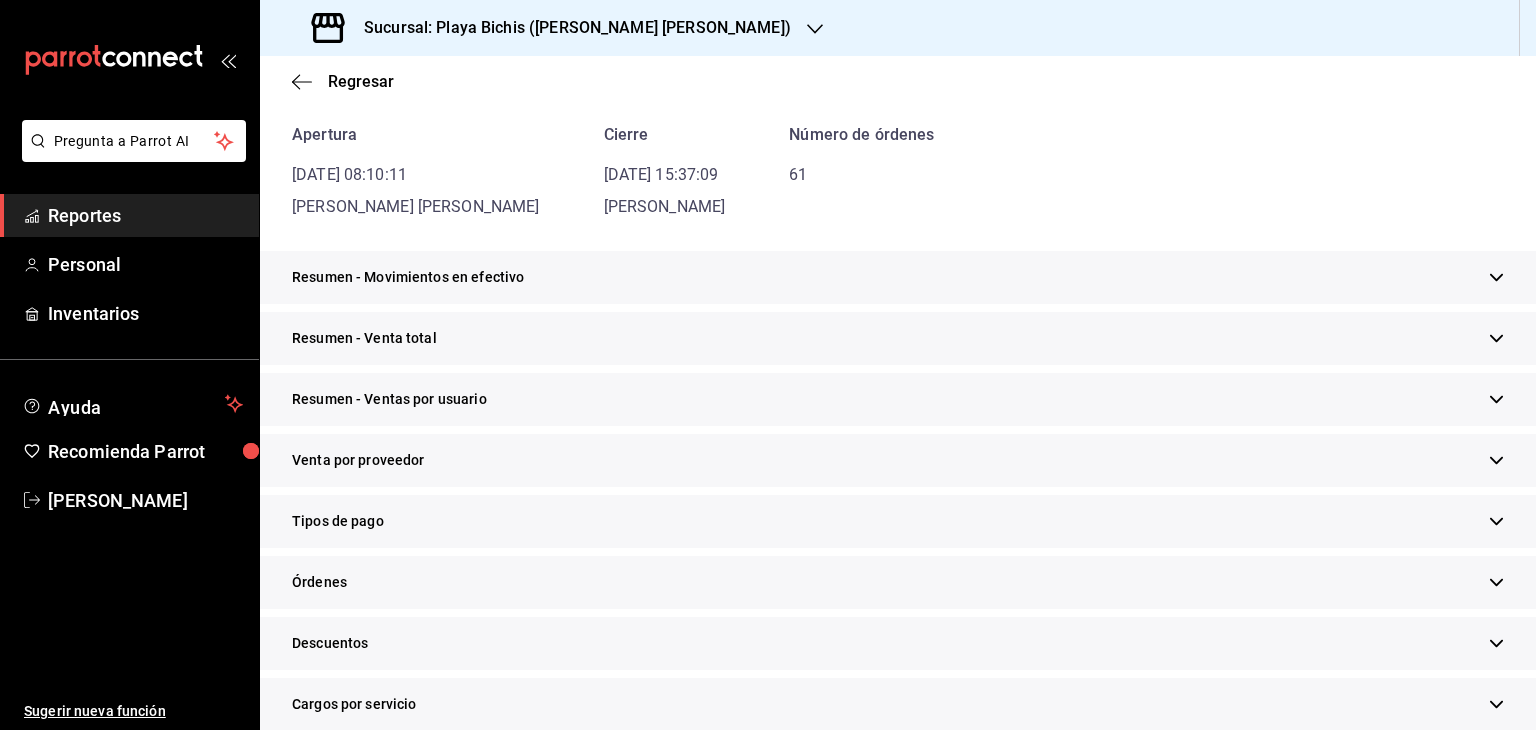 click 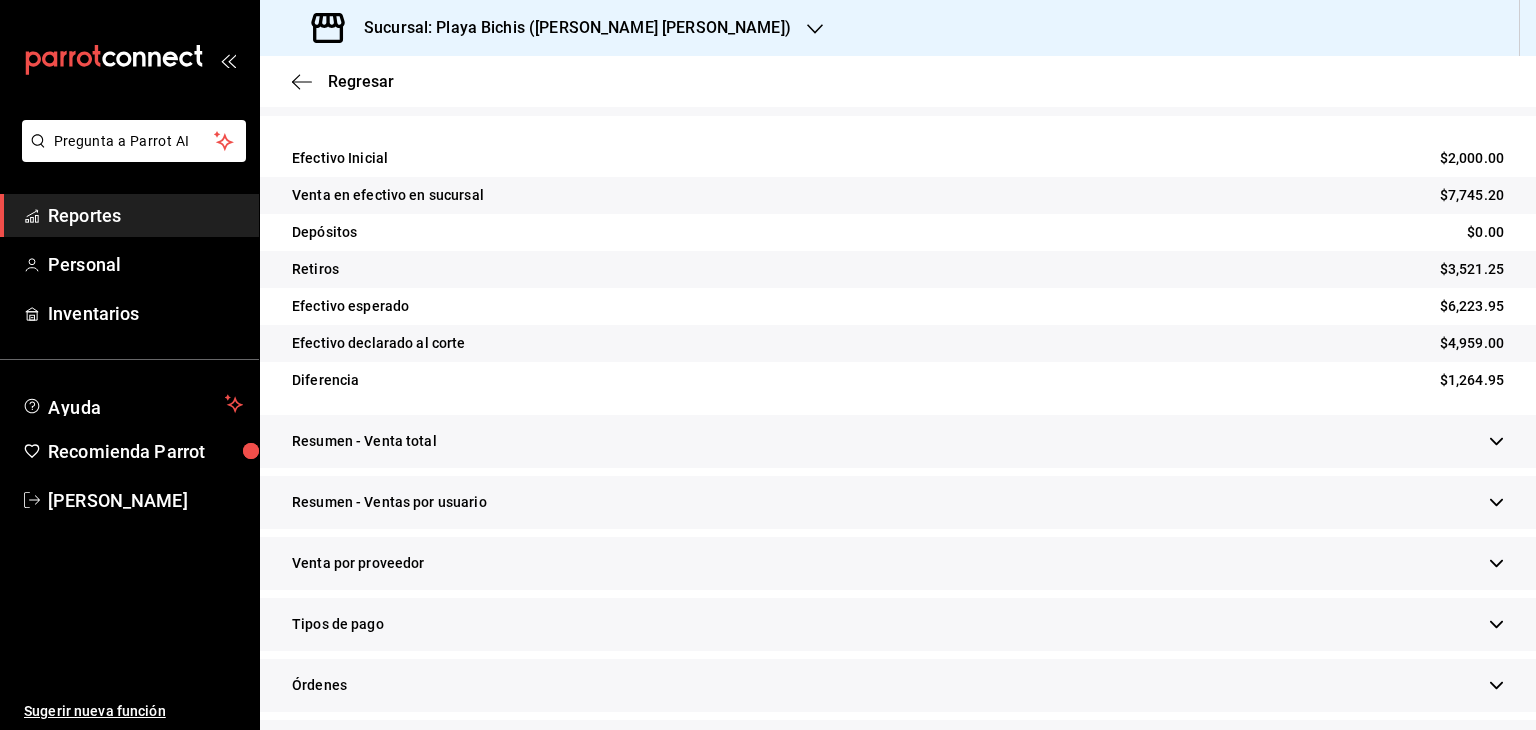 scroll, scrollTop: 395, scrollLeft: 0, axis: vertical 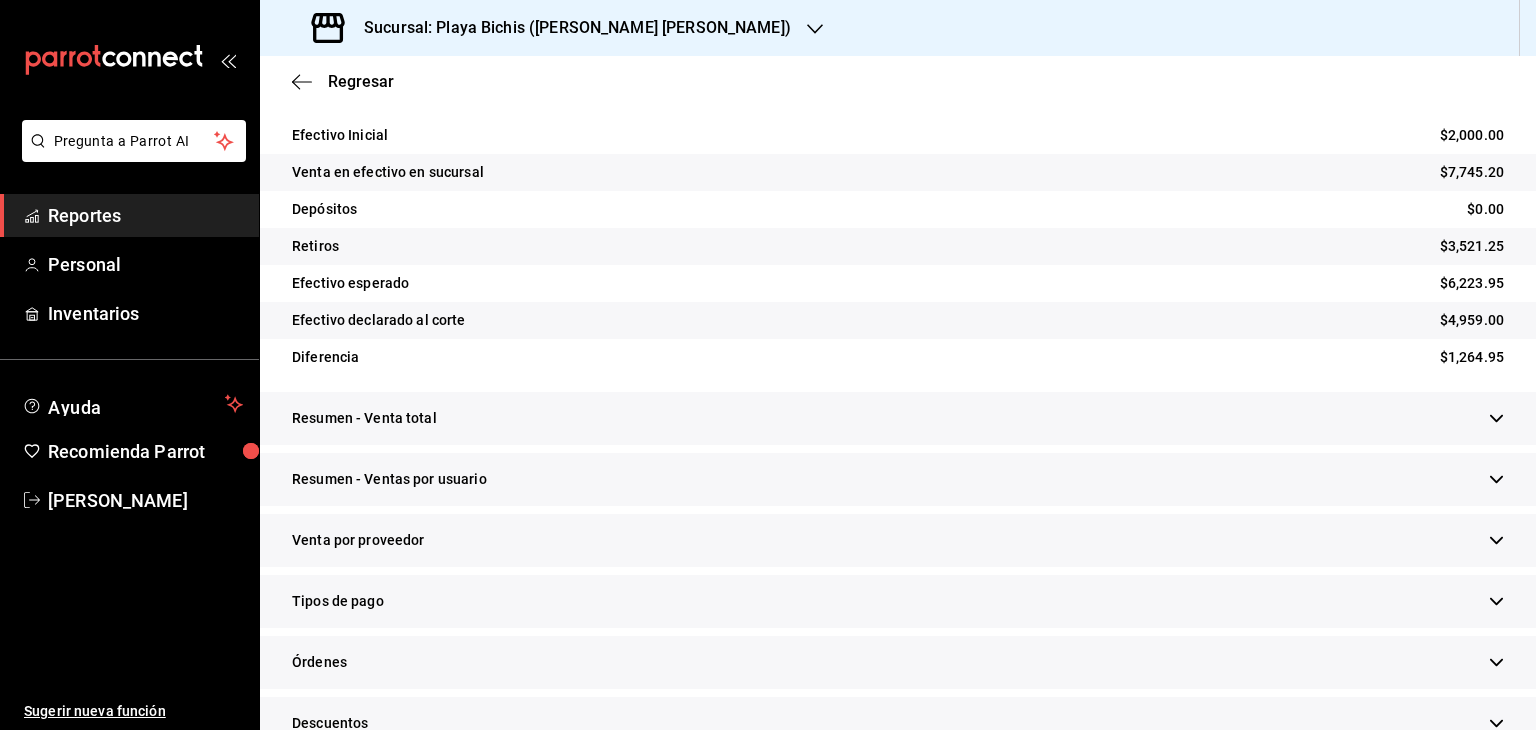 click on "Resumen - Venta total" at bounding box center [898, 418] 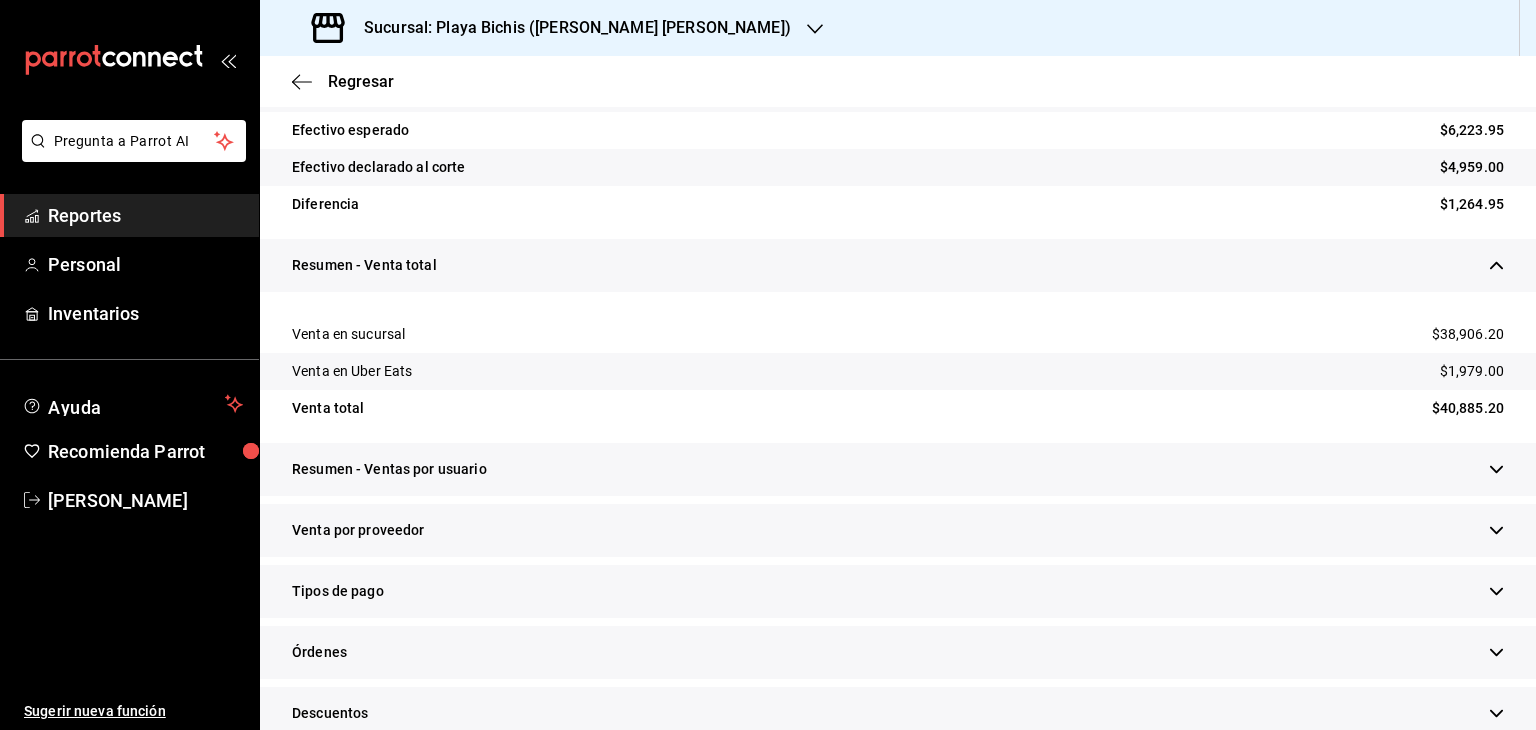 scroll, scrollTop: 555, scrollLeft: 0, axis: vertical 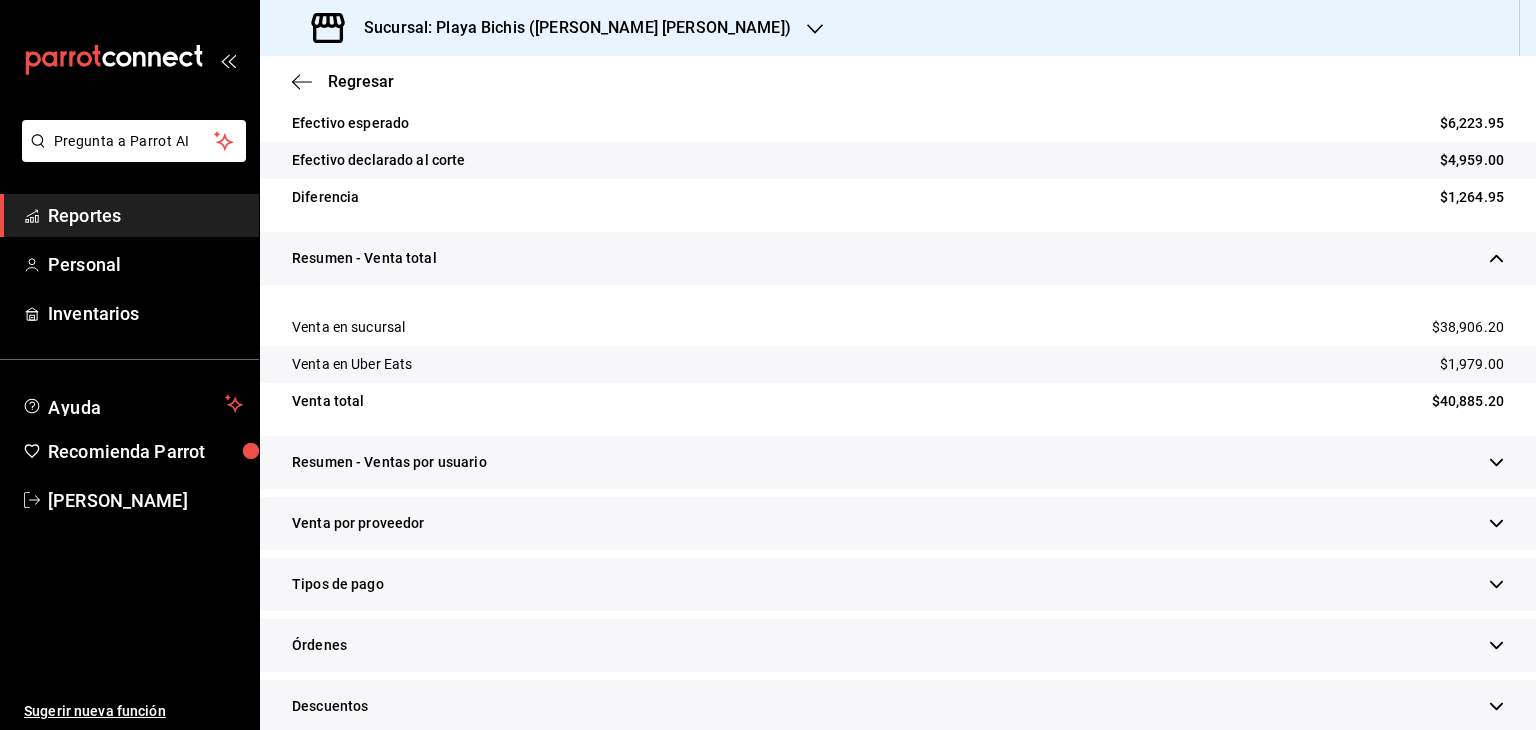 click 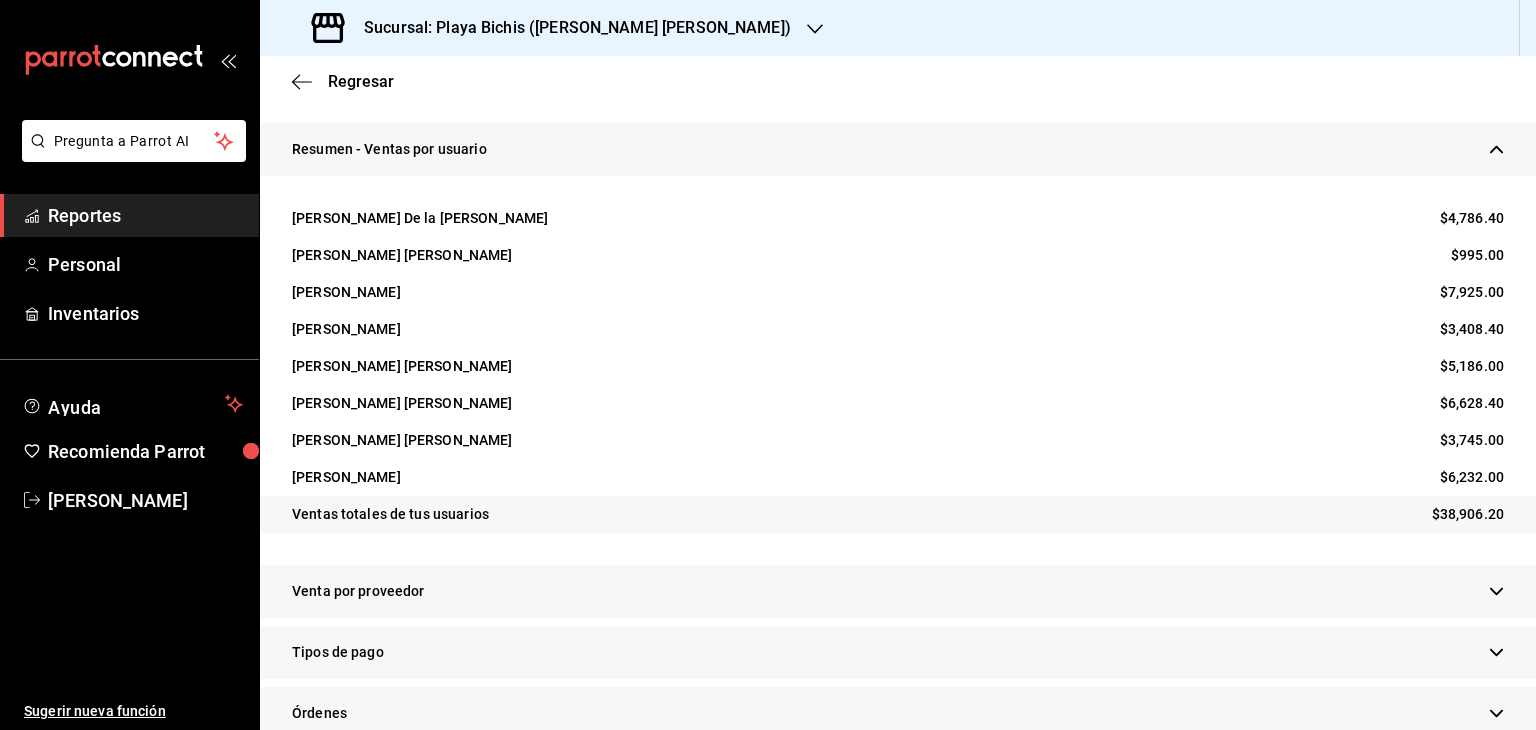 scroll, scrollTop: 865, scrollLeft: 0, axis: vertical 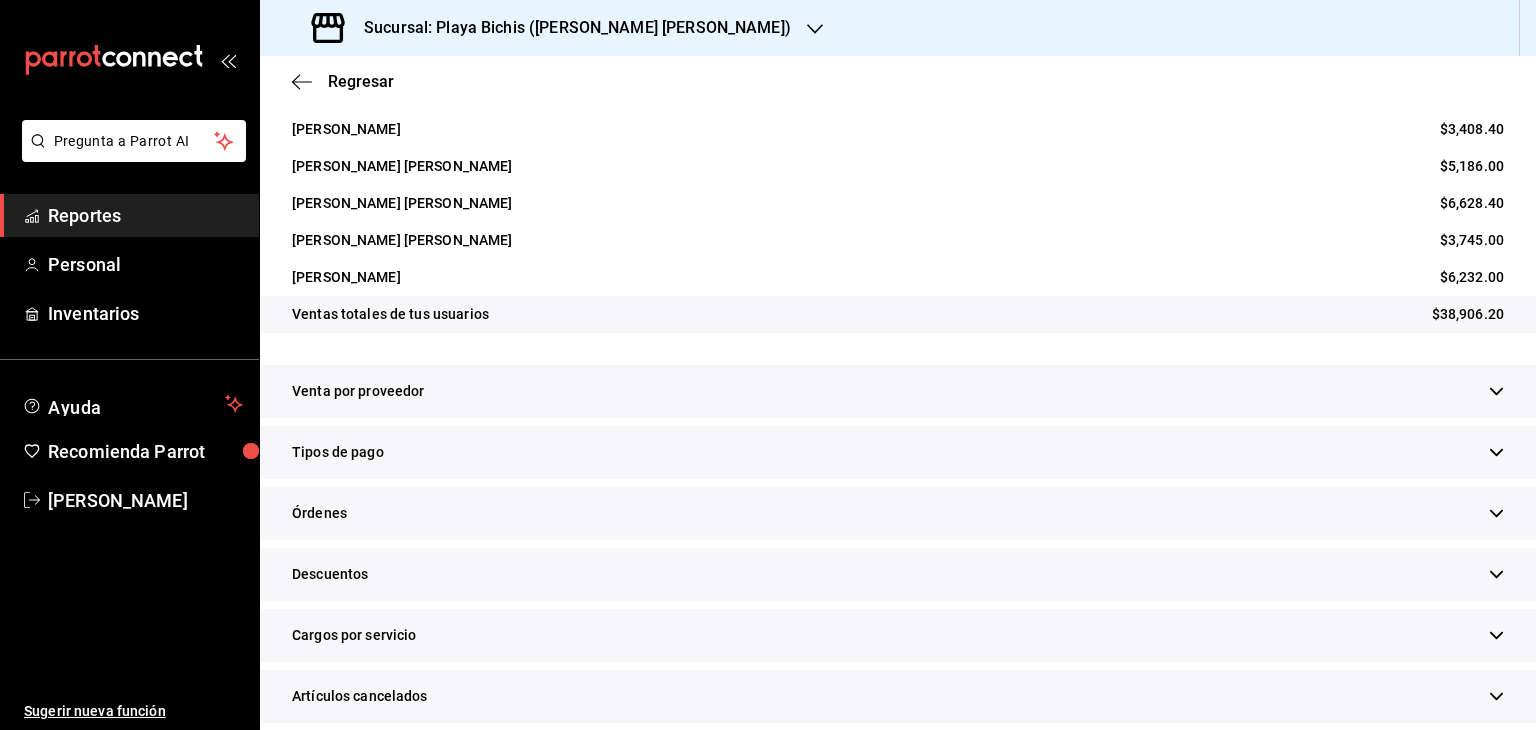 click at bounding box center [1496, 391] 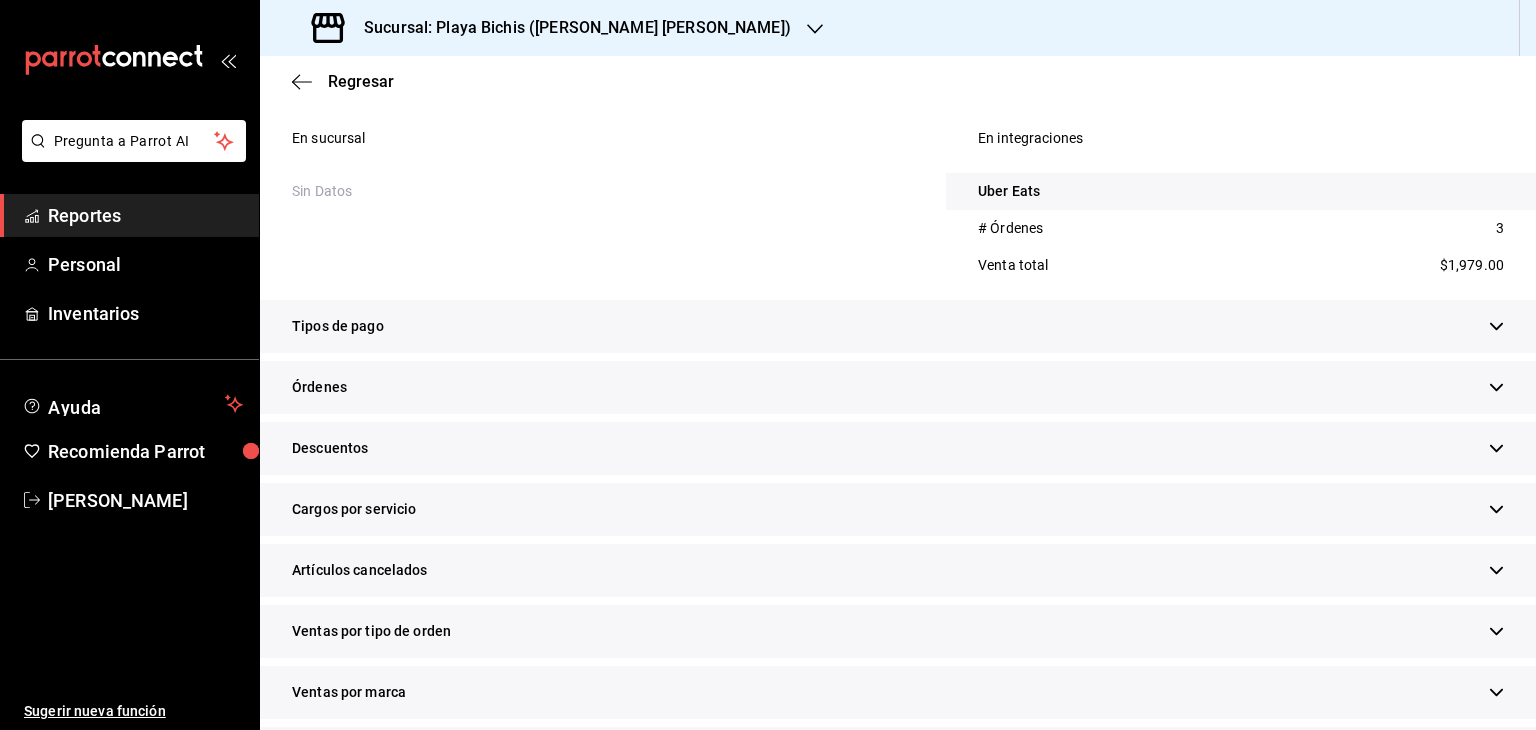 scroll, scrollTop: 1407, scrollLeft: 0, axis: vertical 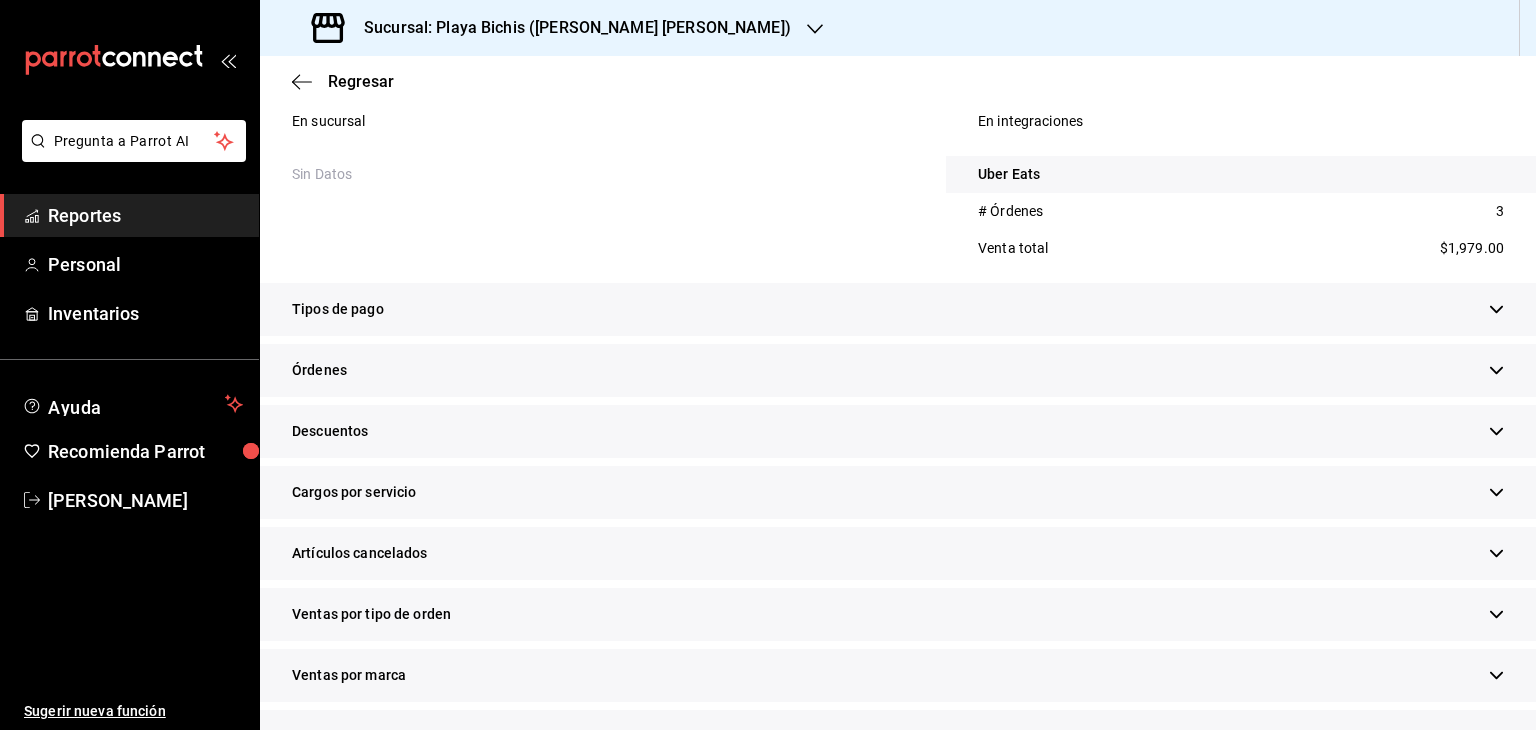 click 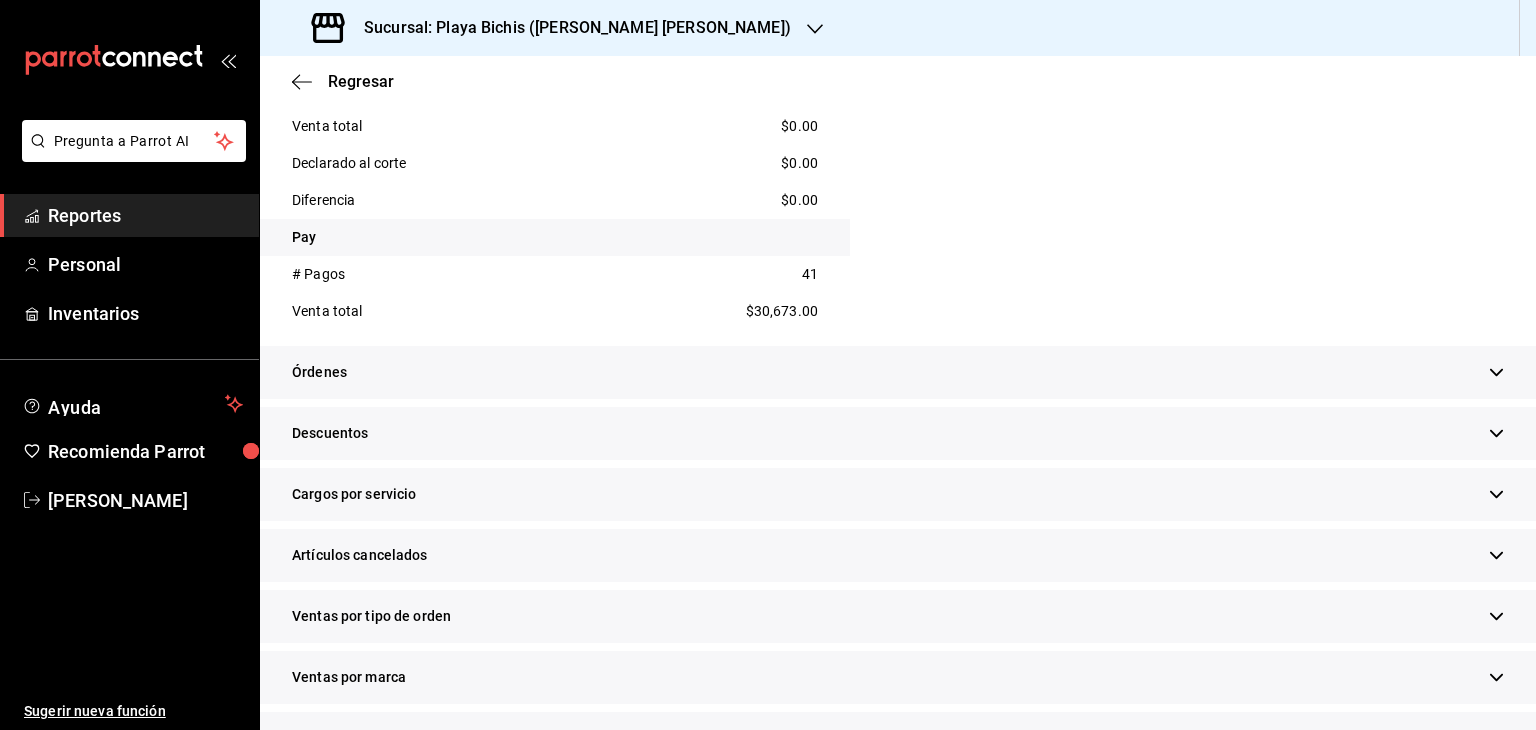 scroll, scrollTop: 2595, scrollLeft: 0, axis: vertical 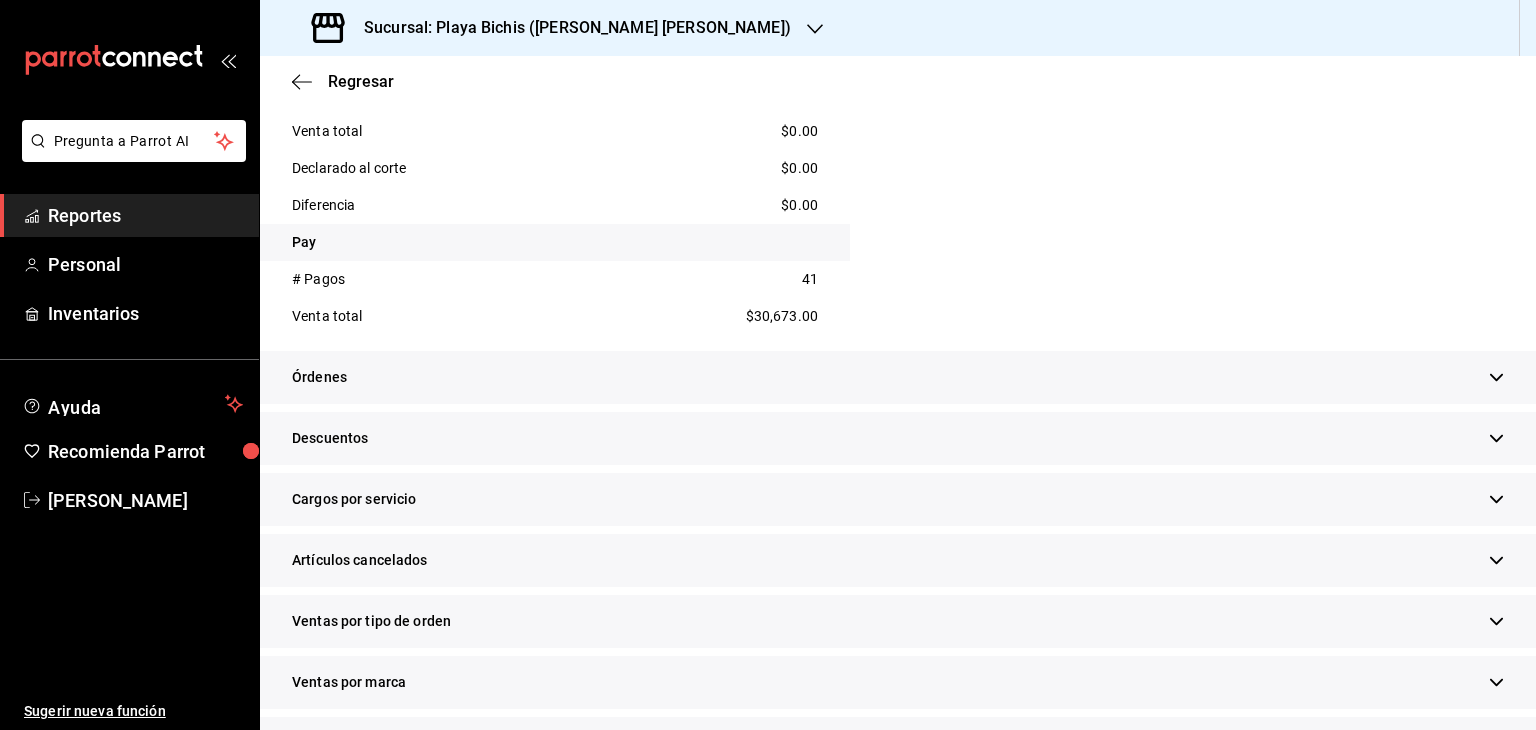 click 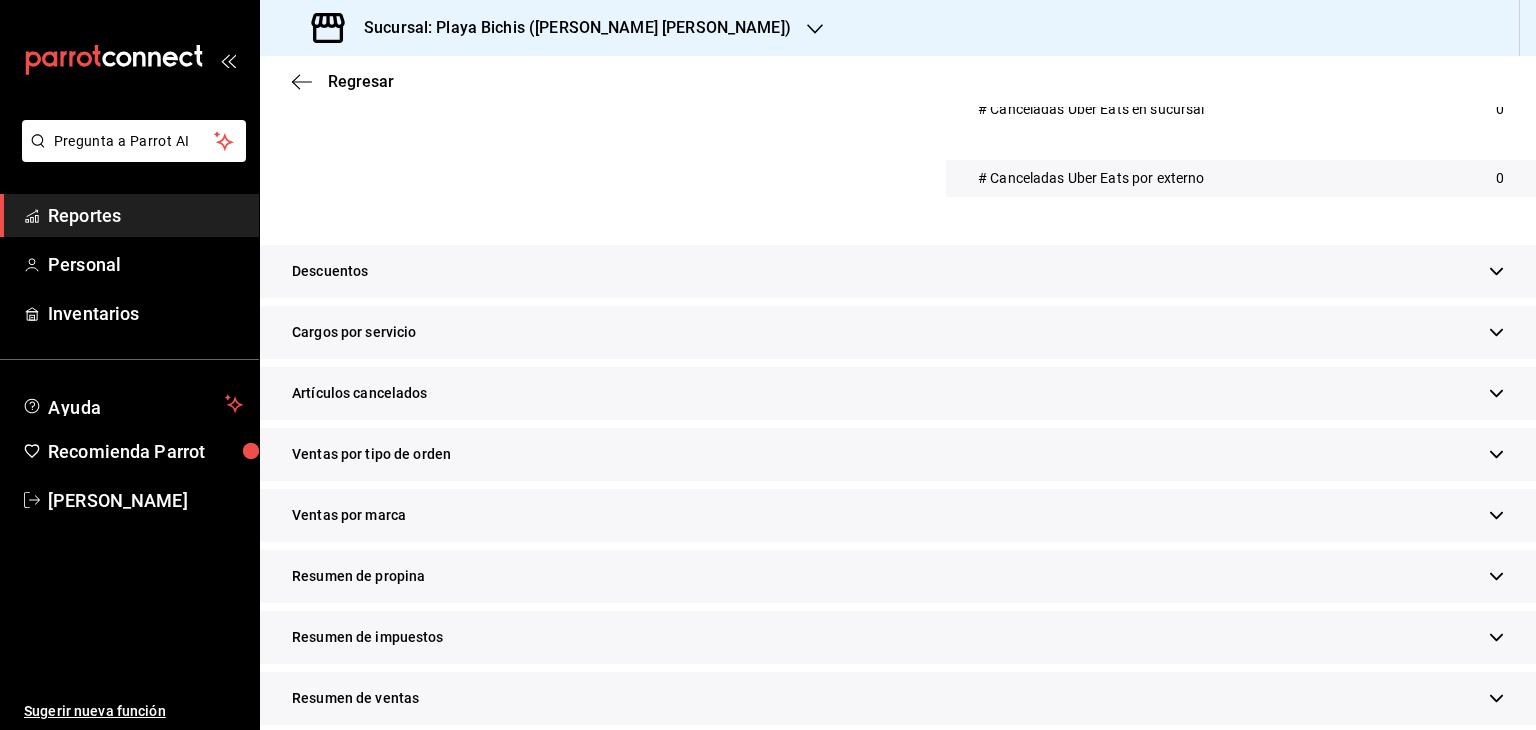 scroll, scrollTop: 3211, scrollLeft: 0, axis: vertical 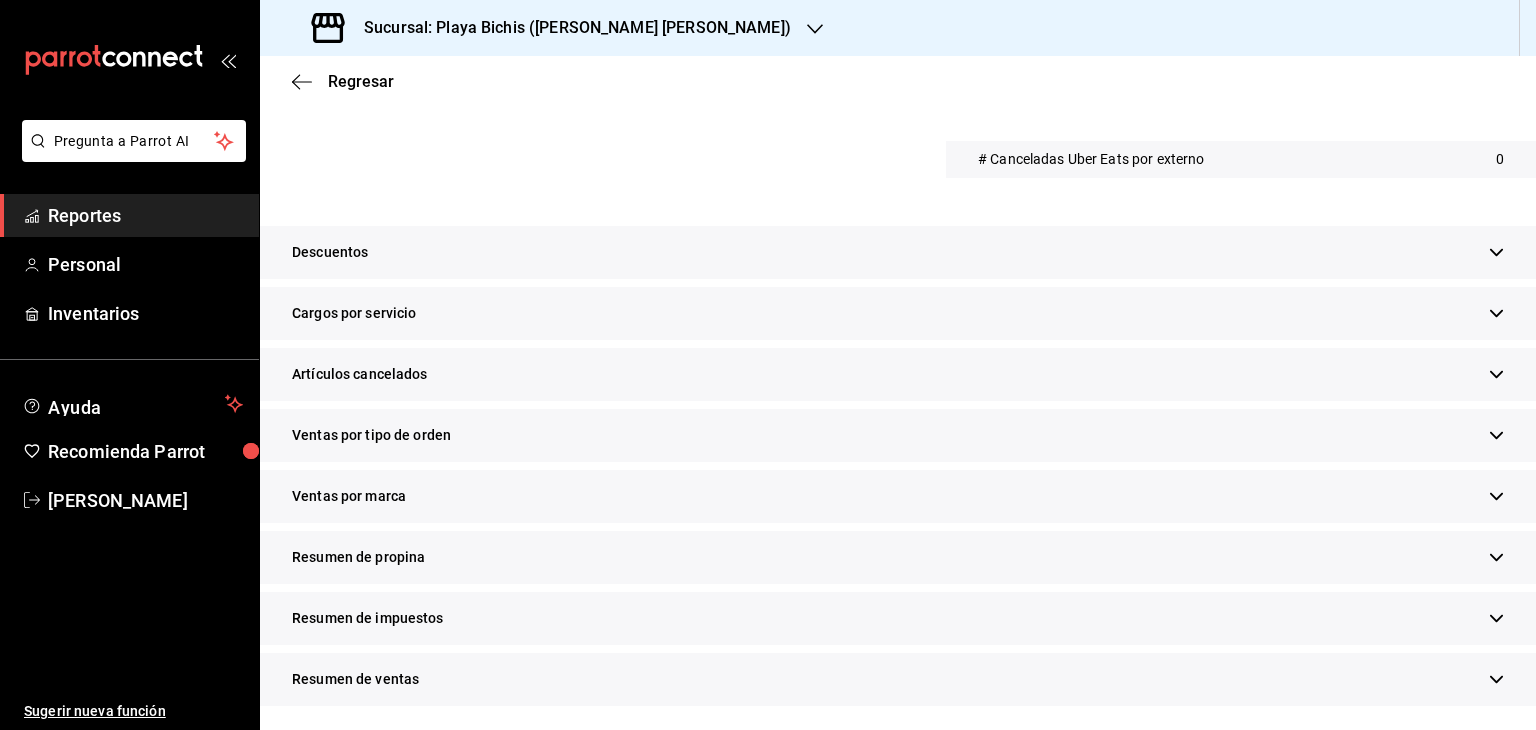 click at bounding box center (1496, 557) 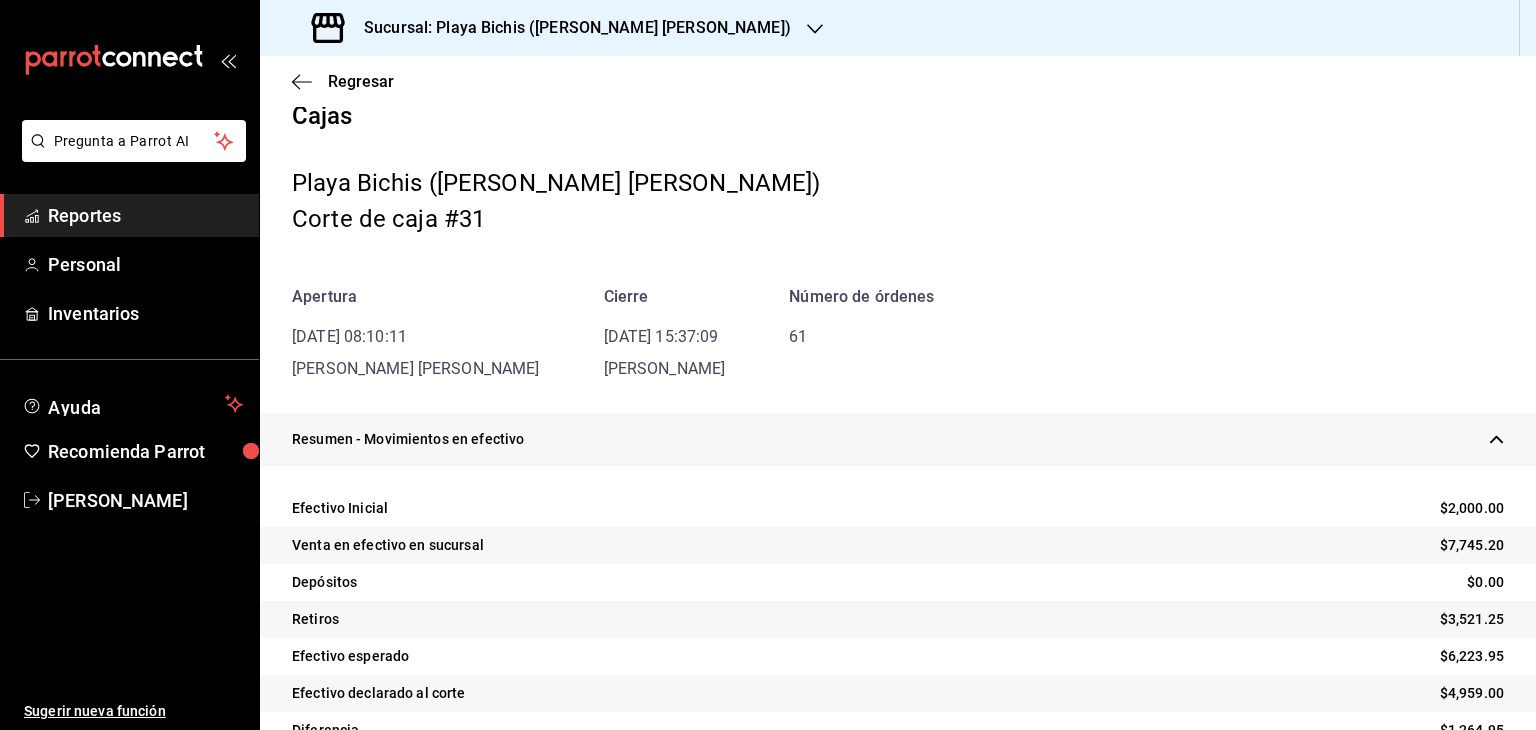scroll, scrollTop: 0, scrollLeft: 0, axis: both 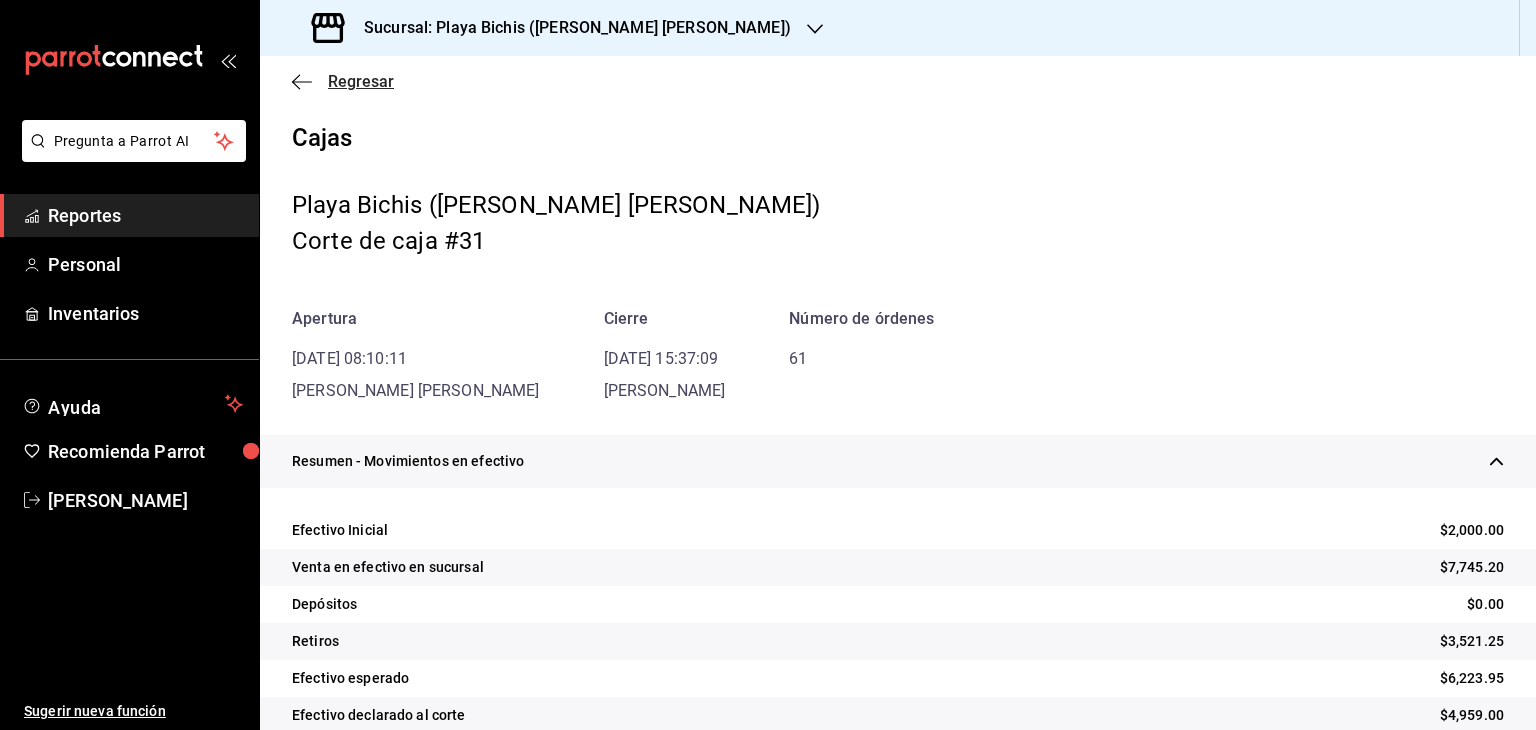 click on "Regresar" at bounding box center [361, 81] 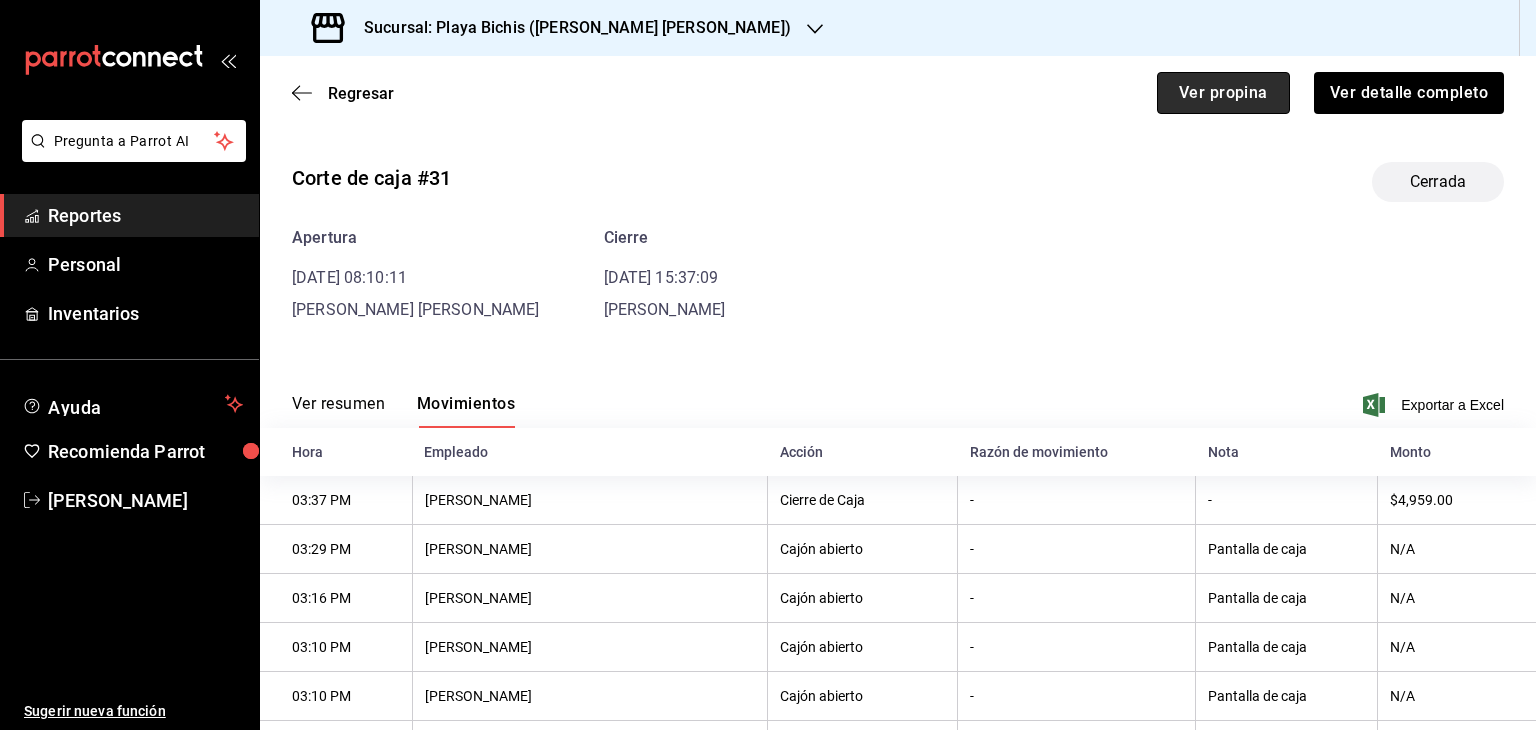 click on "Ver propina" at bounding box center [1223, 93] 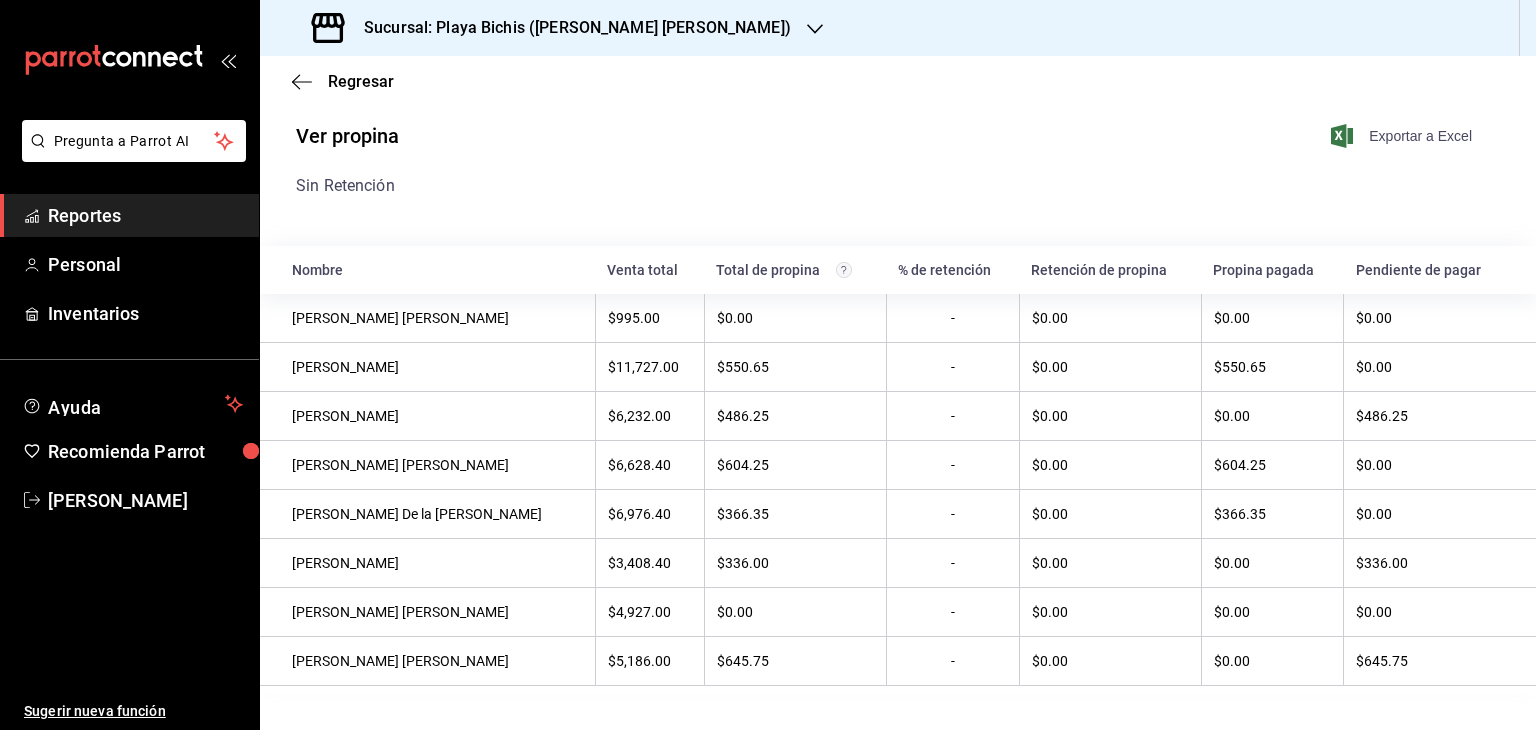 click on "Exportar a Excel" at bounding box center [1403, 136] 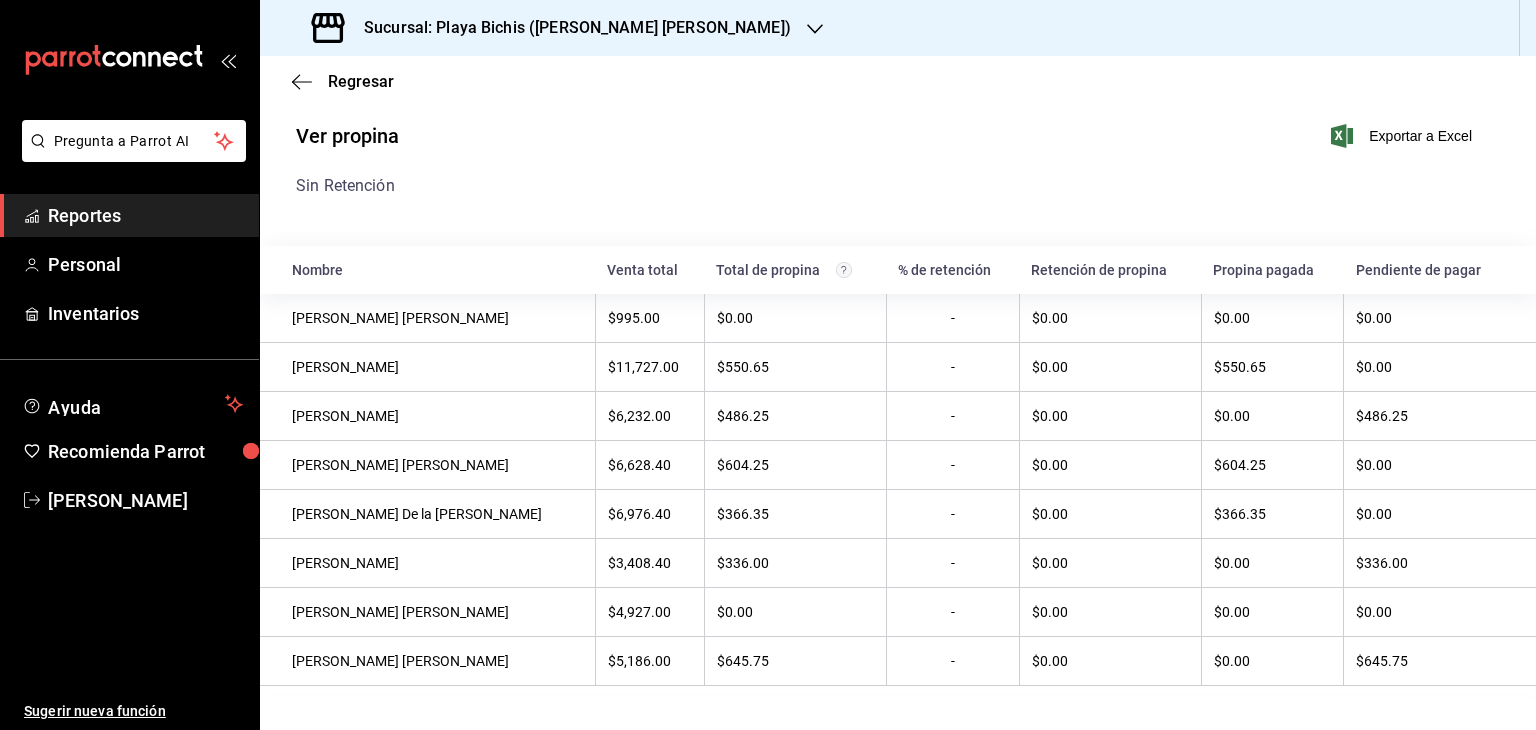 click on "Reportes" at bounding box center (145, 215) 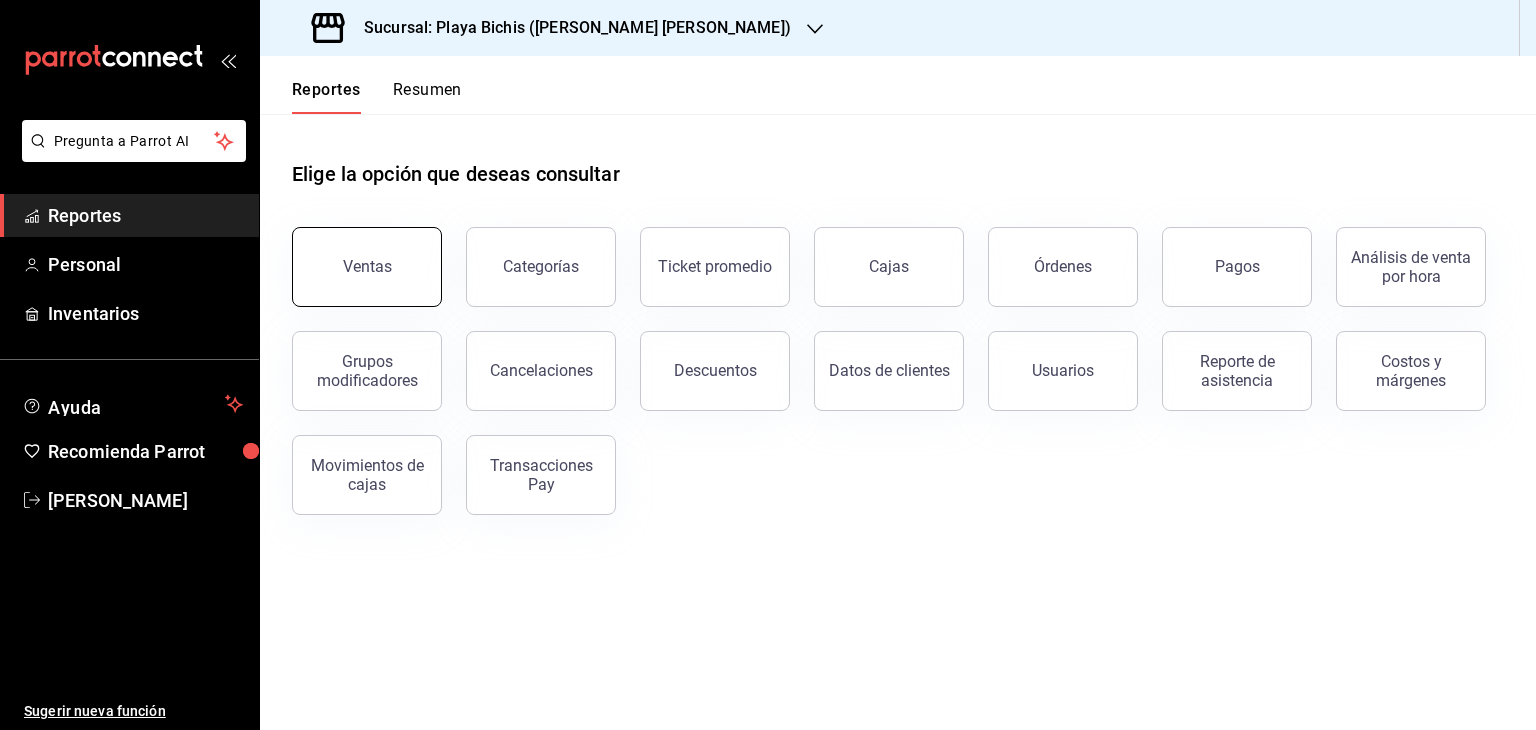 click on "Ventas" at bounding box center (367, 266) 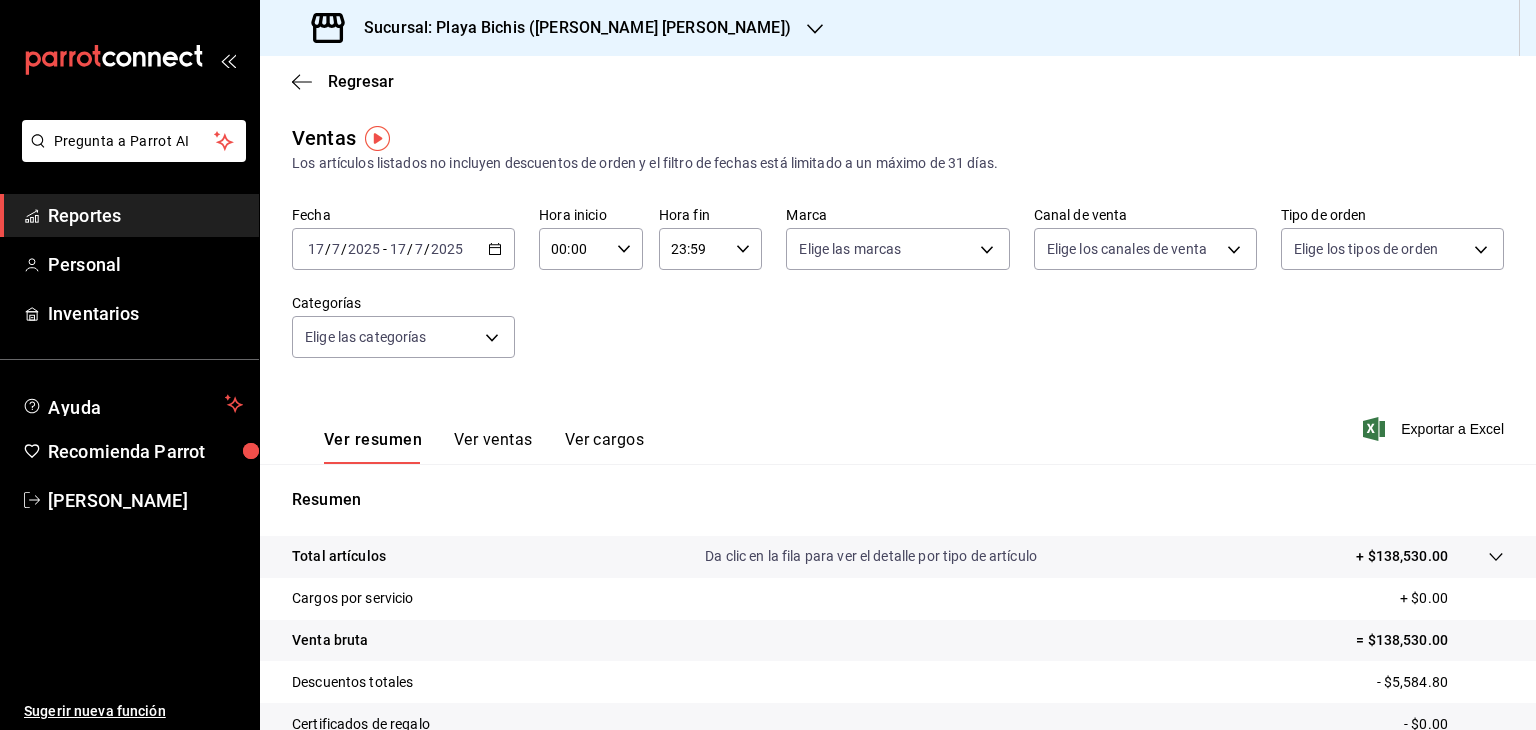 click on "Da clic en la fila para ver el detalle por tipo de artículo" at bounding box center (871, 556) 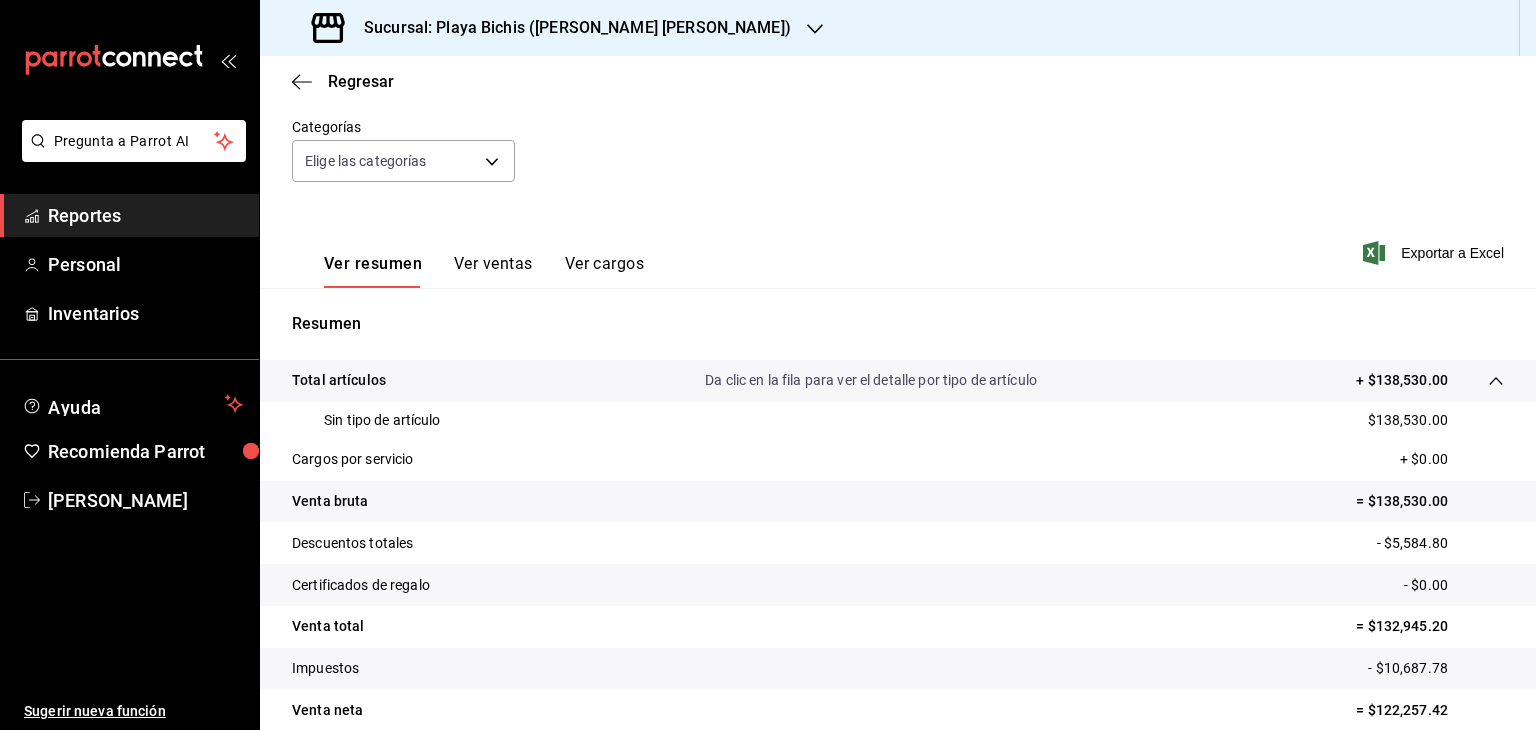 scroll, scrollTop: 180, scrollLeft: 0, axis: vertical 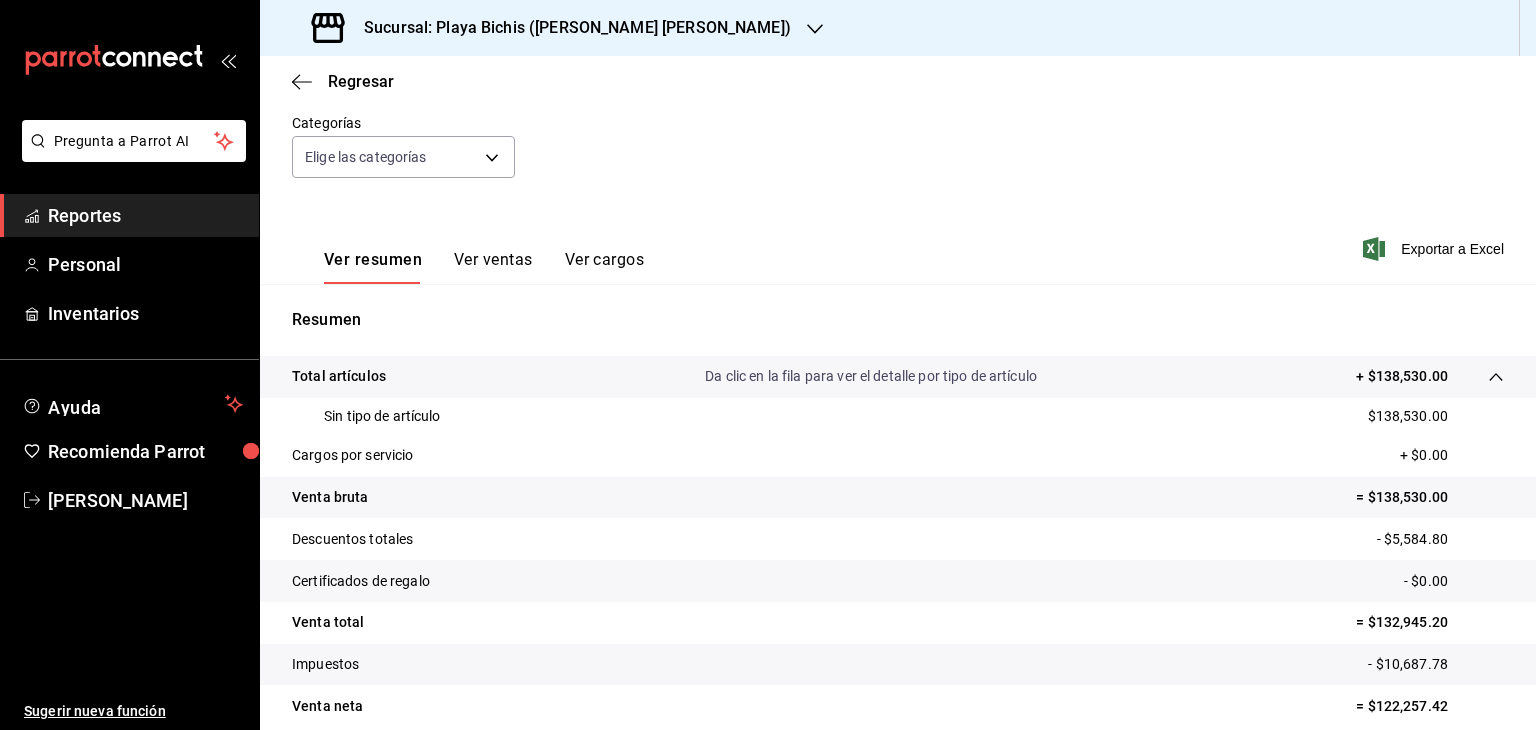 click on "Venta bruta = $138,530.00" at bounding box center [898, 498] 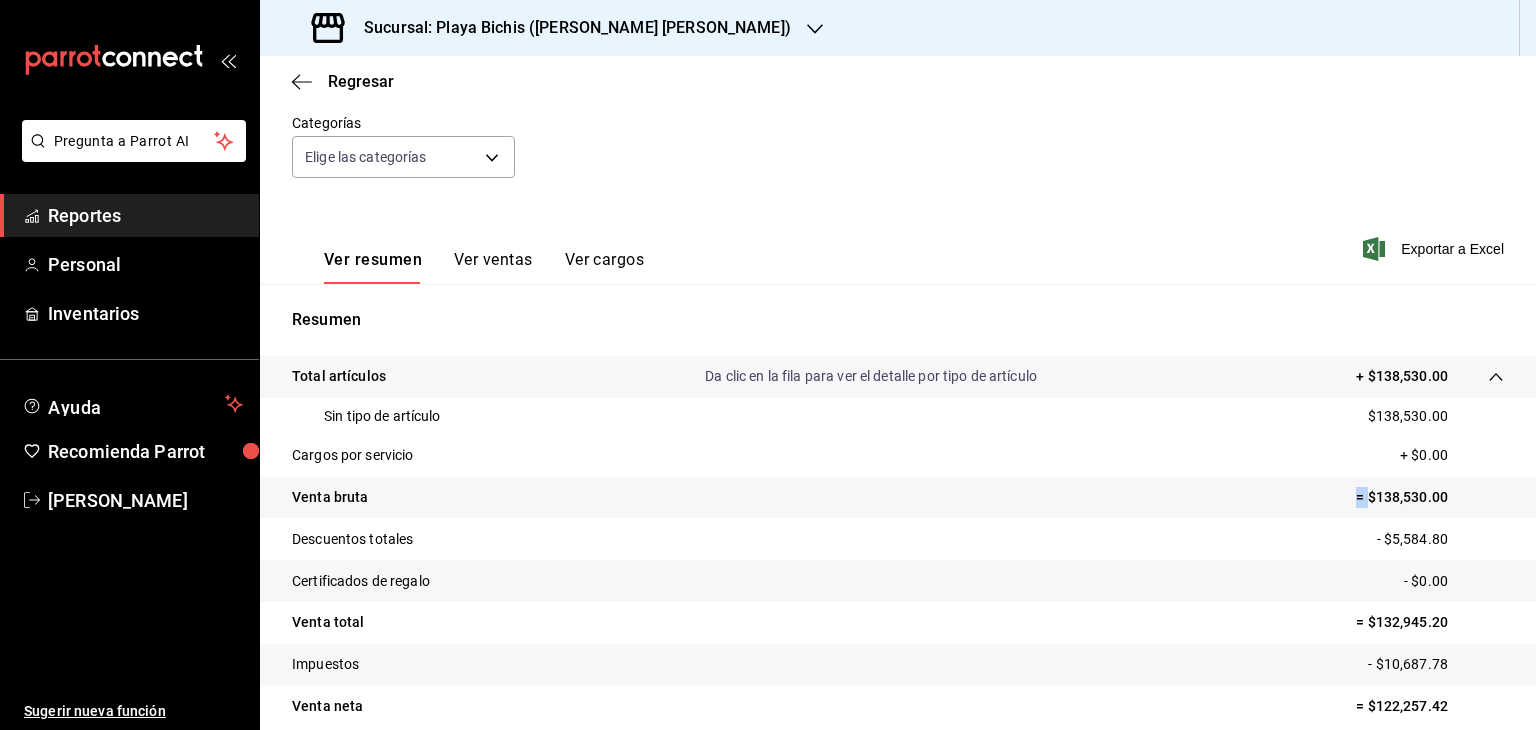 click on "Venta bruta = $138,530.00" at bounding box center [898, 498] 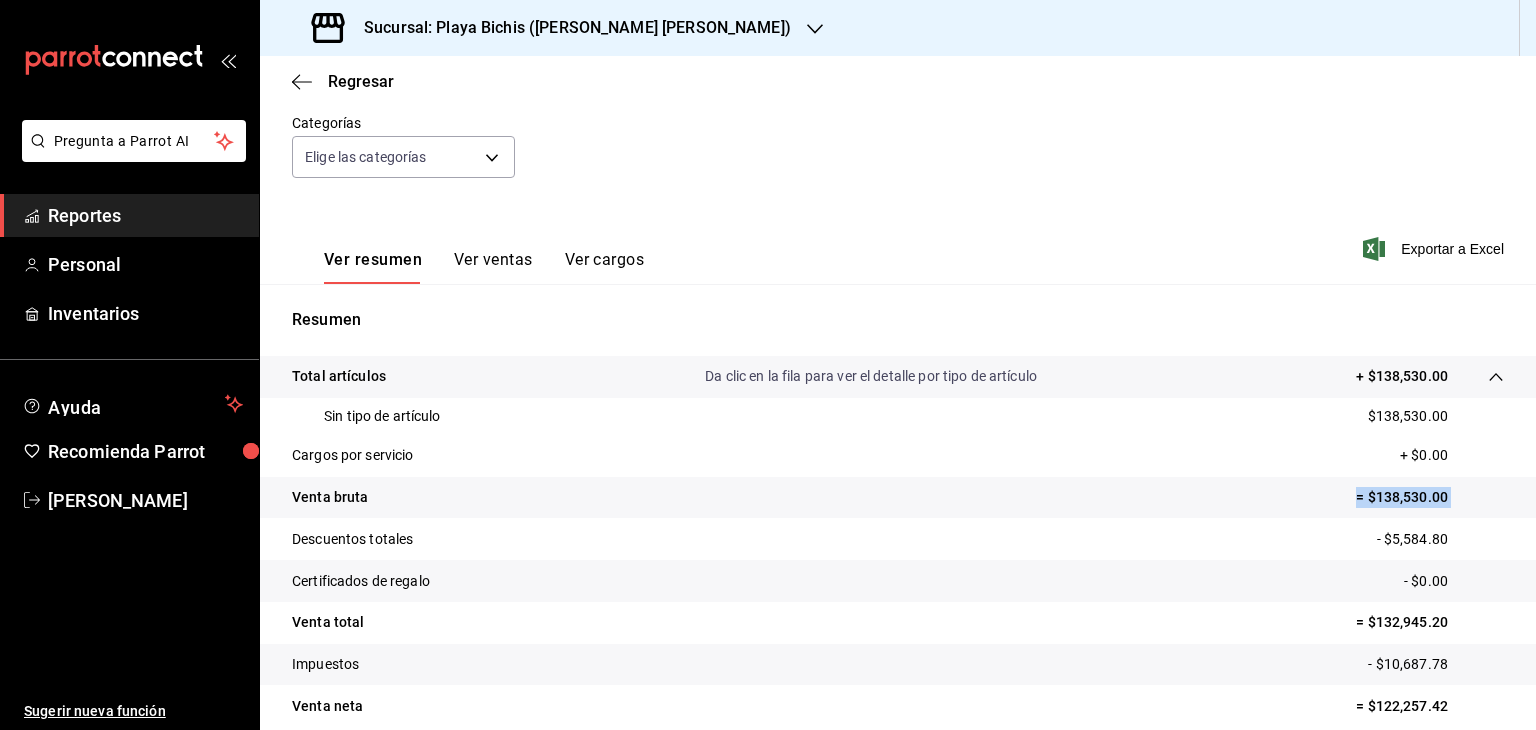 click on "Venta bruta = $138,530.00" at bounding box center [898, 498] 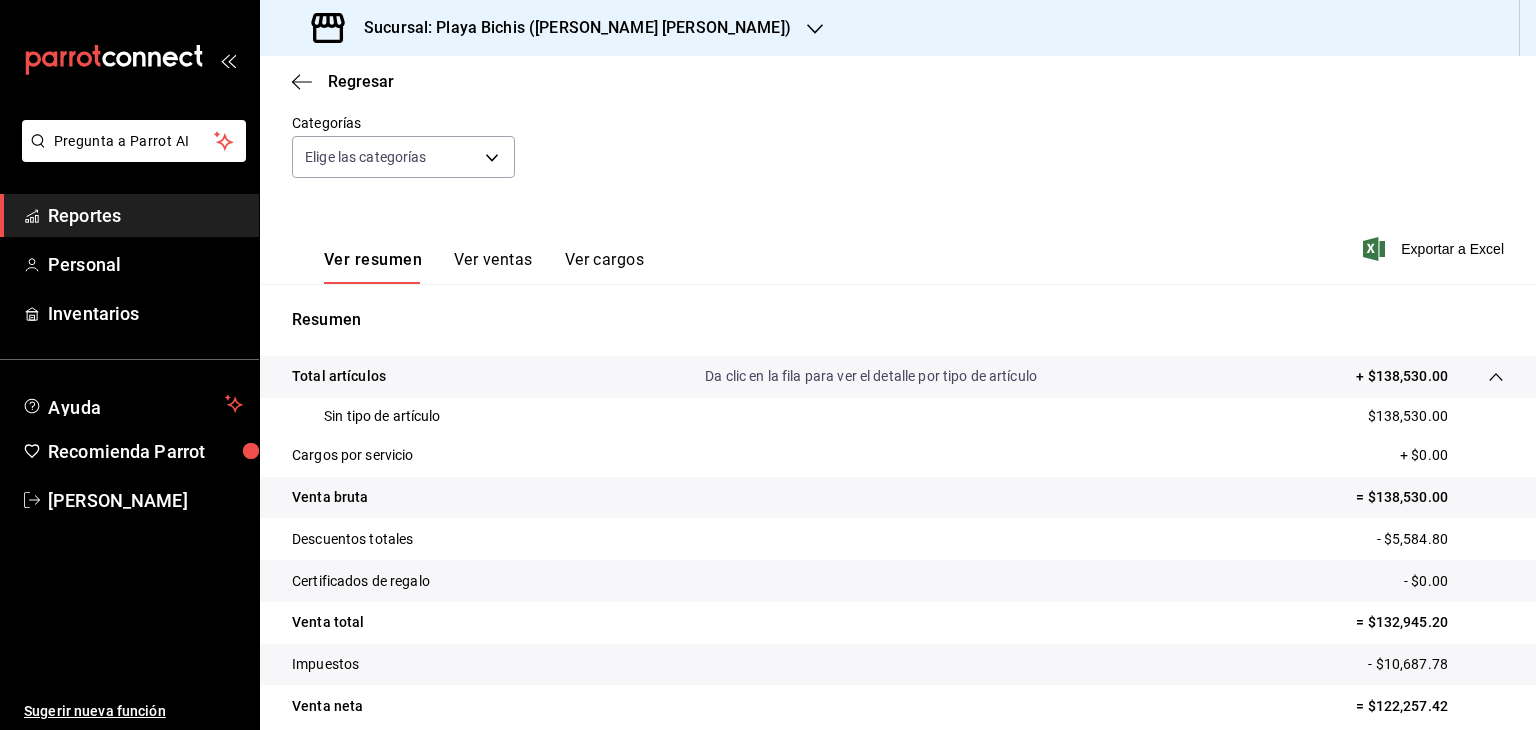 click on "Certificados de regalo - $0.00" at bounding box center (898, 581) 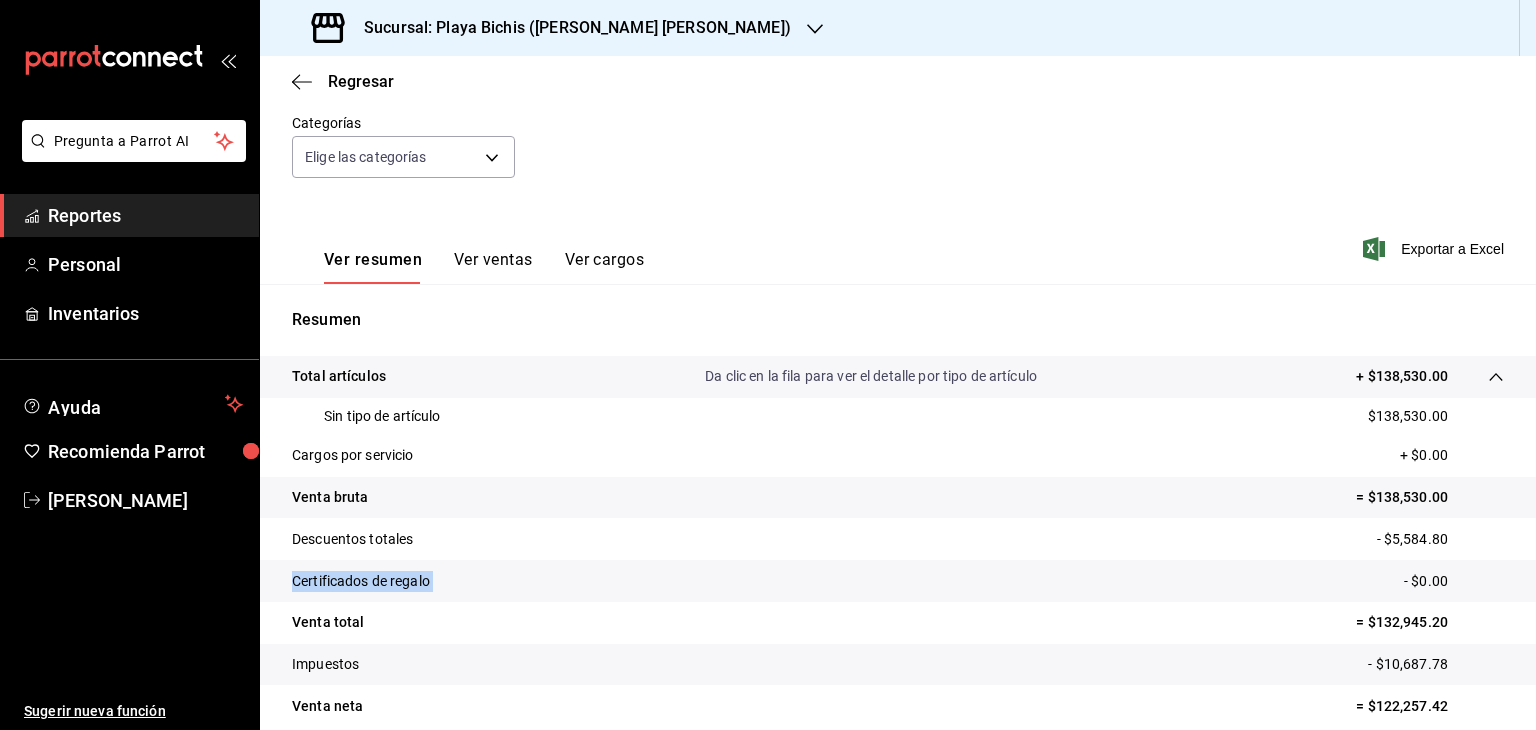 click on "Certificados de regalo - $0.00" at bounding box center [898, 581] 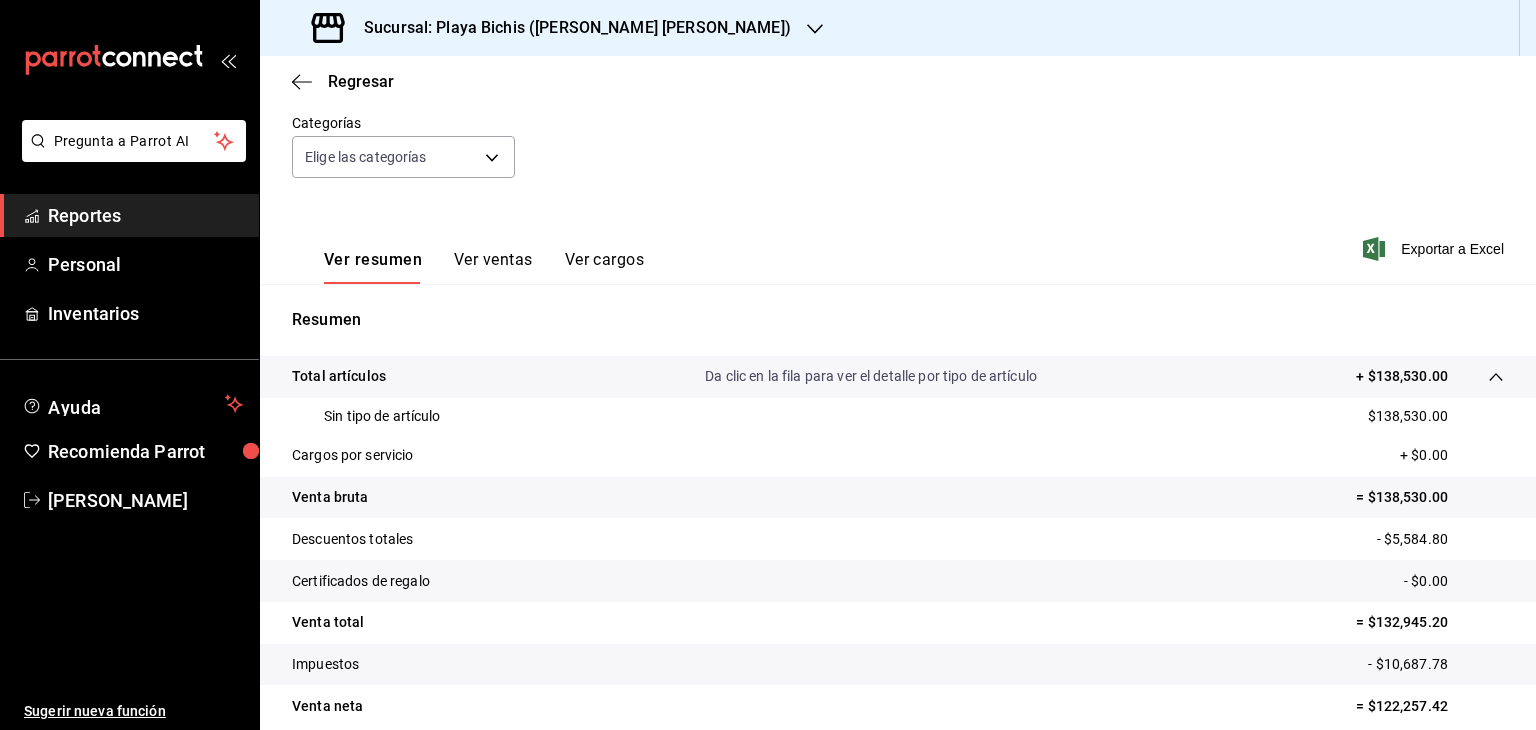 click on "Da clic en la fila para ver el detalle por tipo de artículo" at bounding box center (871, 376) 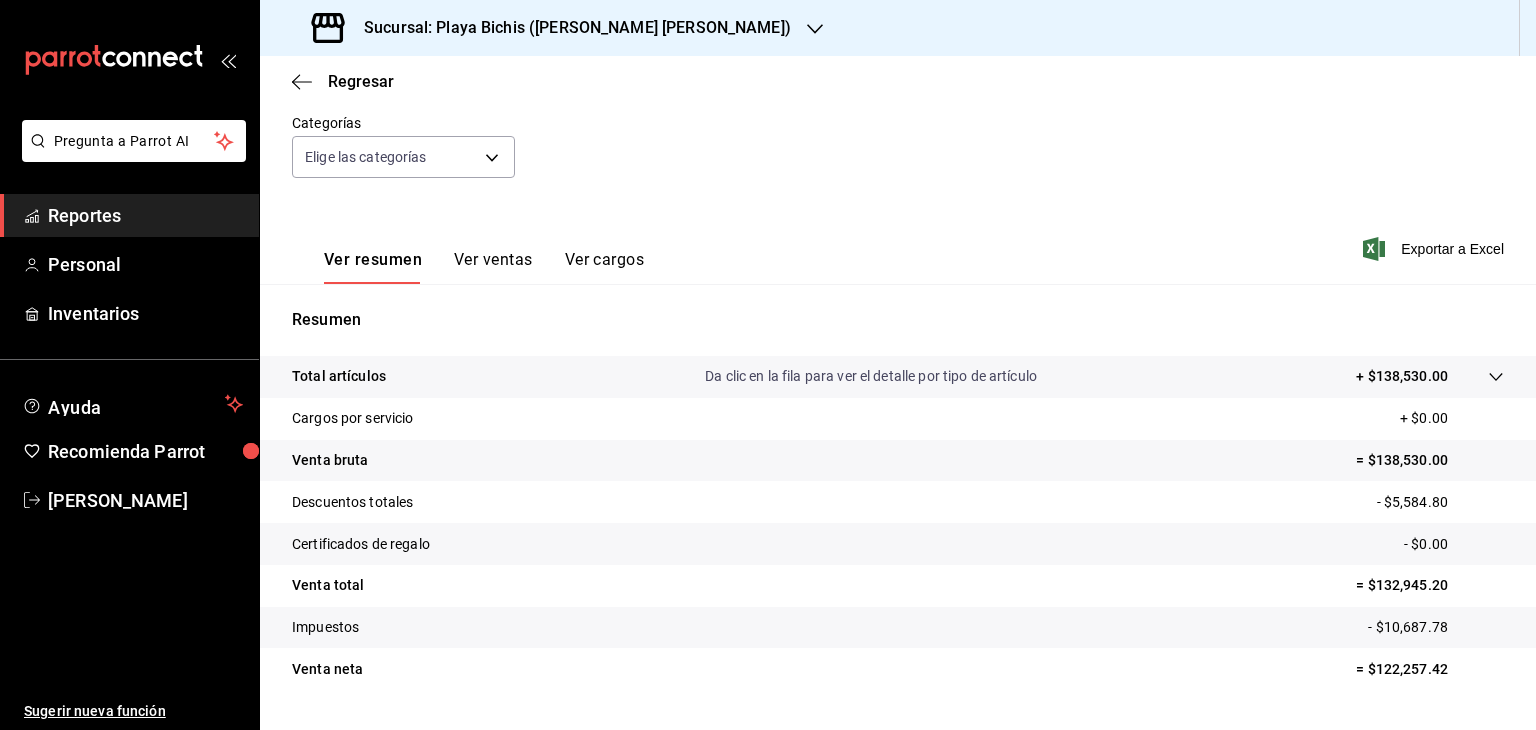 click on "Impuestos - $10,687.78" at bounding box center (898, 628) 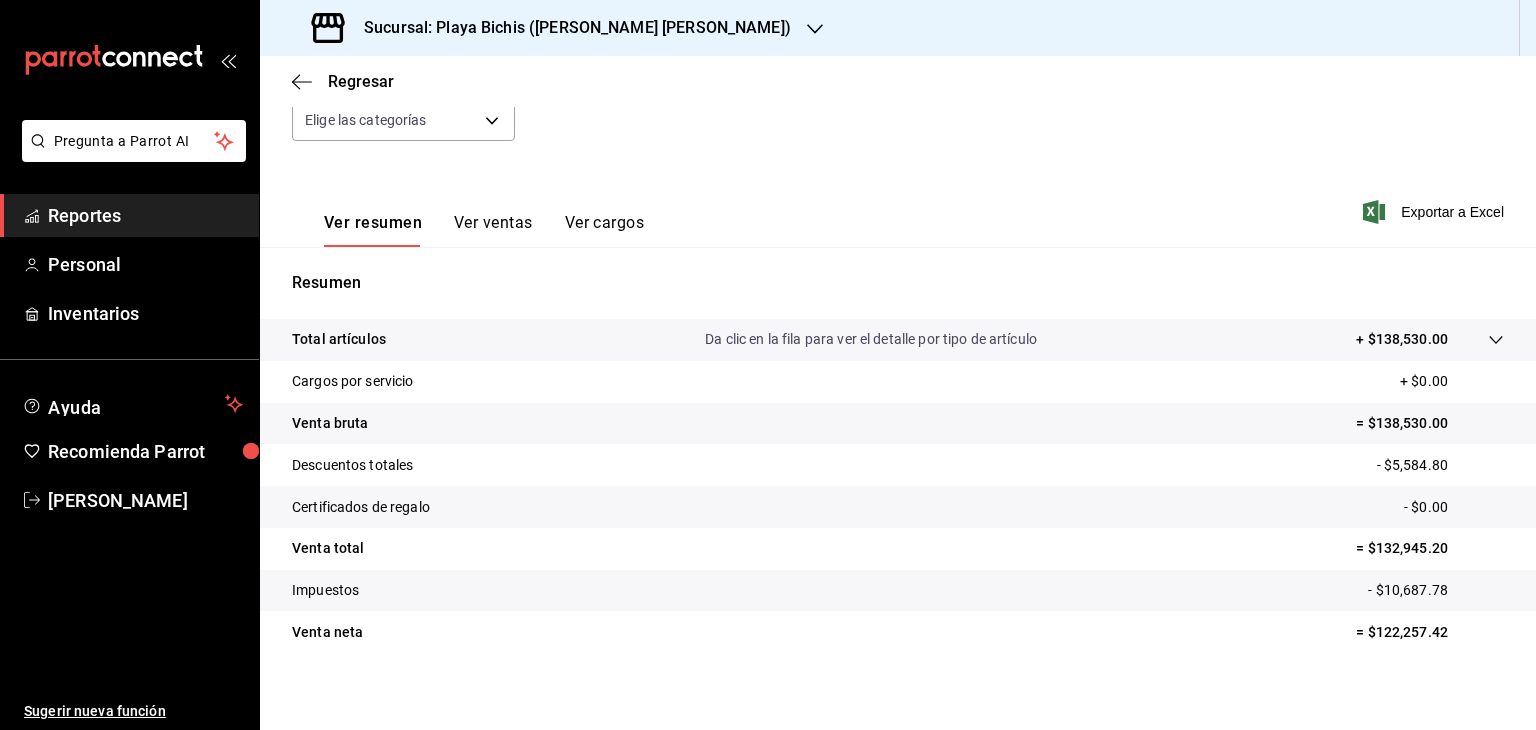 scroll, scrollTop: 228, scrollLeft: 0, axis: vertical 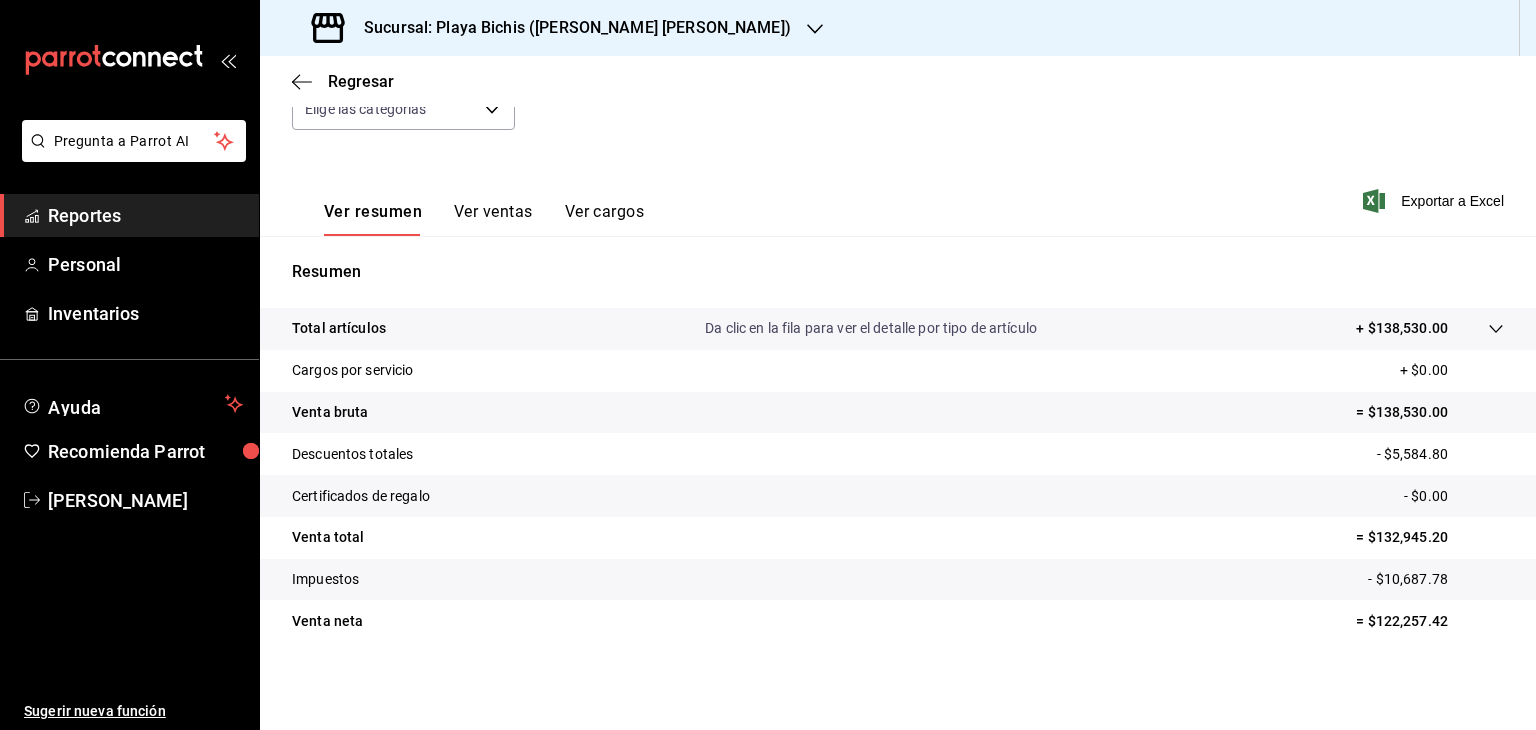 click on "Ver ventas" at bounding box center [493, 219] 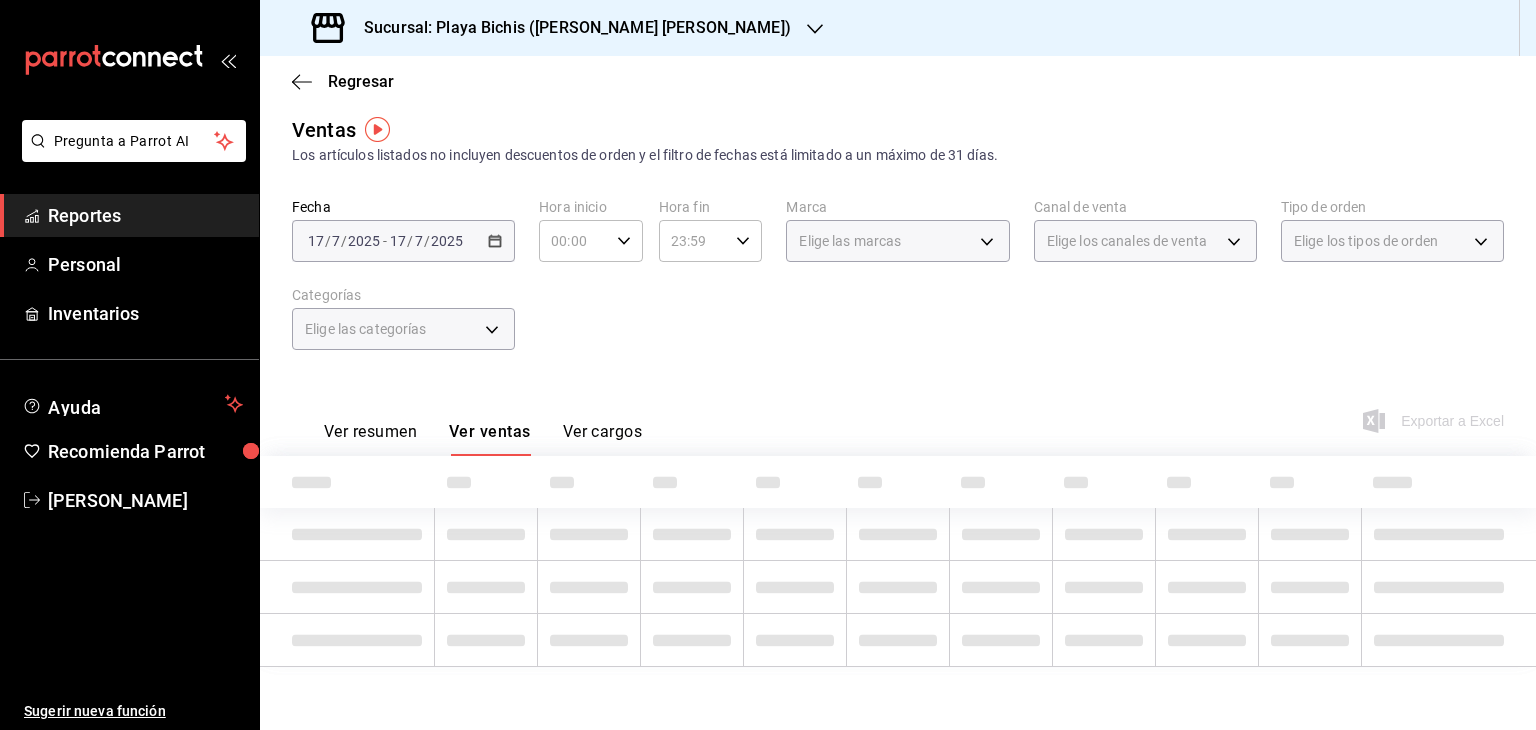 scroll, scrollTop: 228, scrollLeft: 0, axis: vertical 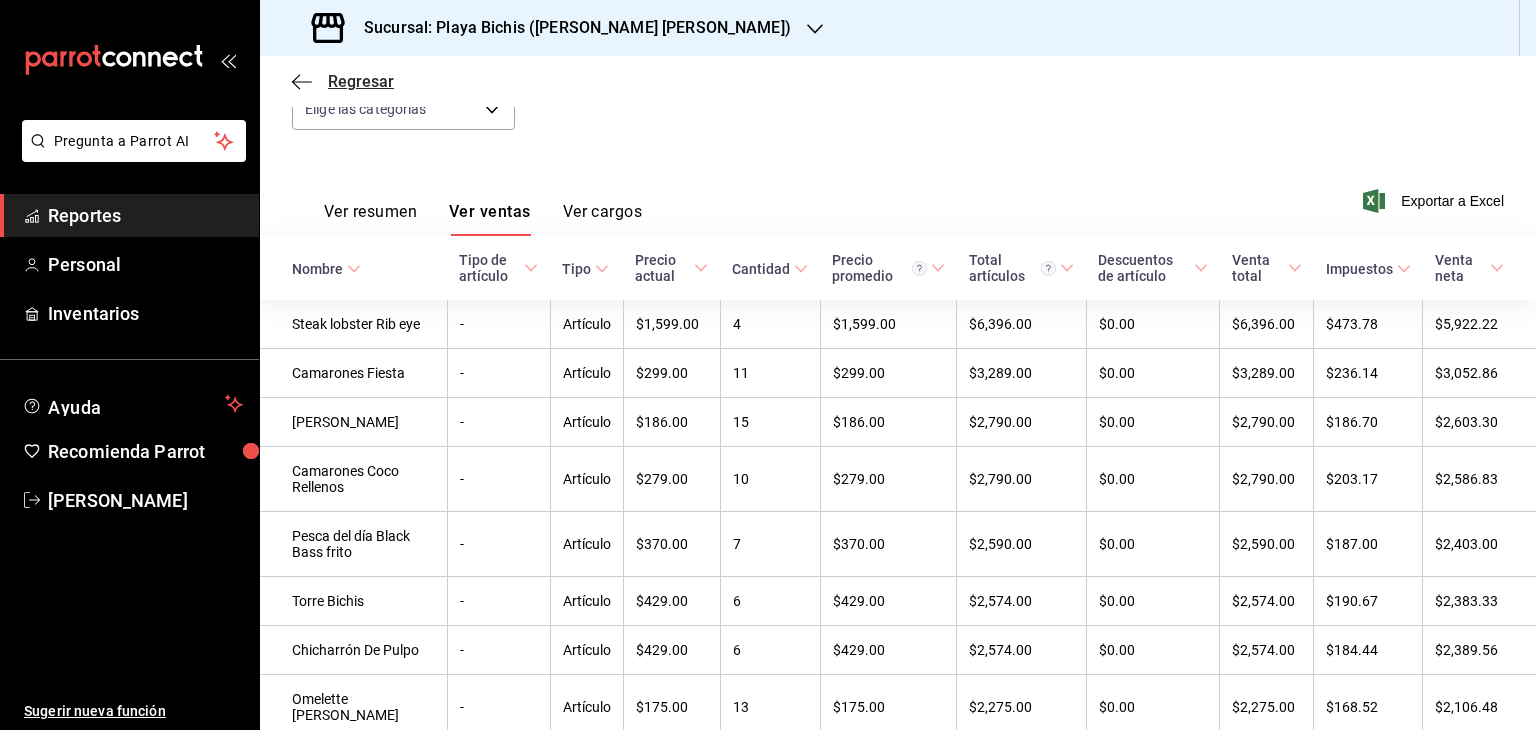 click 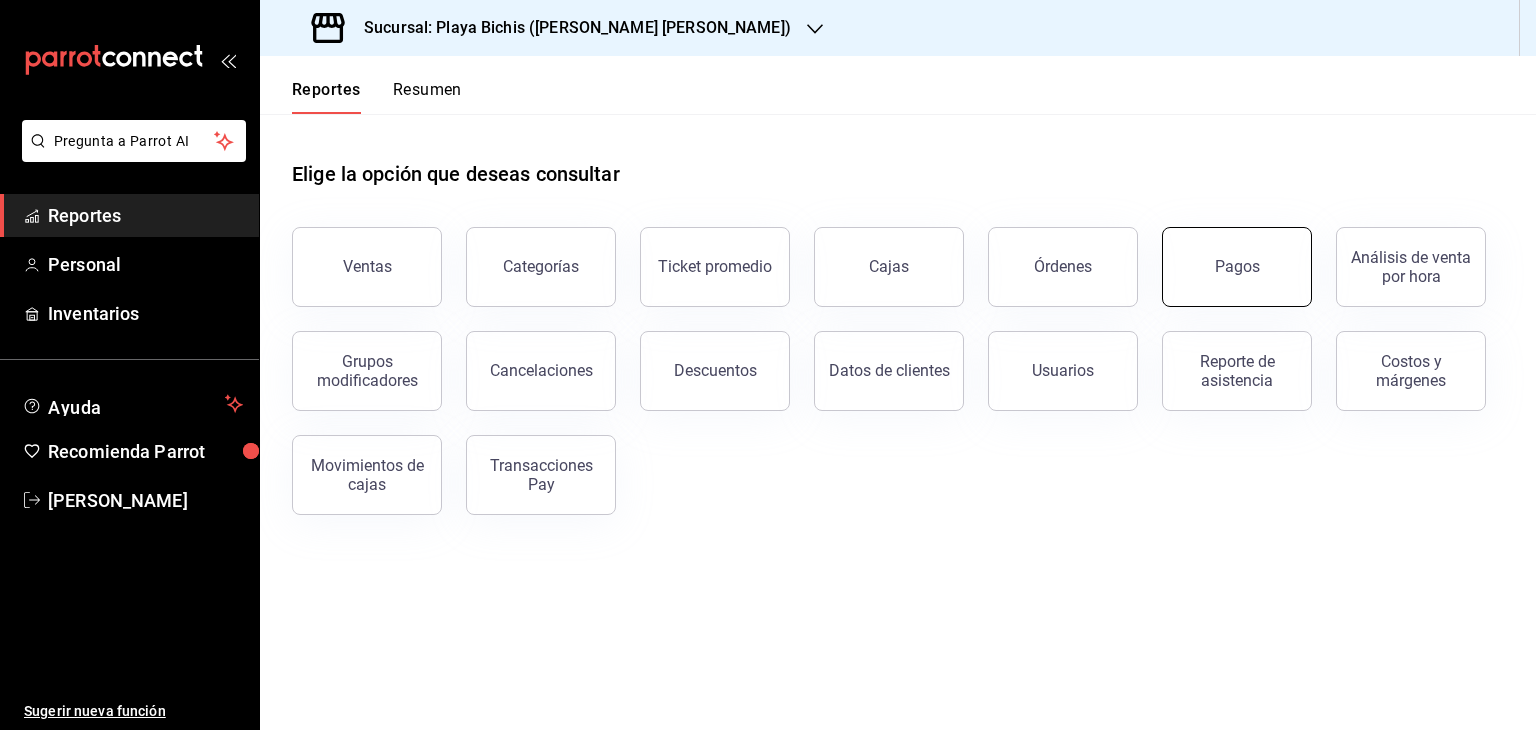 click on "Pagos" at bounding box center (1237, 266) 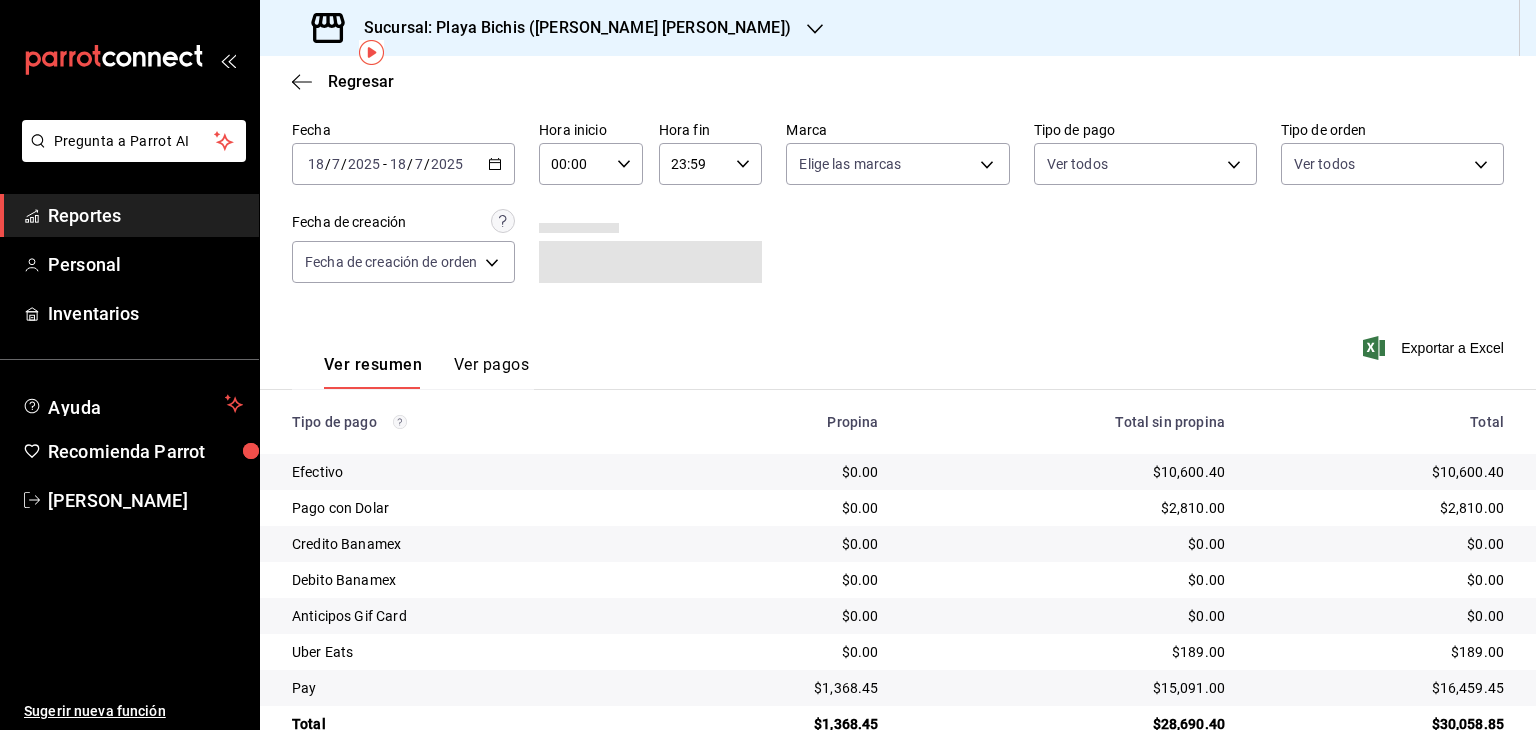 scroll, scrollTop: 117, scrollLeft: 0, axis: vertical 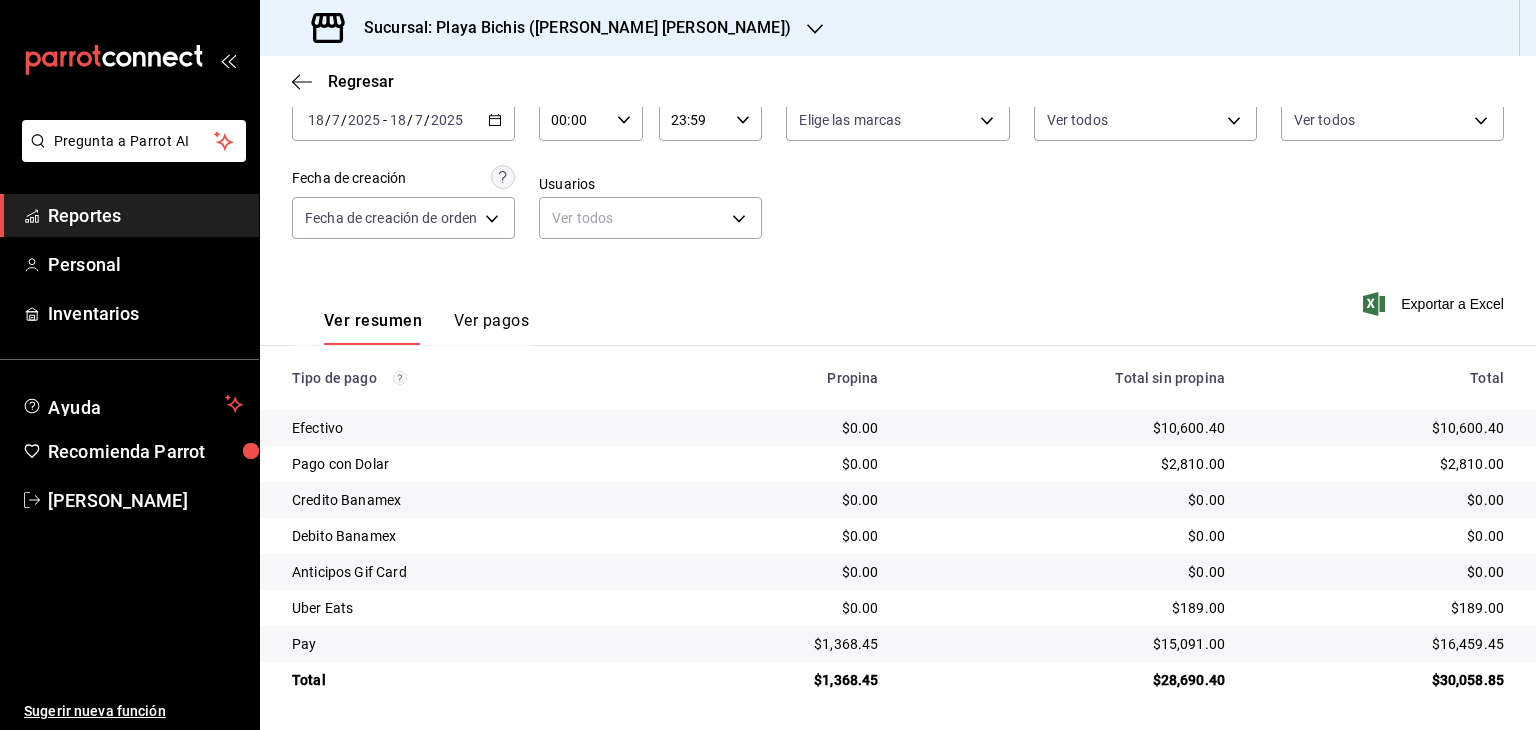 click on "Ver pagos" at bounding box center (491, 328) 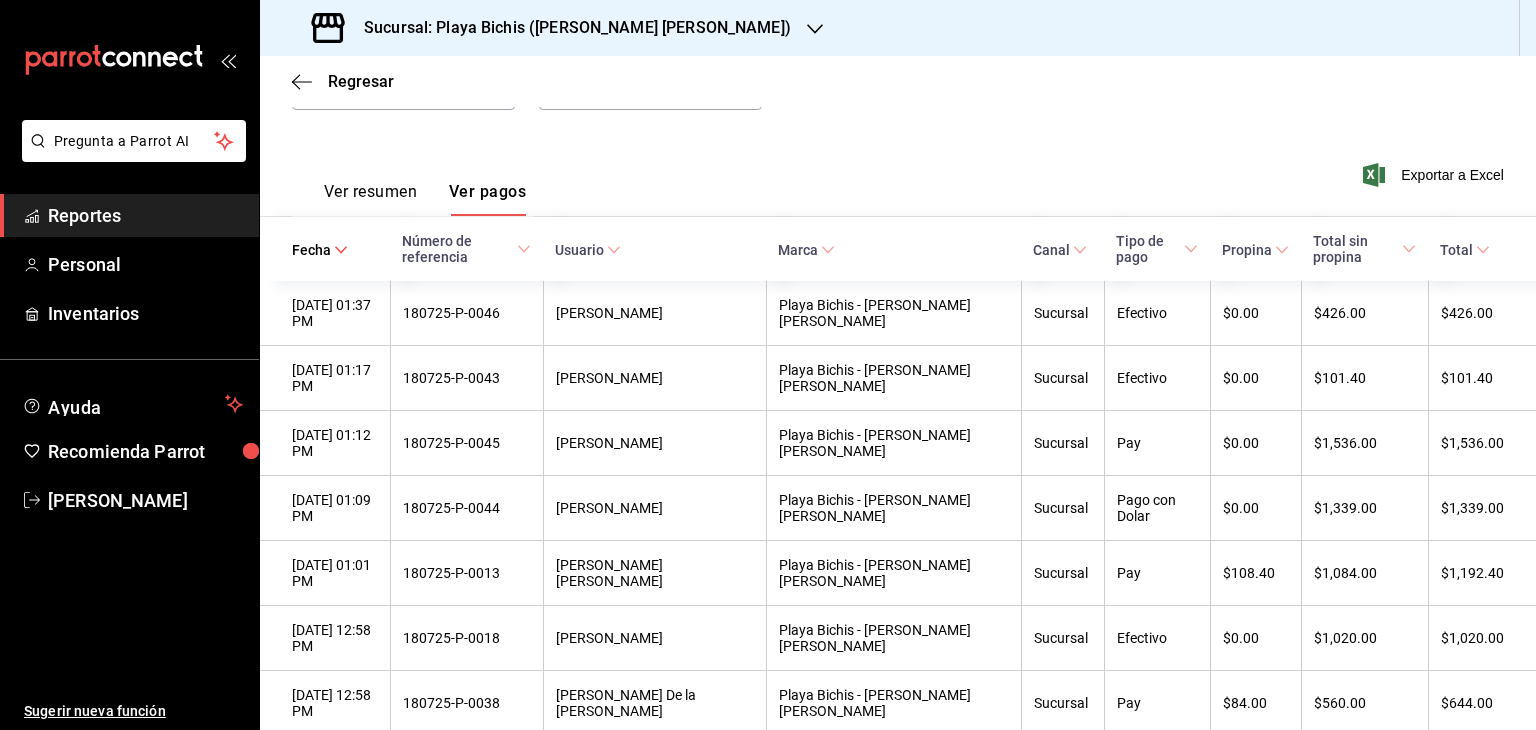 scroll, scrollTop: 236, scrollLeft: 0, axis: vertical 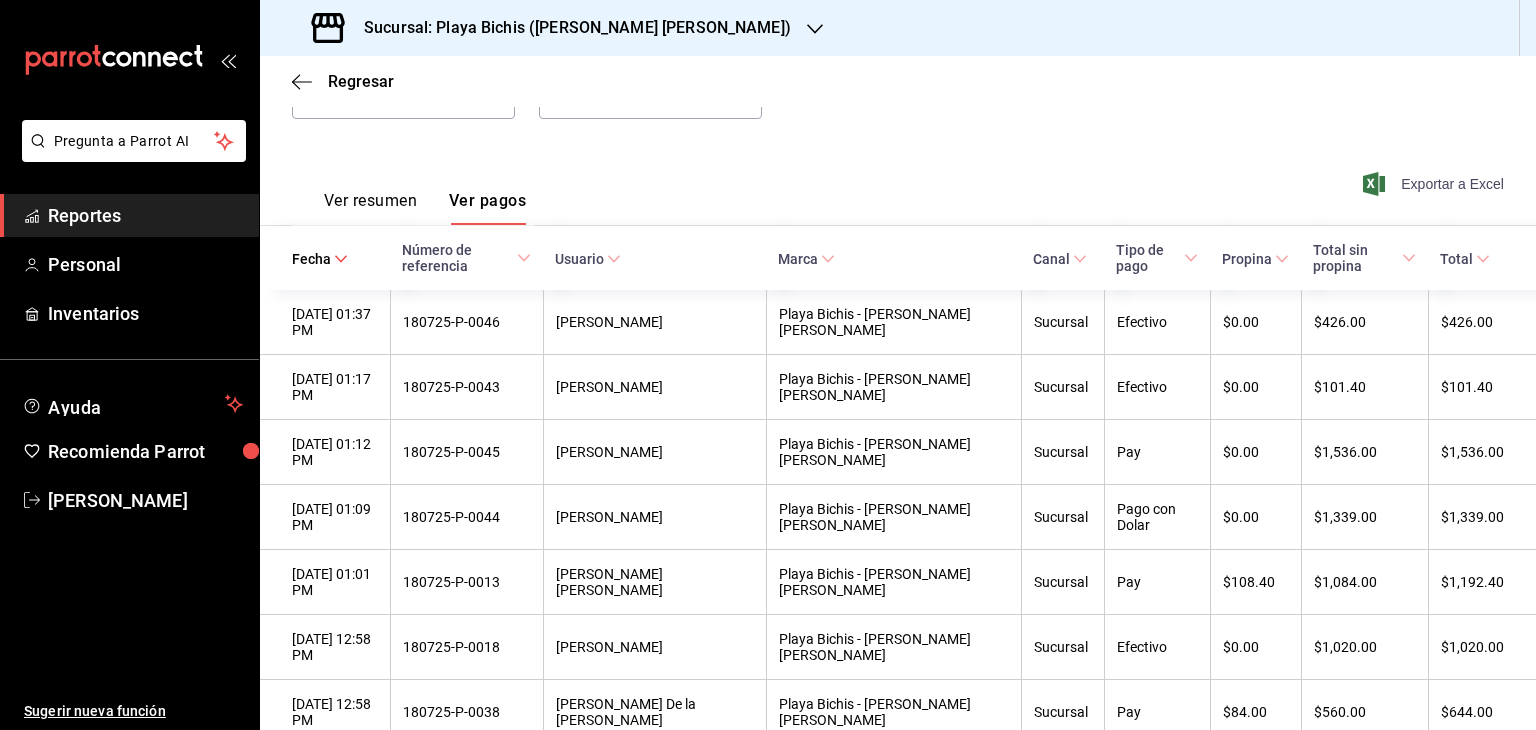 click on "Exportar a Excel" at bounding box center (1435, 184) 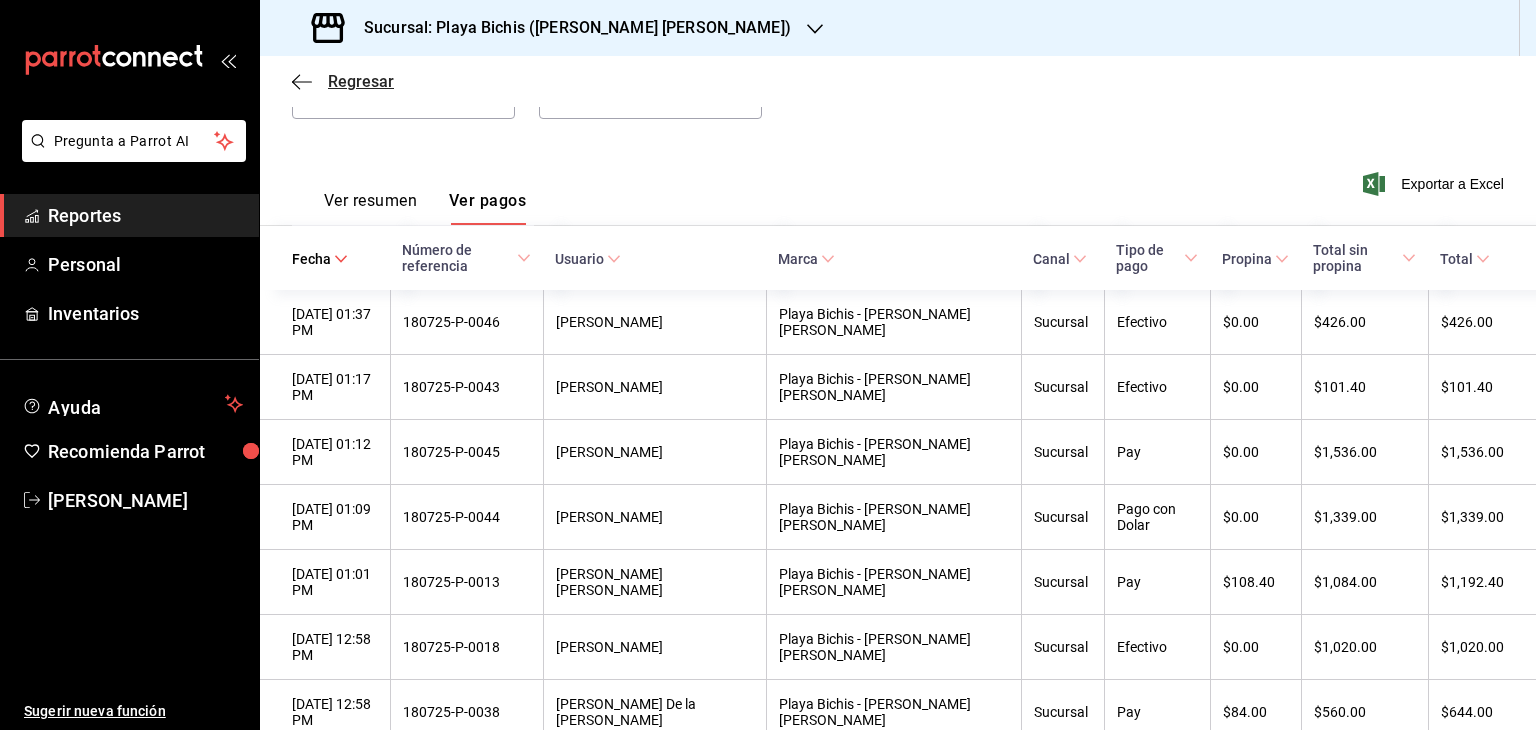click on "Regresar" at bounding box center (361, 81) 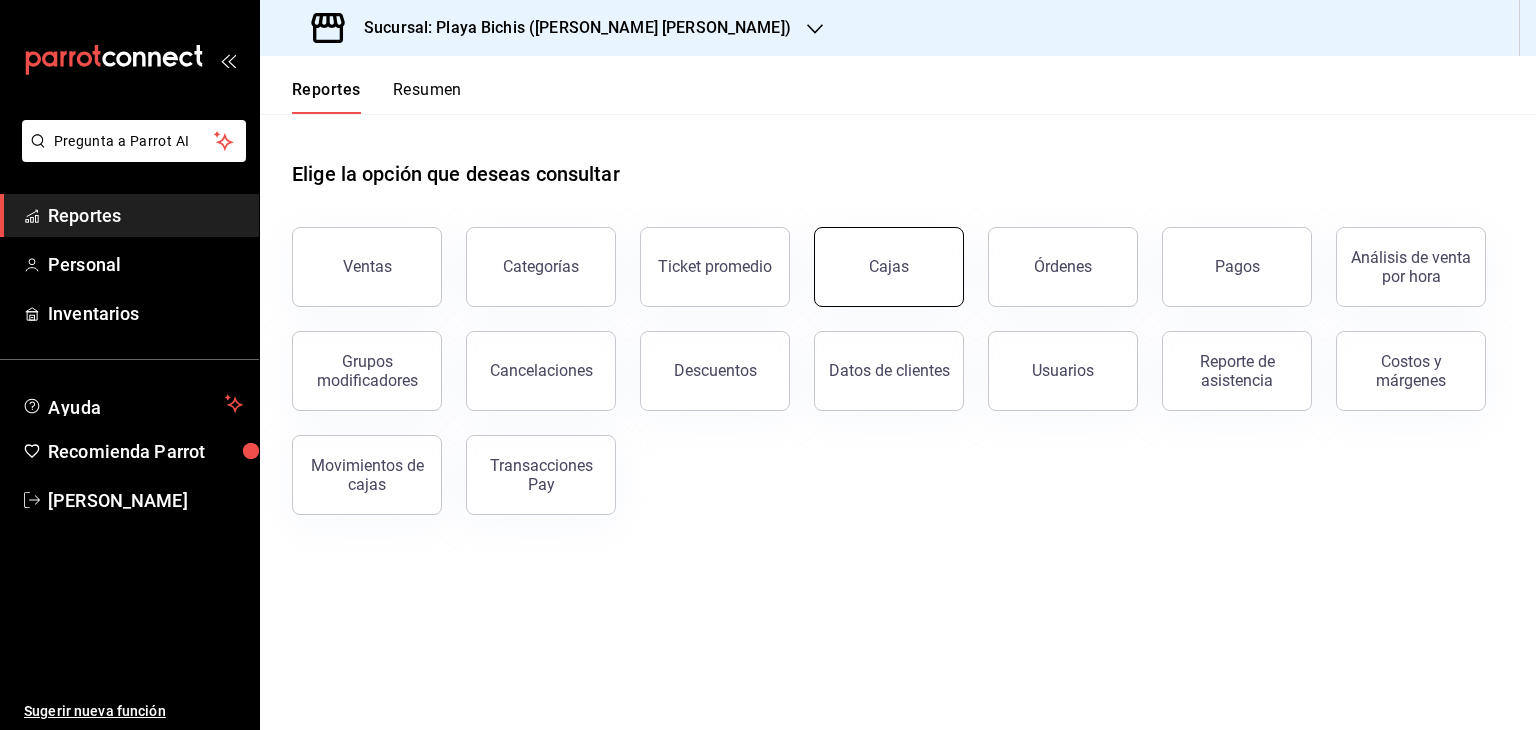 click on "Cajas" at bounding box center [889, 266] 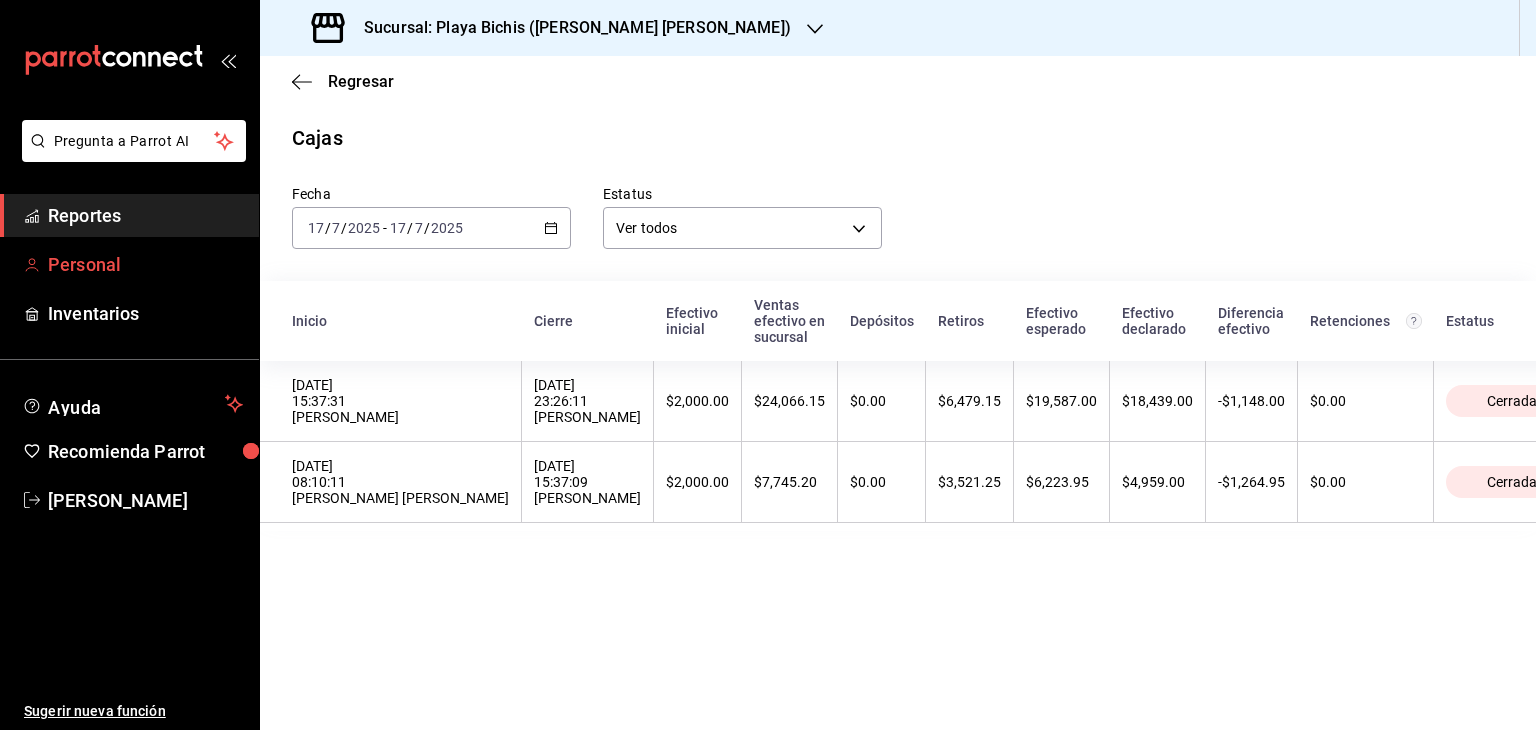 click on "Personal" at bounding box center (145, 264) 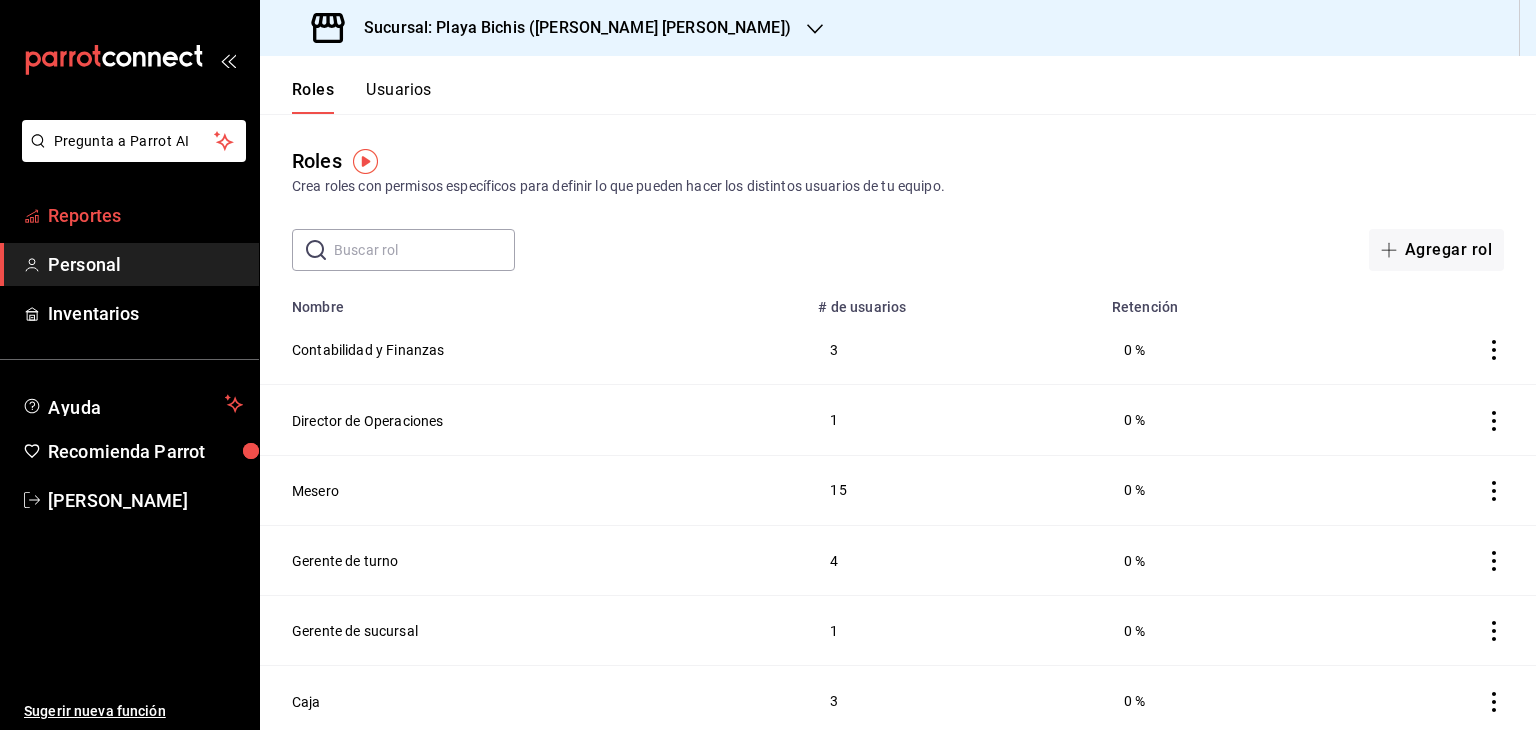 click on "Reportes" at bounding box center (145, 215) 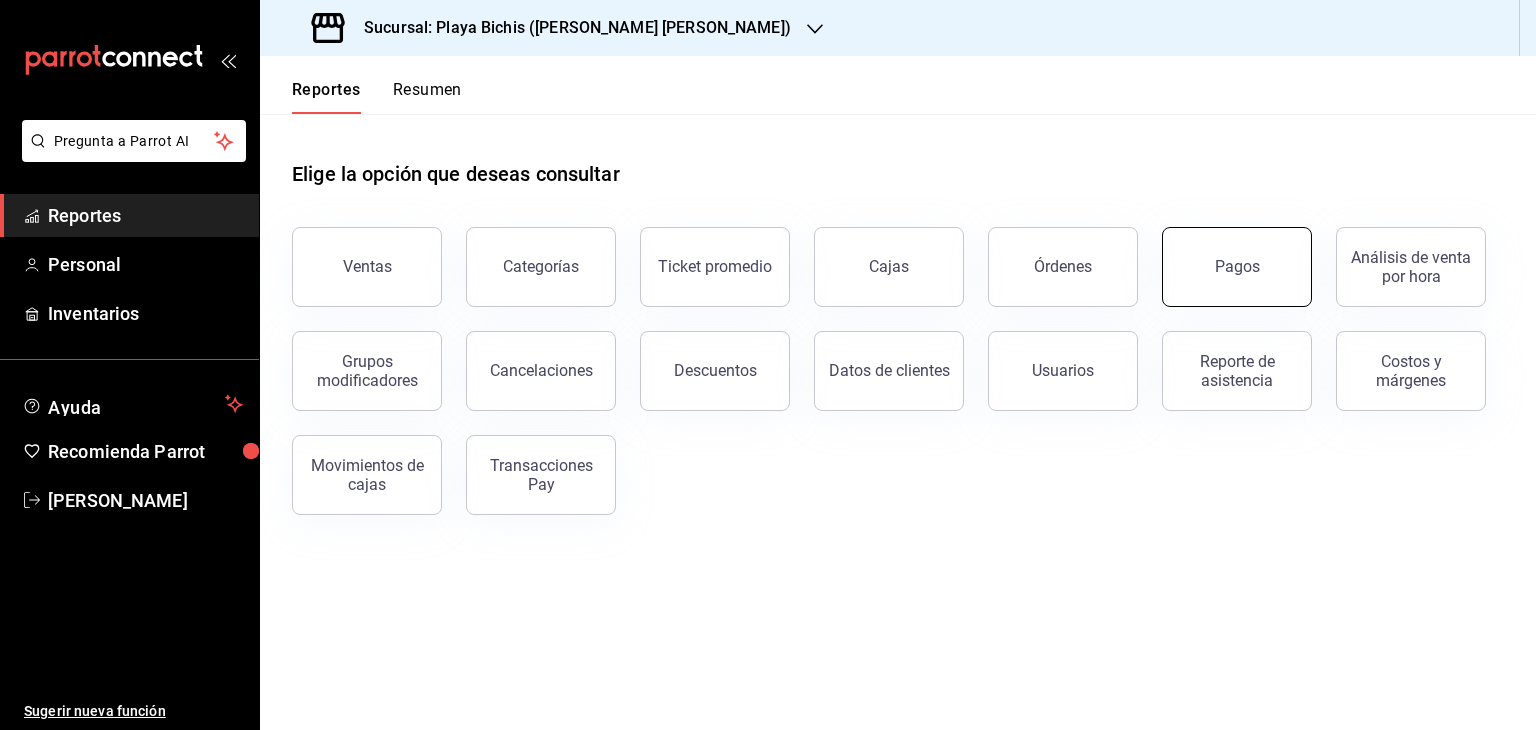 click on "Pagos" at bounding box center (1237, 267) 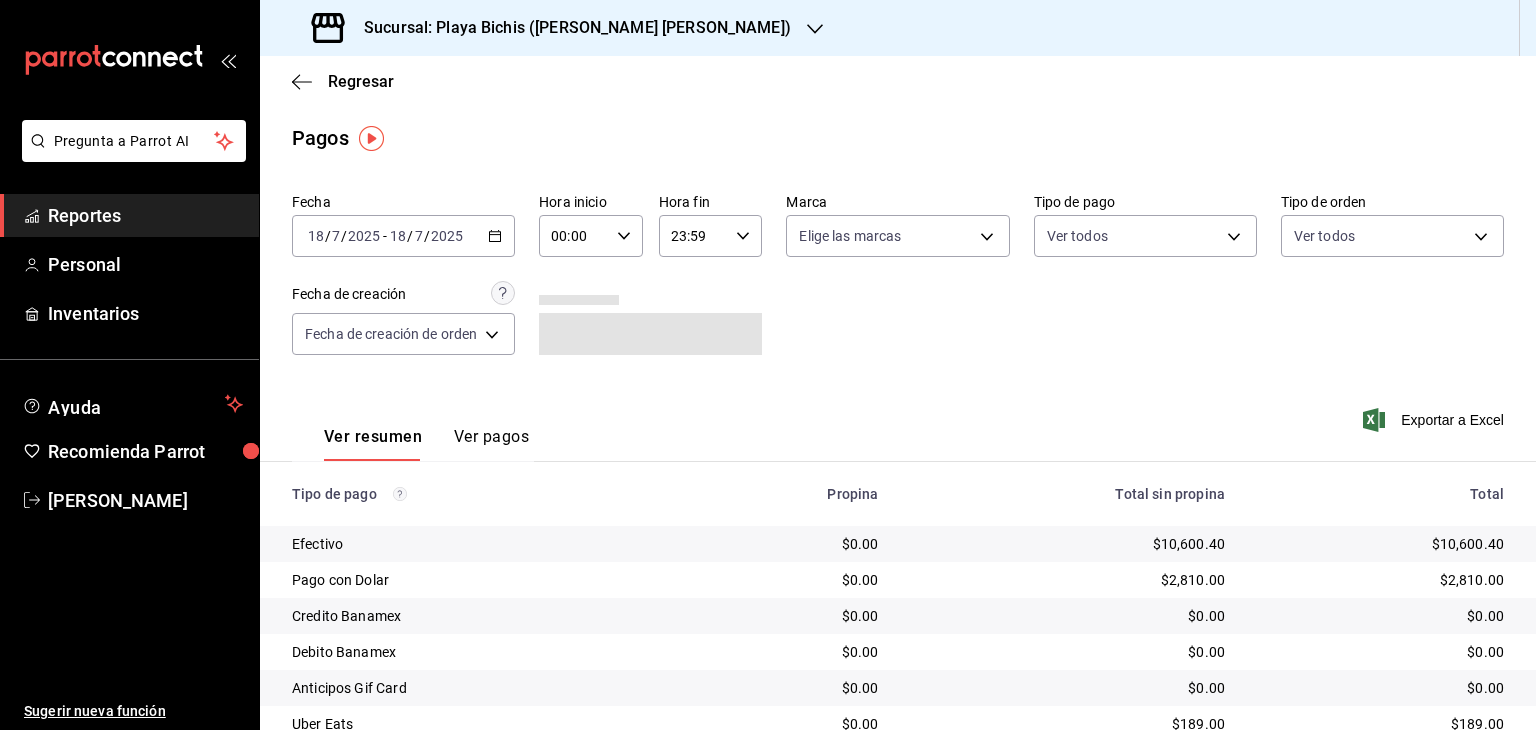 click 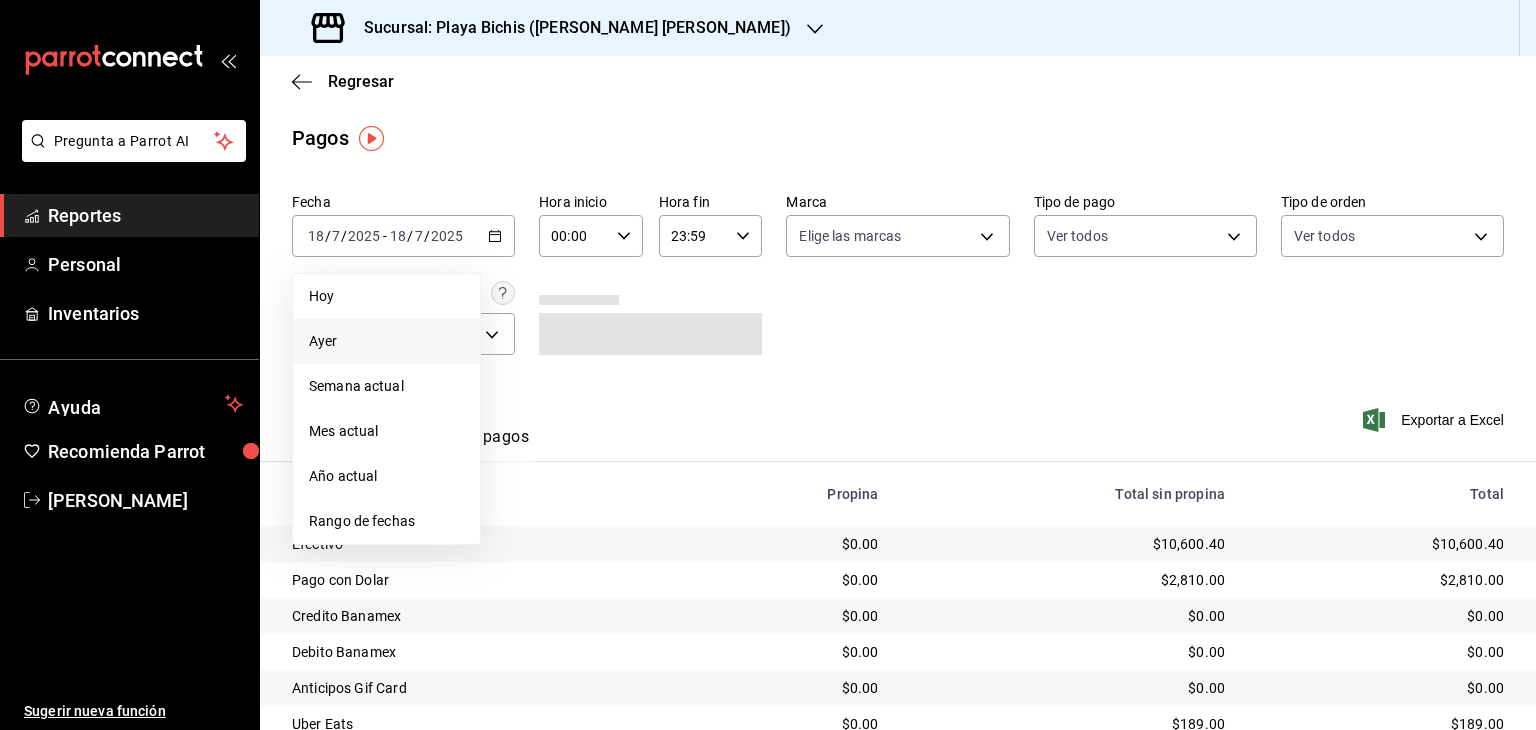 click on "Ayer" at bounding box center [386, 341] 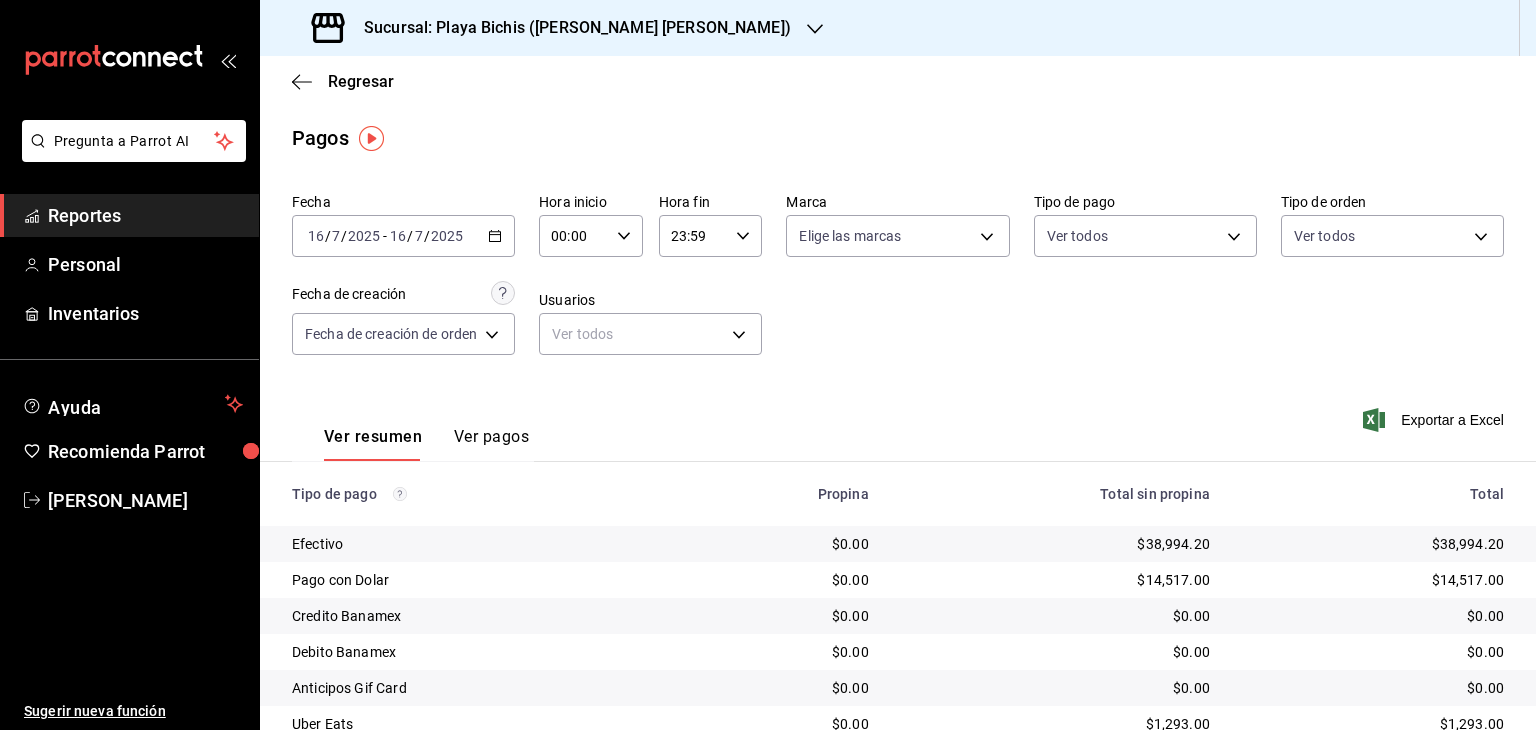 click on "2025-07-16 16 / 7 / 2025 - 2025-07-16 16 / 7 / 2025" at bounding box center [403, 236] 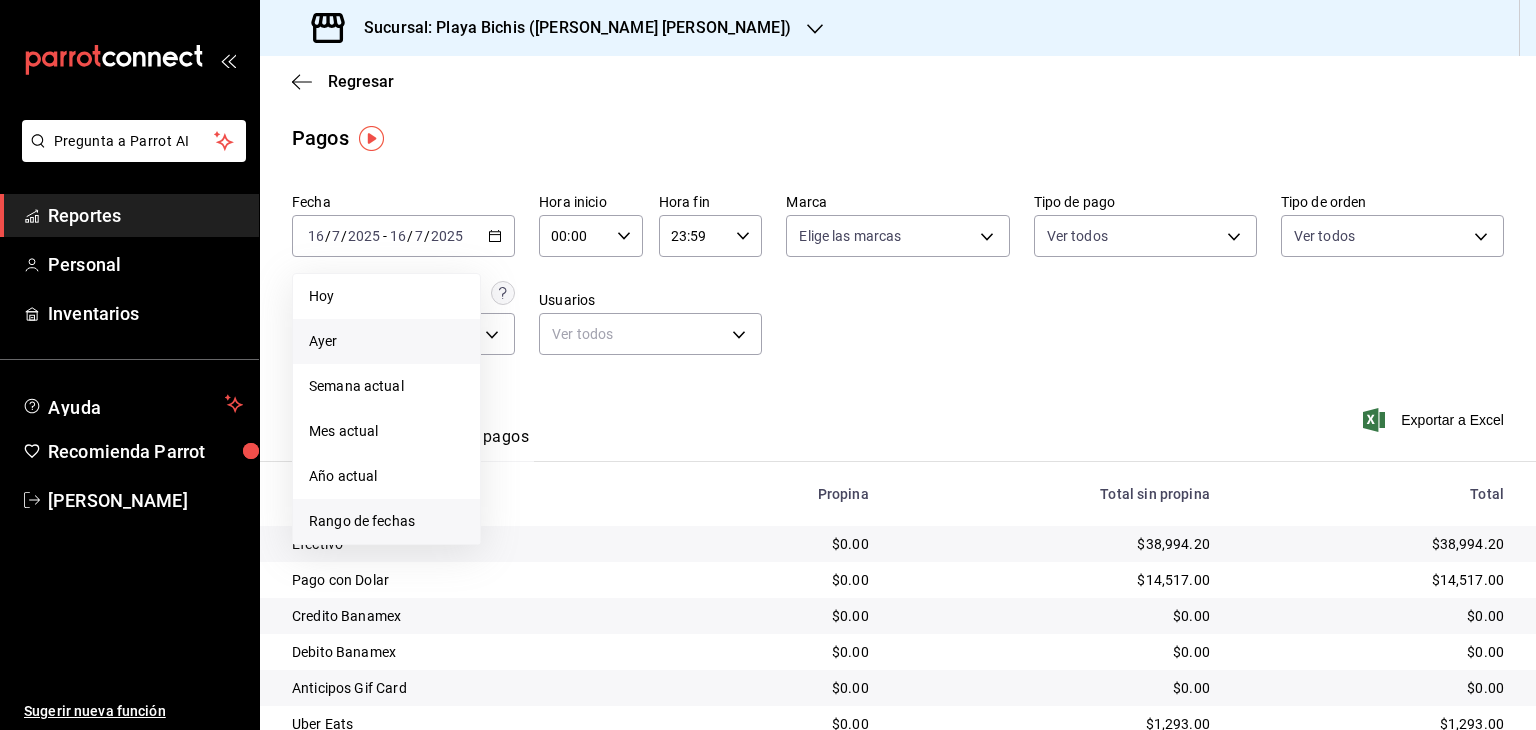 click on "Rango de fechas" at bounding box center [386, 521] 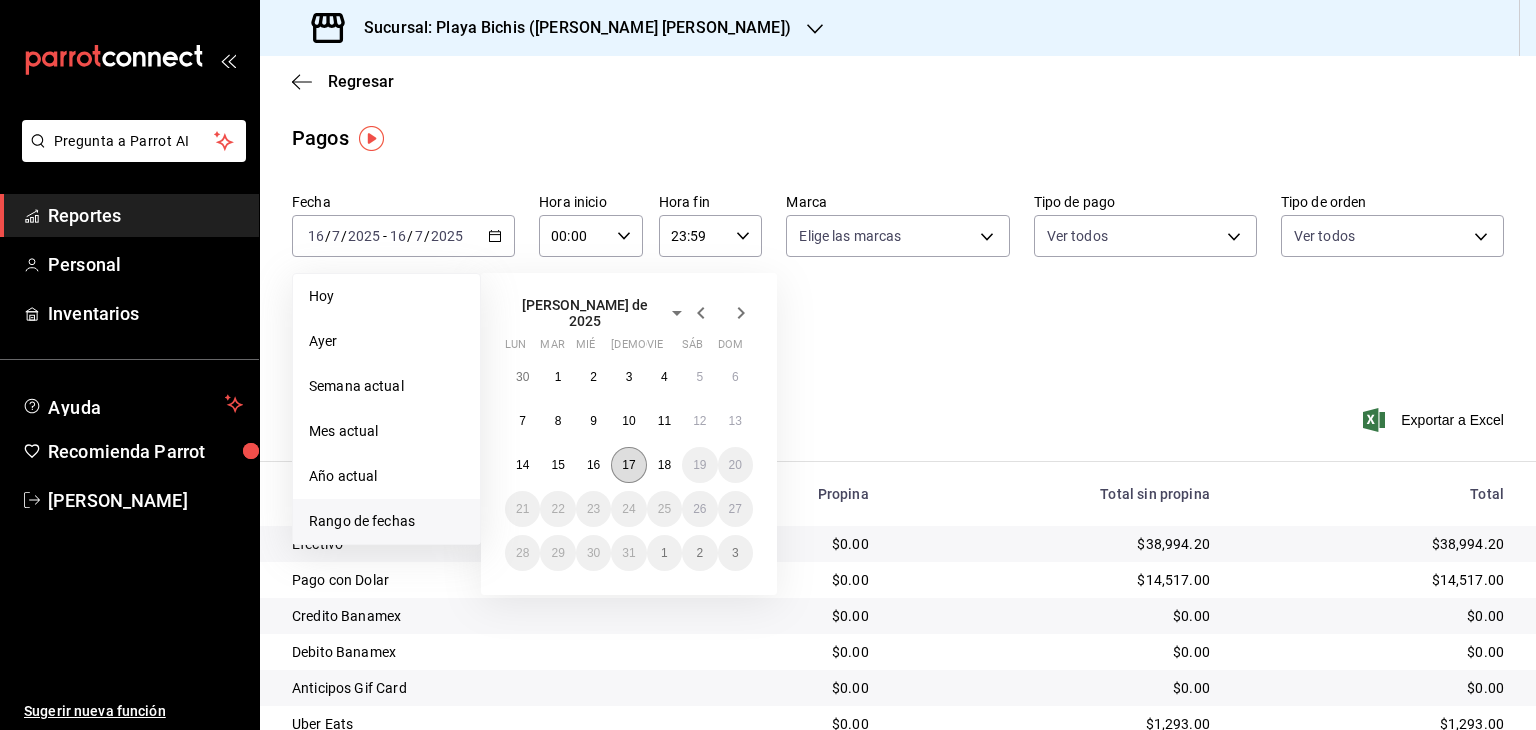 click on "17" at bounding box center [628, 465] 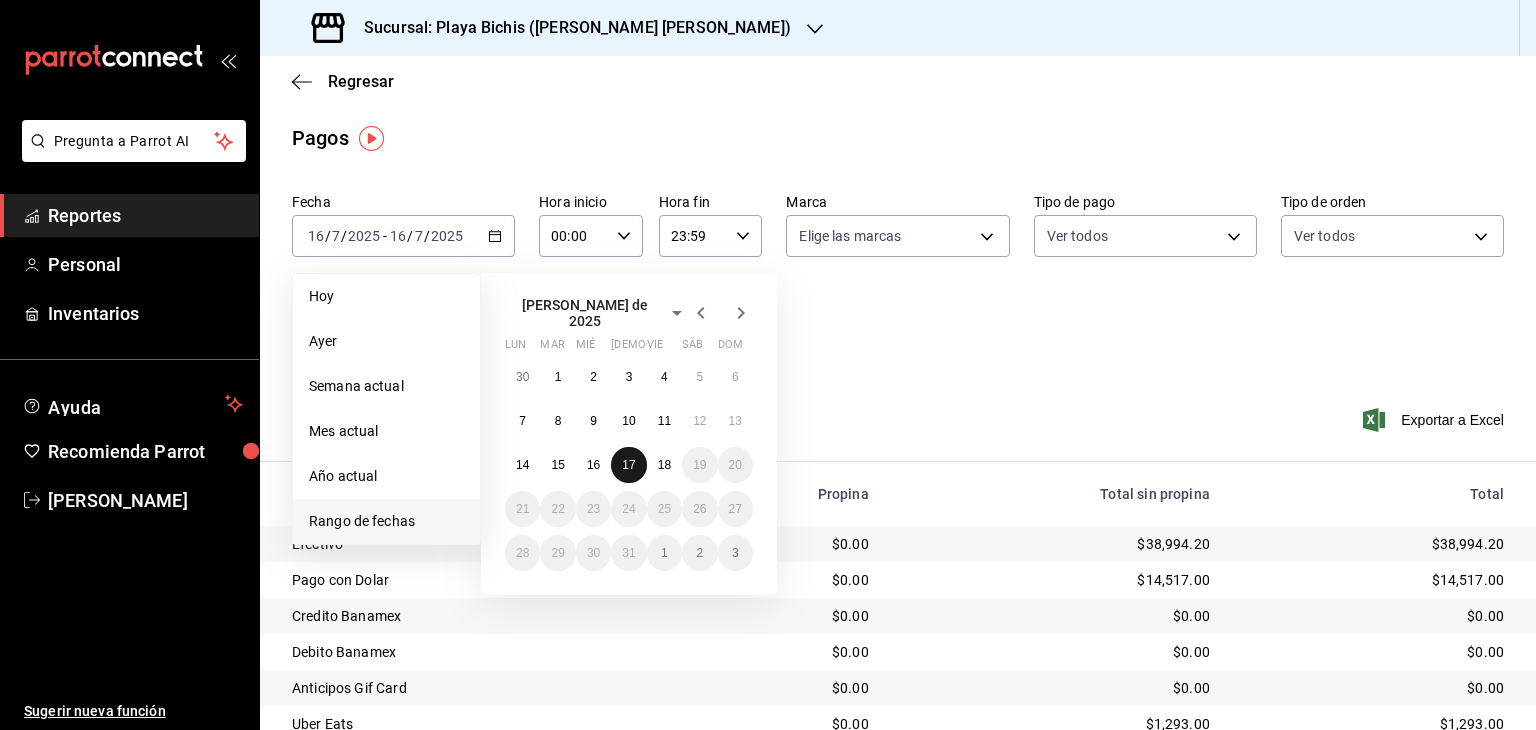 click on "17" at bounding box center (628, 465) 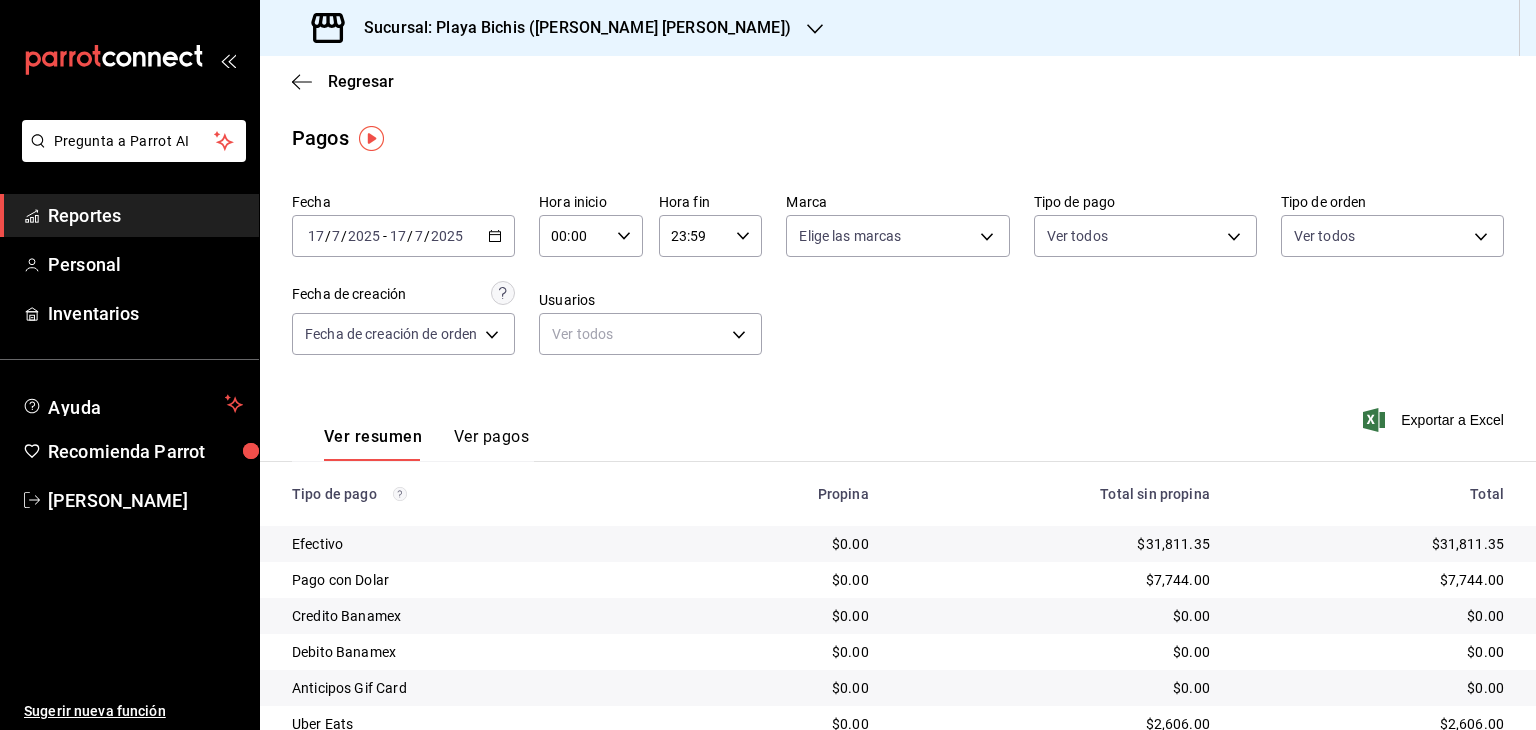 click on "Fecha 2025-07-17 17 / 7 / 2025 - 2025-07-17 17 / 7 / 2025 Hora inicio 00:00 Hora inicio Hora fin 23:59 Hora fin Marca Elige las marcas Tipo de pago Ver todos Tipo de orden Ver todos Fecha de creación   Fecha de creación de orden ORDER Usuarios Ver todos null" at bounding box center (898, 282) 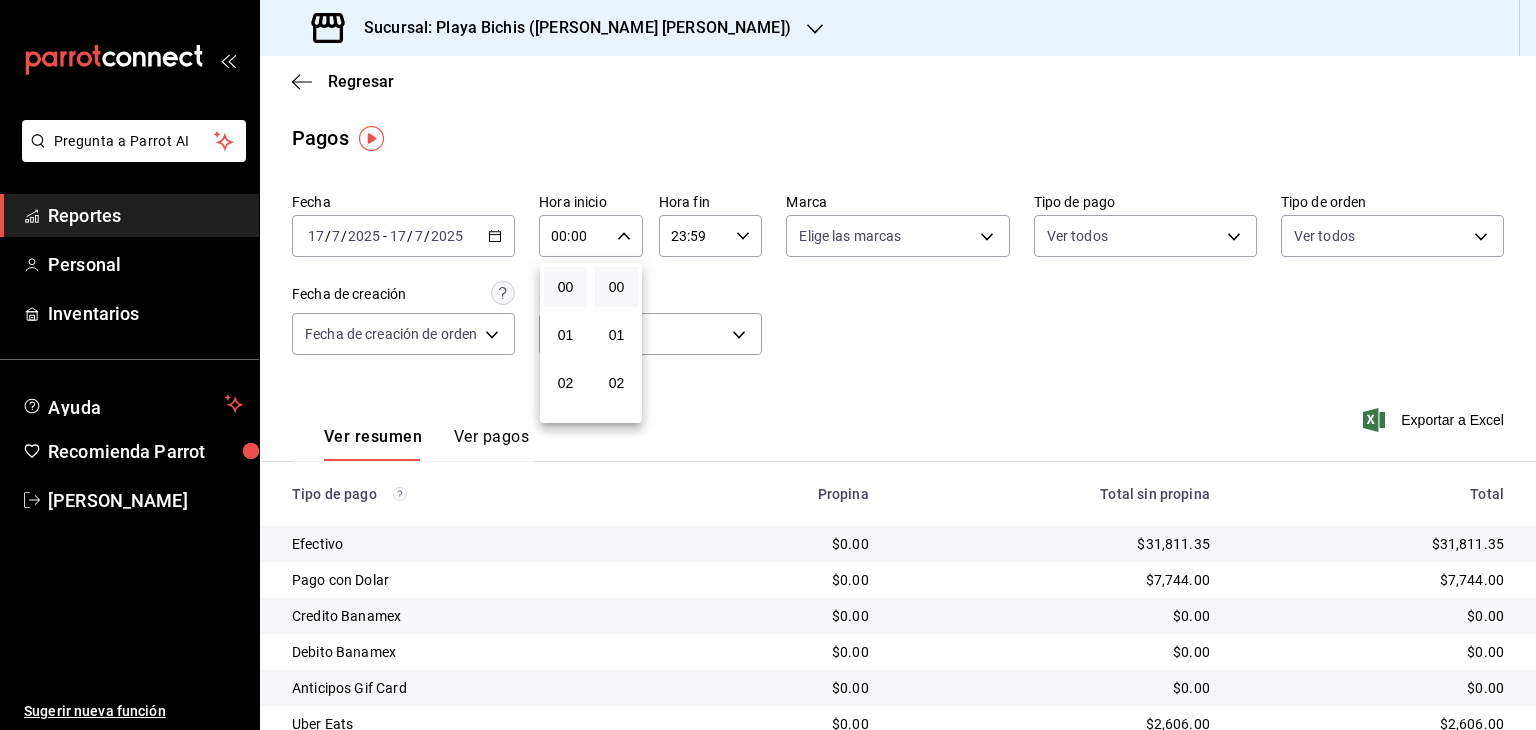 click at bounding box center (768, 365) 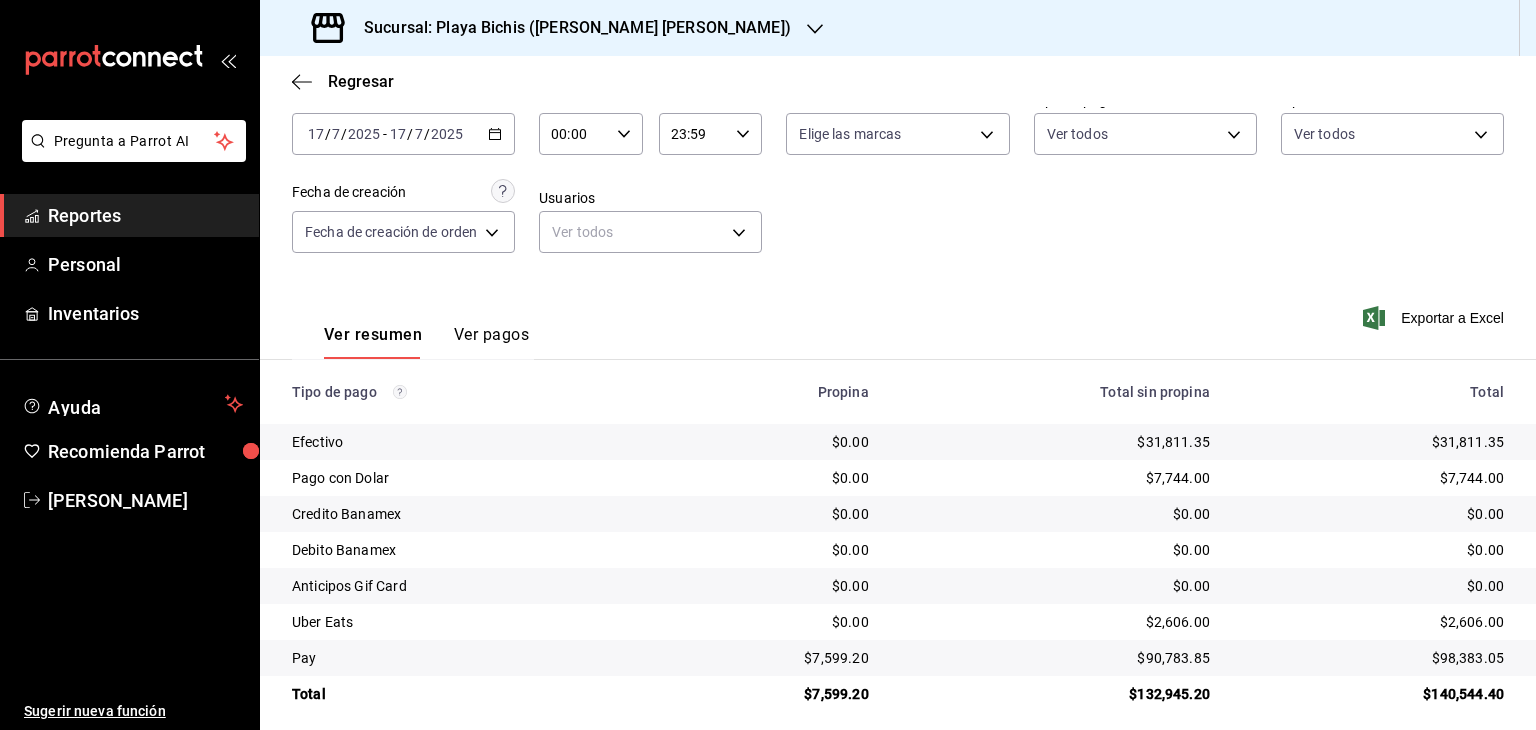scroll, scrollTop: 108, scrollLeft: 0, axis: vertical 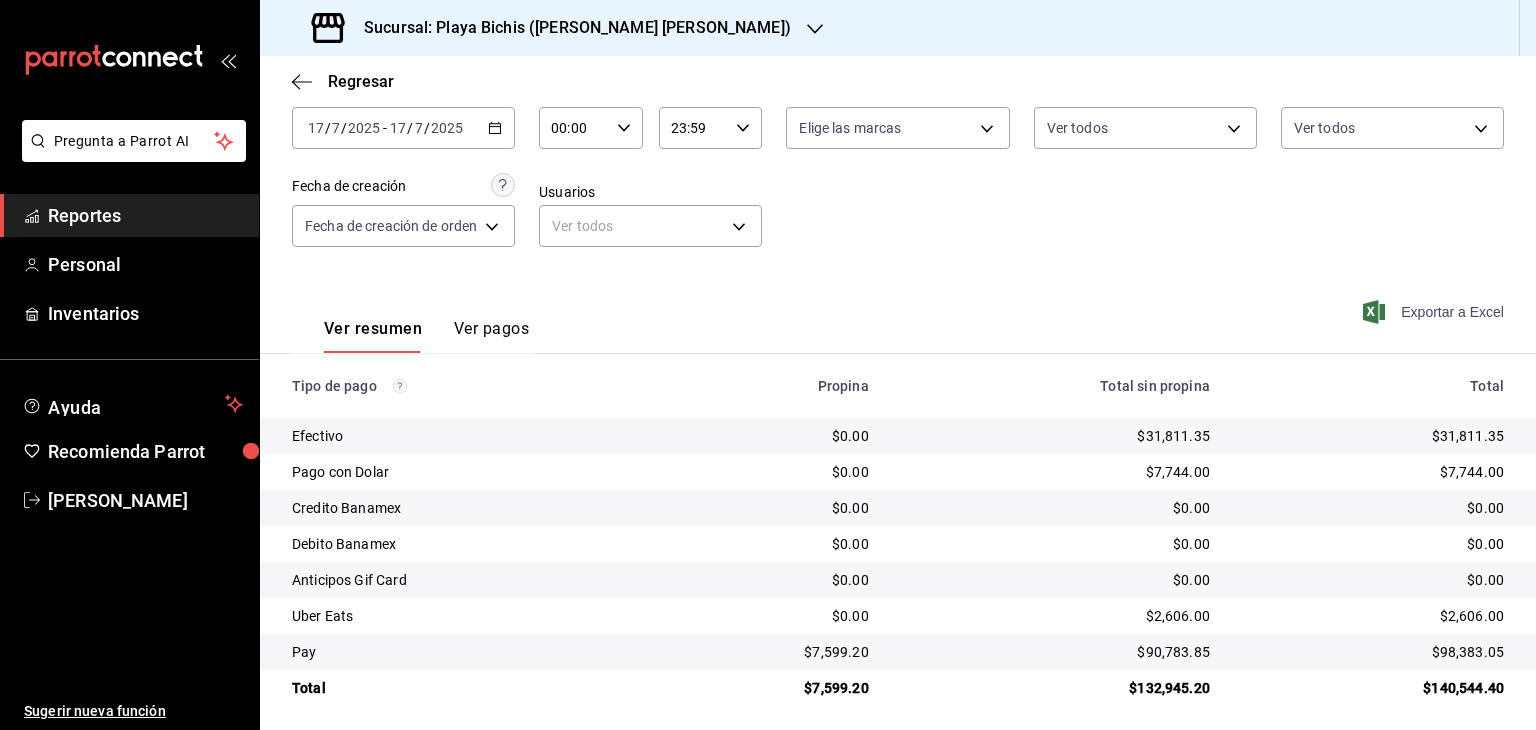 click on "Exportar a Excel" at bounding box center (1435, 312) 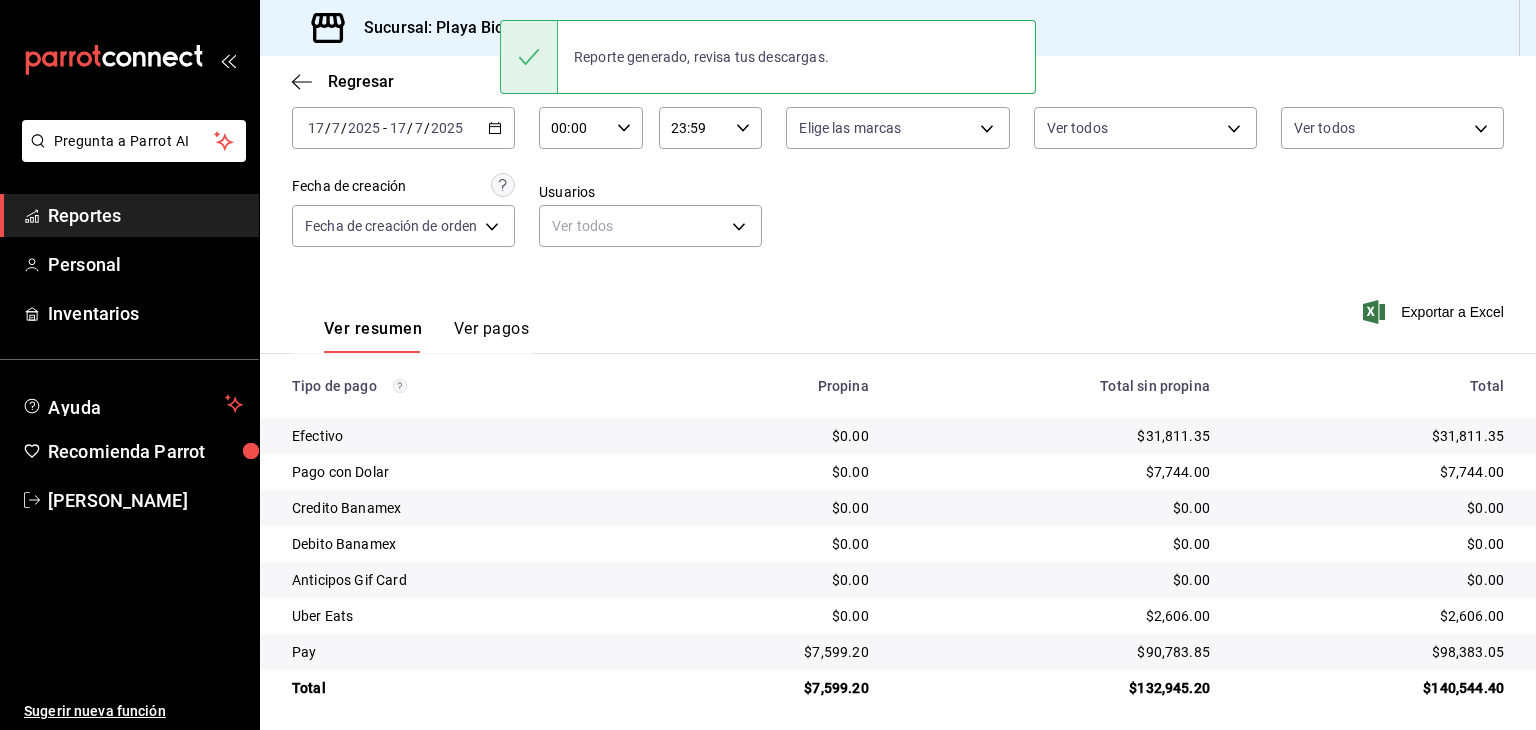 click on "Ver resumen Ver pagos Exportar a Excel" at bounding box center [898, 324] 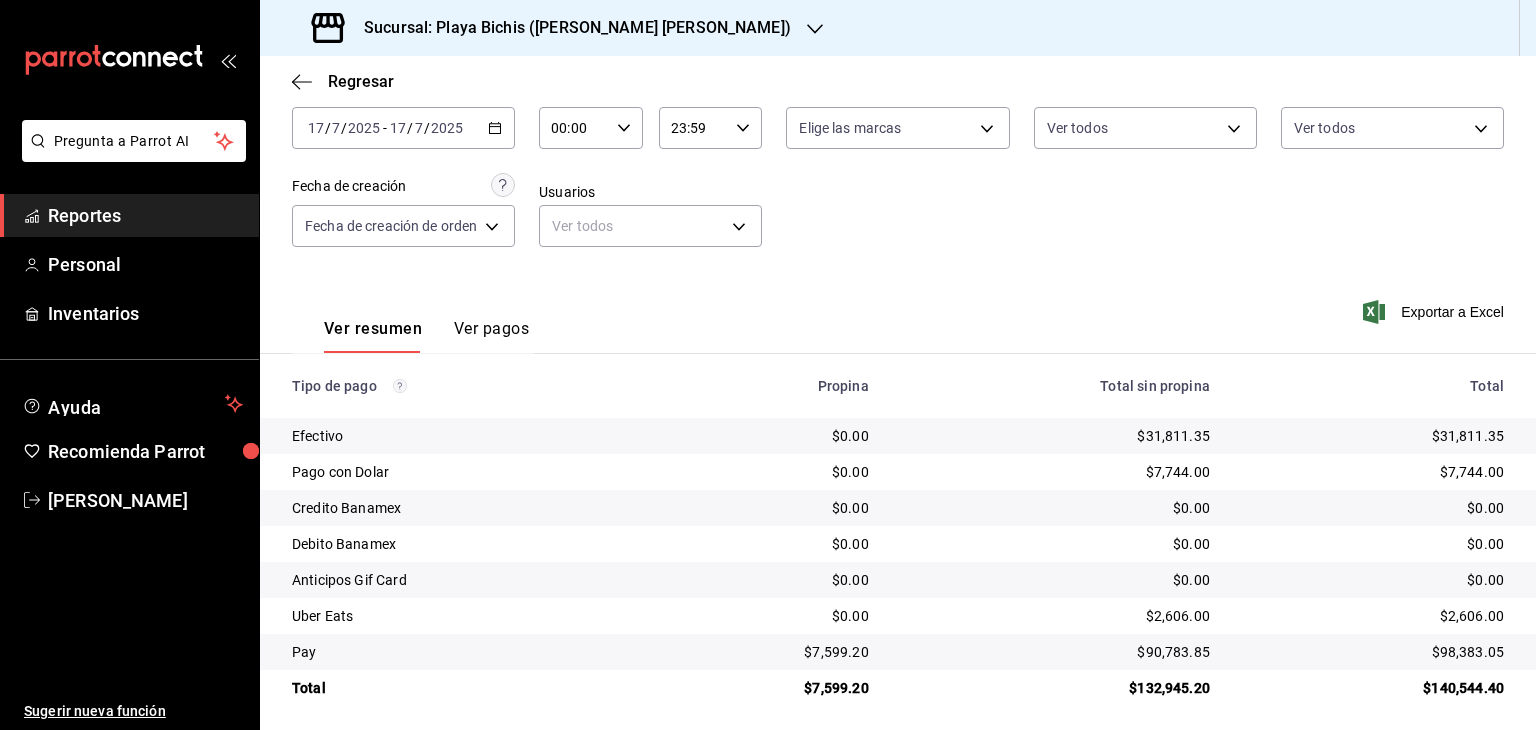 click on "Reportes" at bounding box center (145, 215) 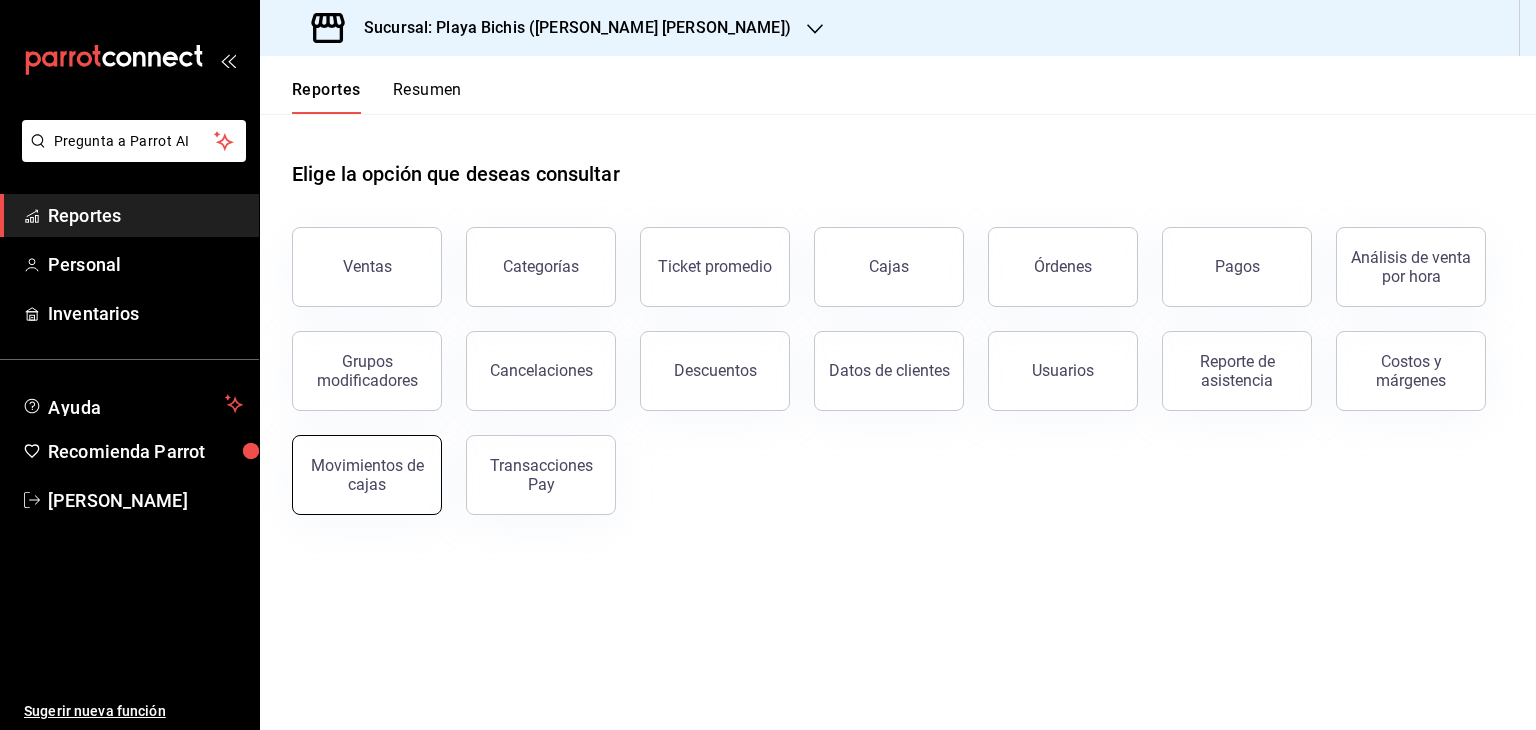click on "Movimientos de cajas" at bounding box center [367, 475] 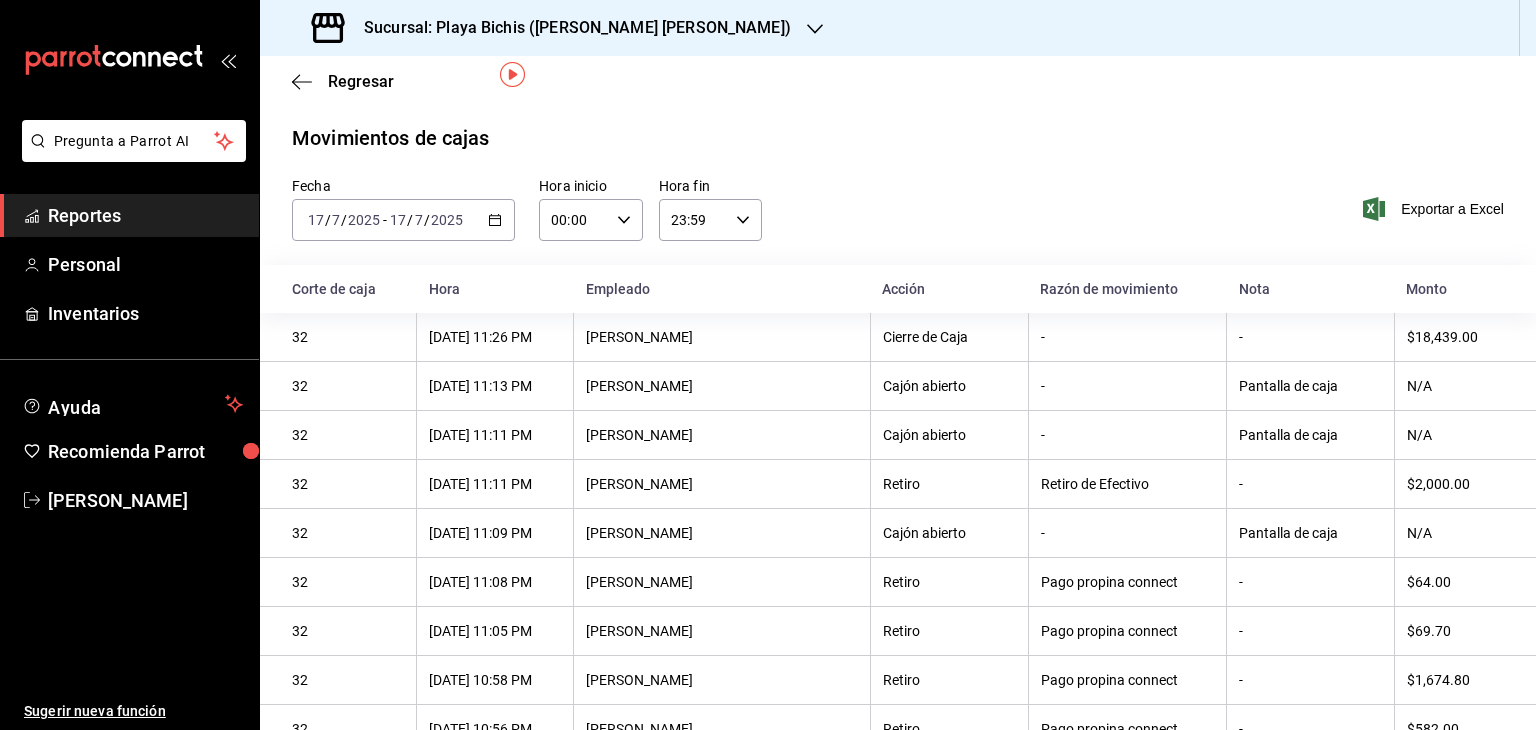 scroll, scrollTop: 68, scrollLeft: 0, axis: vertical 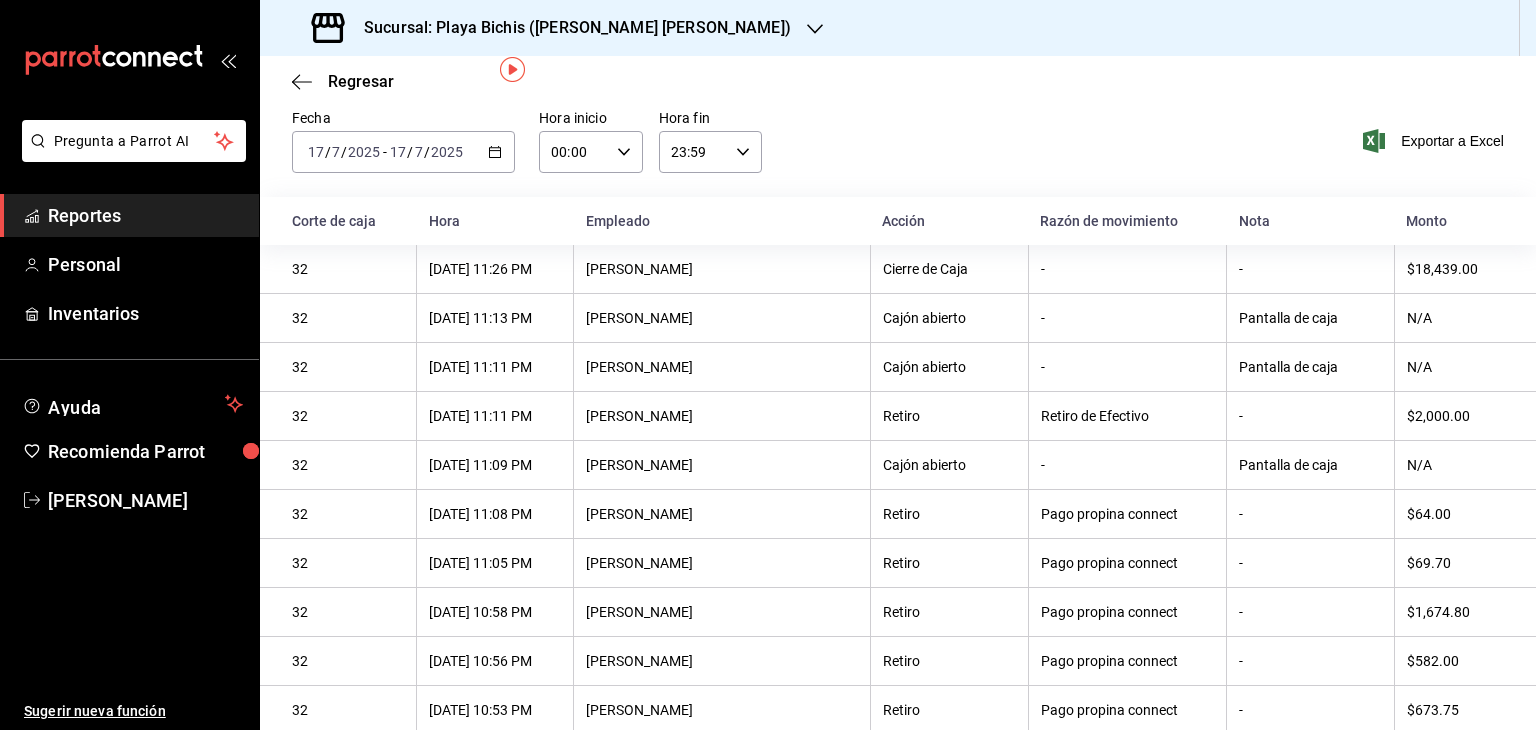 click on "Reportes" at bounding box center [145, 215] 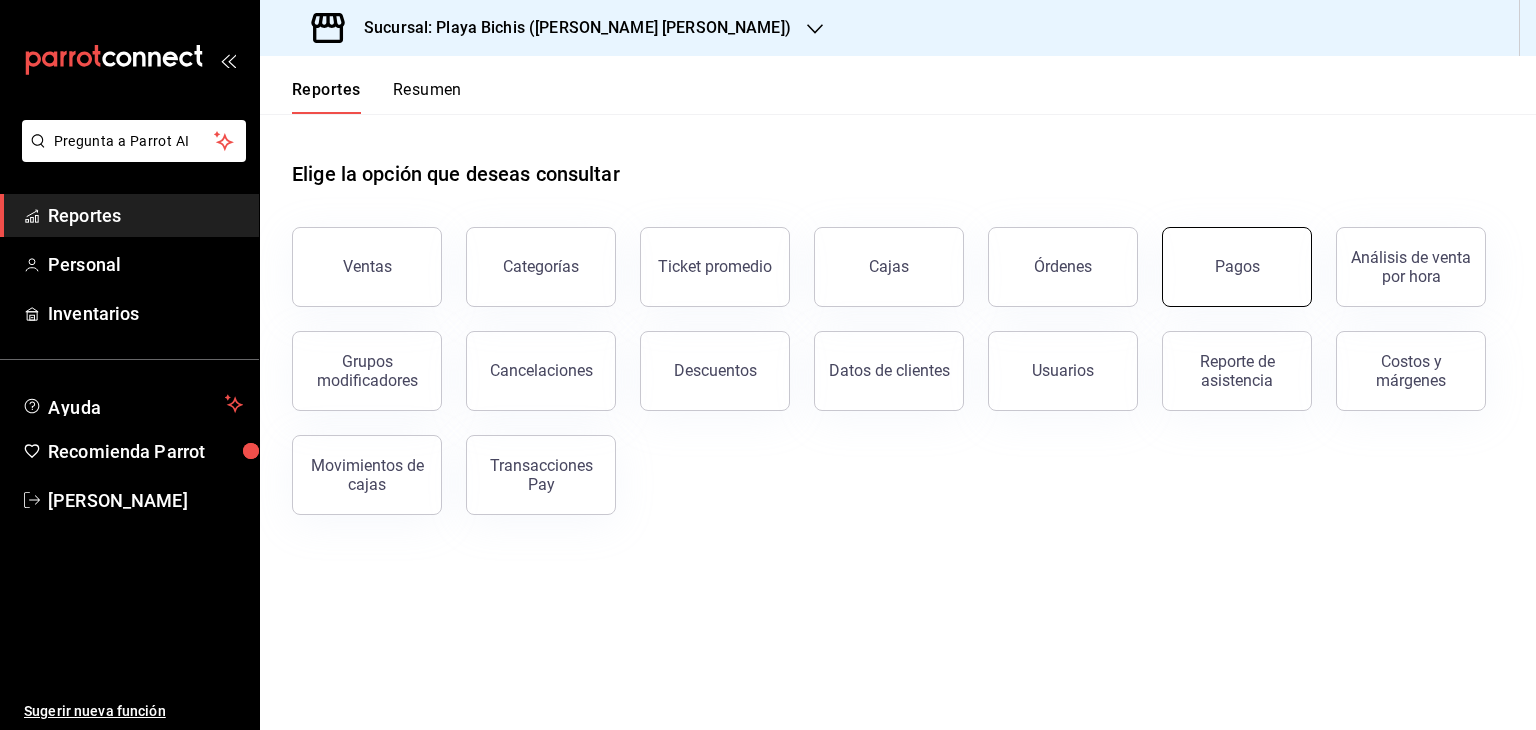 click on "Pagos" at bounding box center [1237, 266] 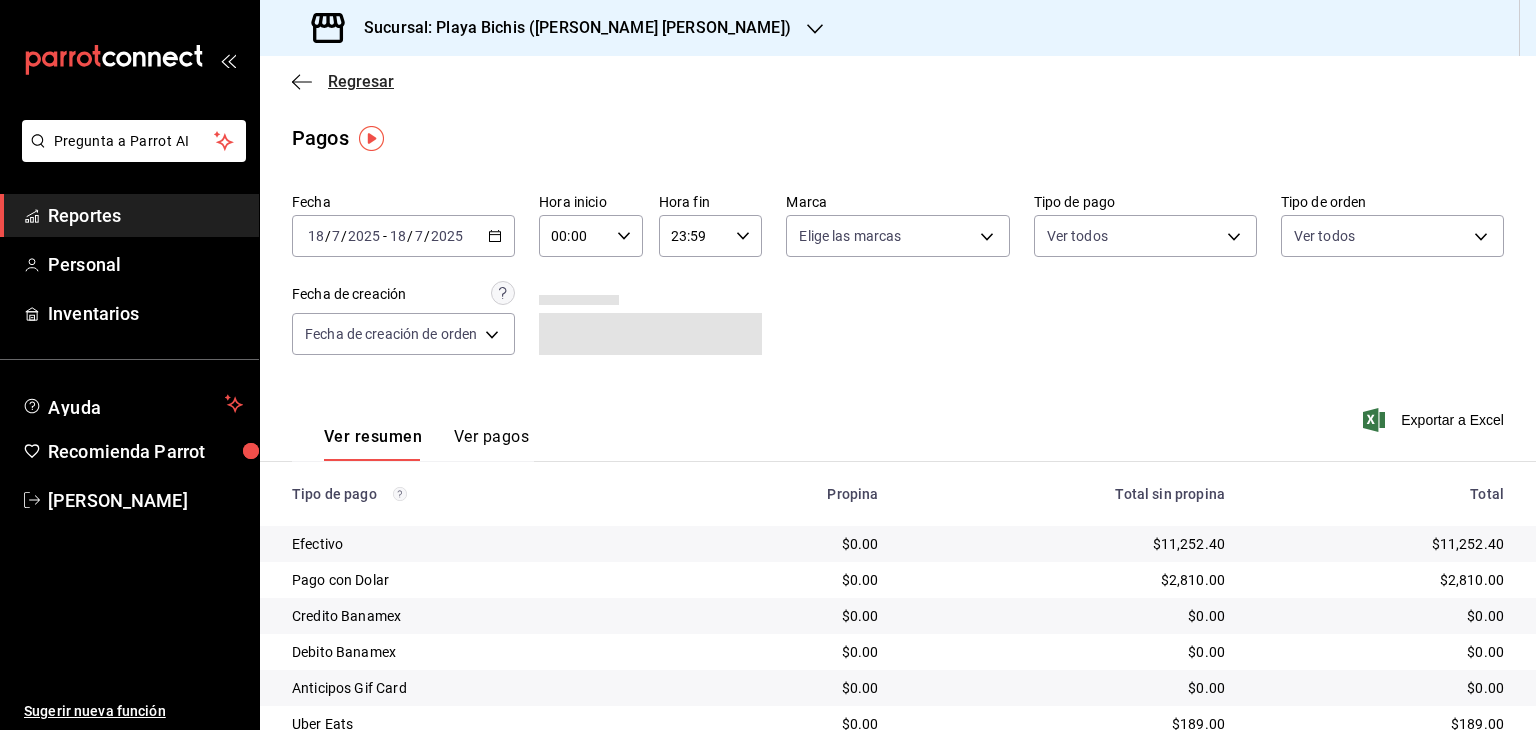 click on "Regresar" at bounding box center [361, 81] 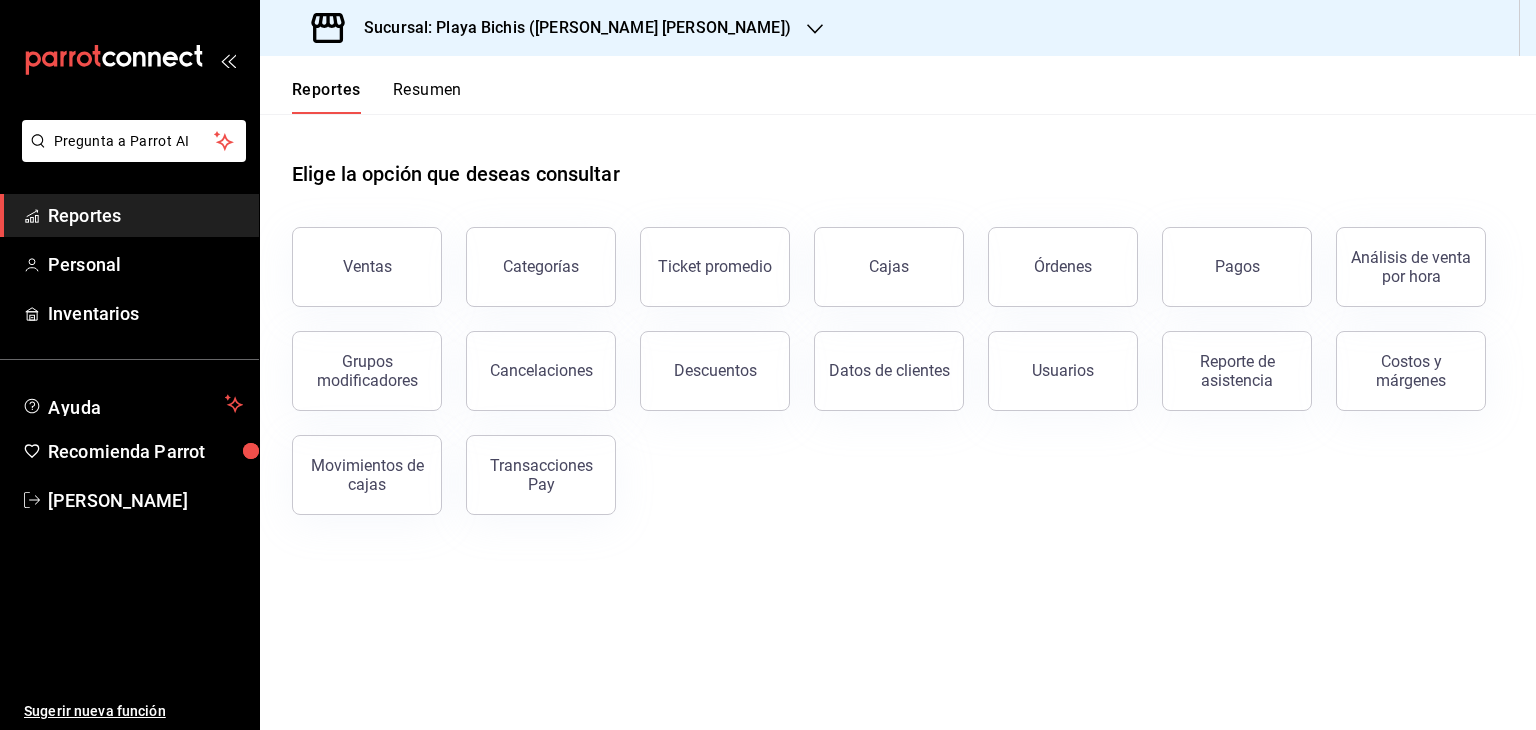 click on "Reportes" at bounding box center [145, 215] 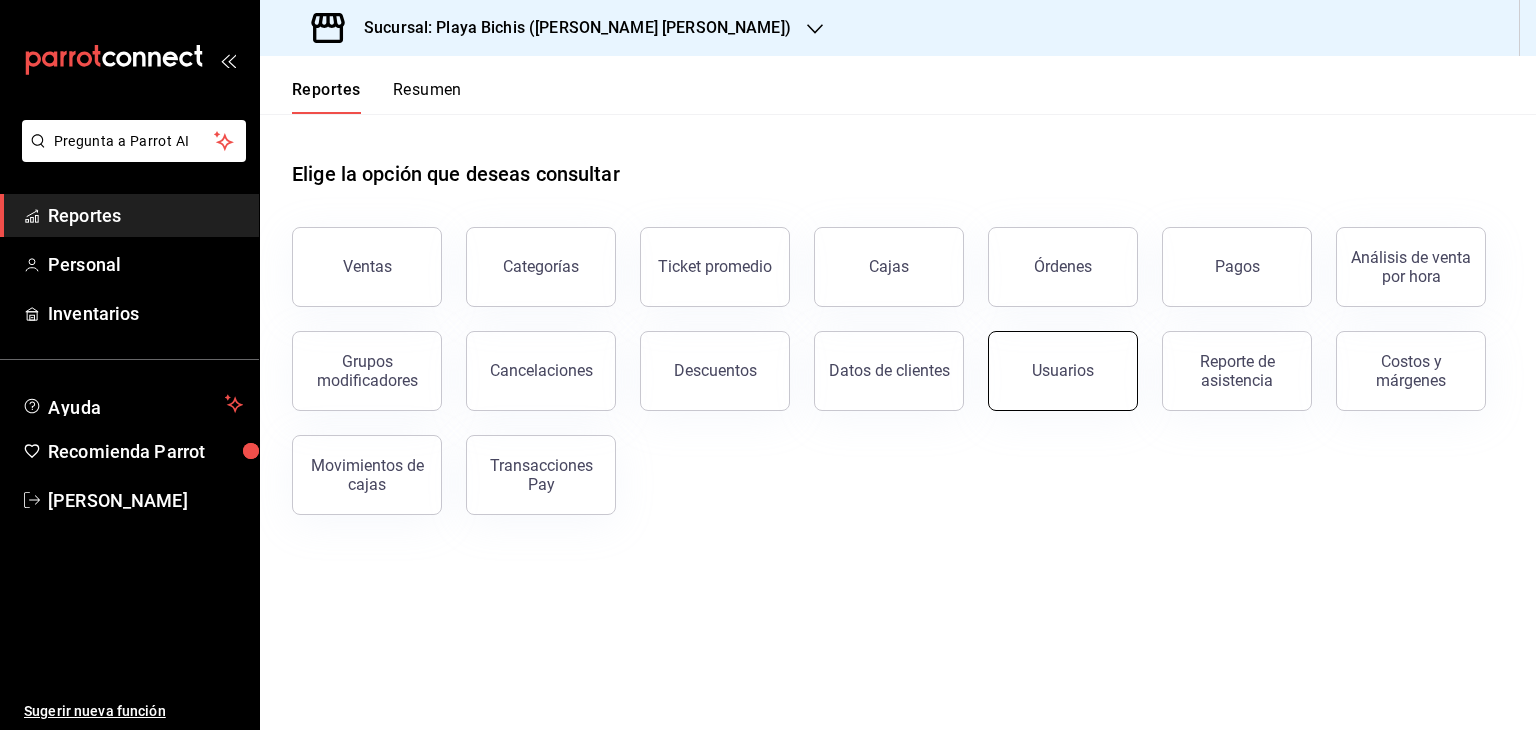 click on "Usuarios" at bounding box center [1063, 370] 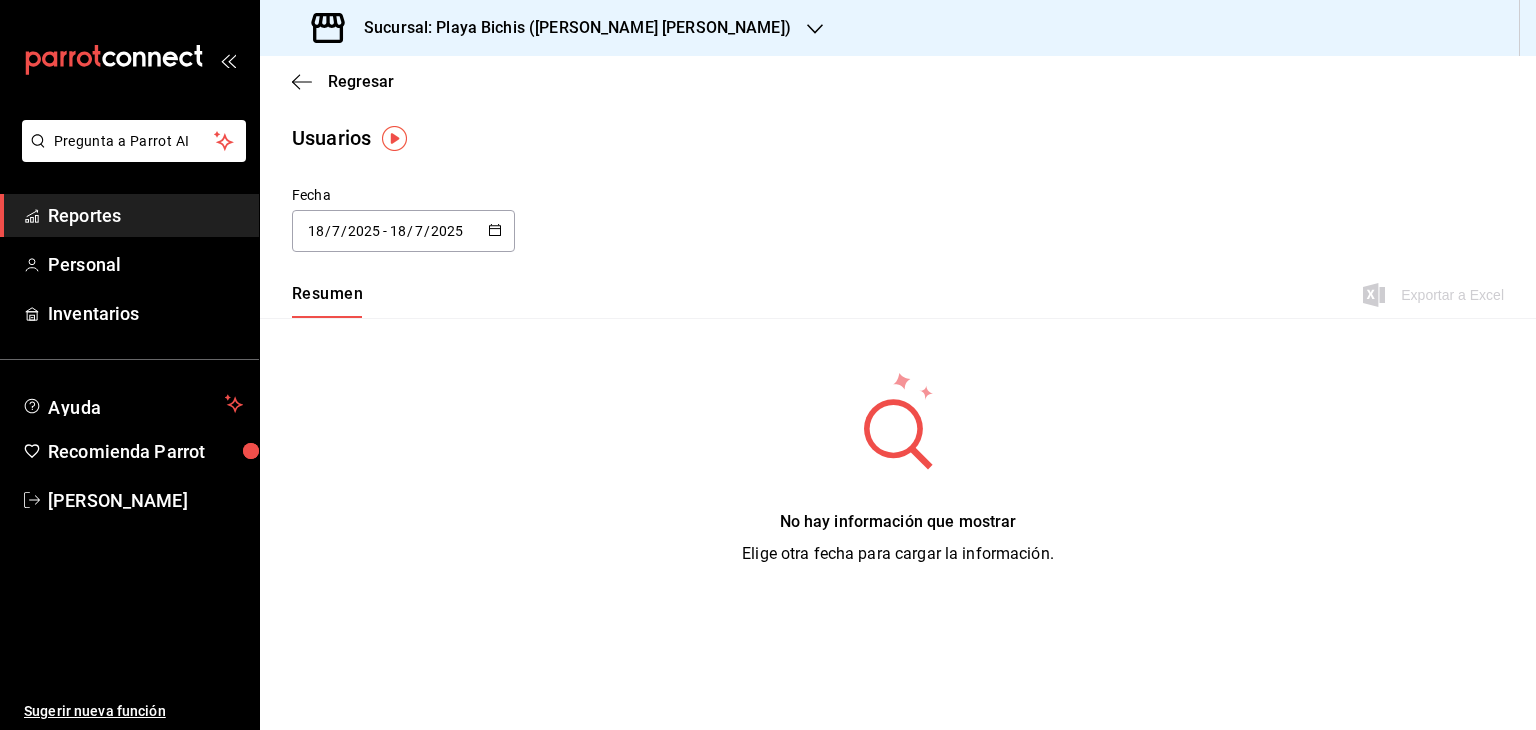 click 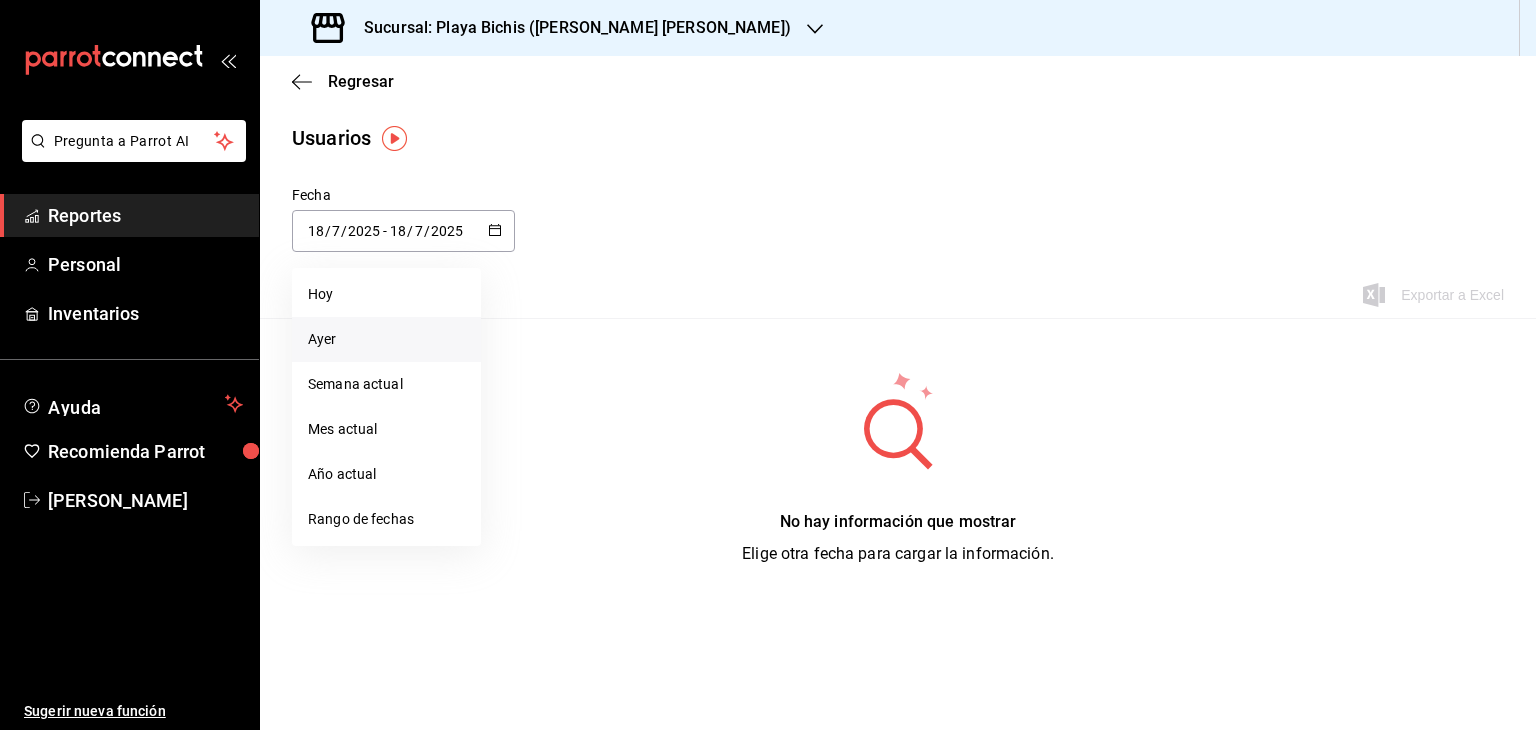 click on "Ayer" at bounding box center [386, 339] 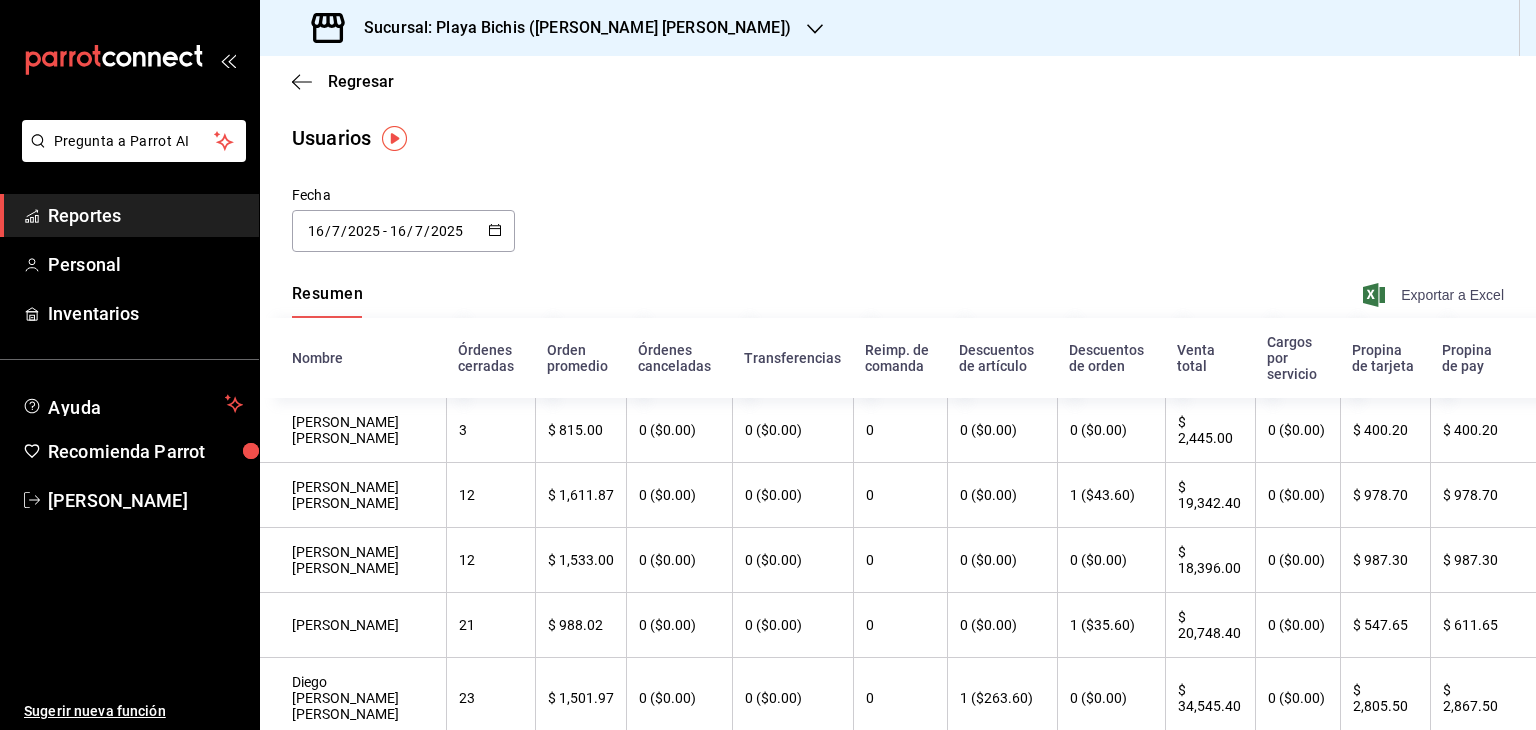 click on "Exportar a Excel" at bounding box center (1435, 295) 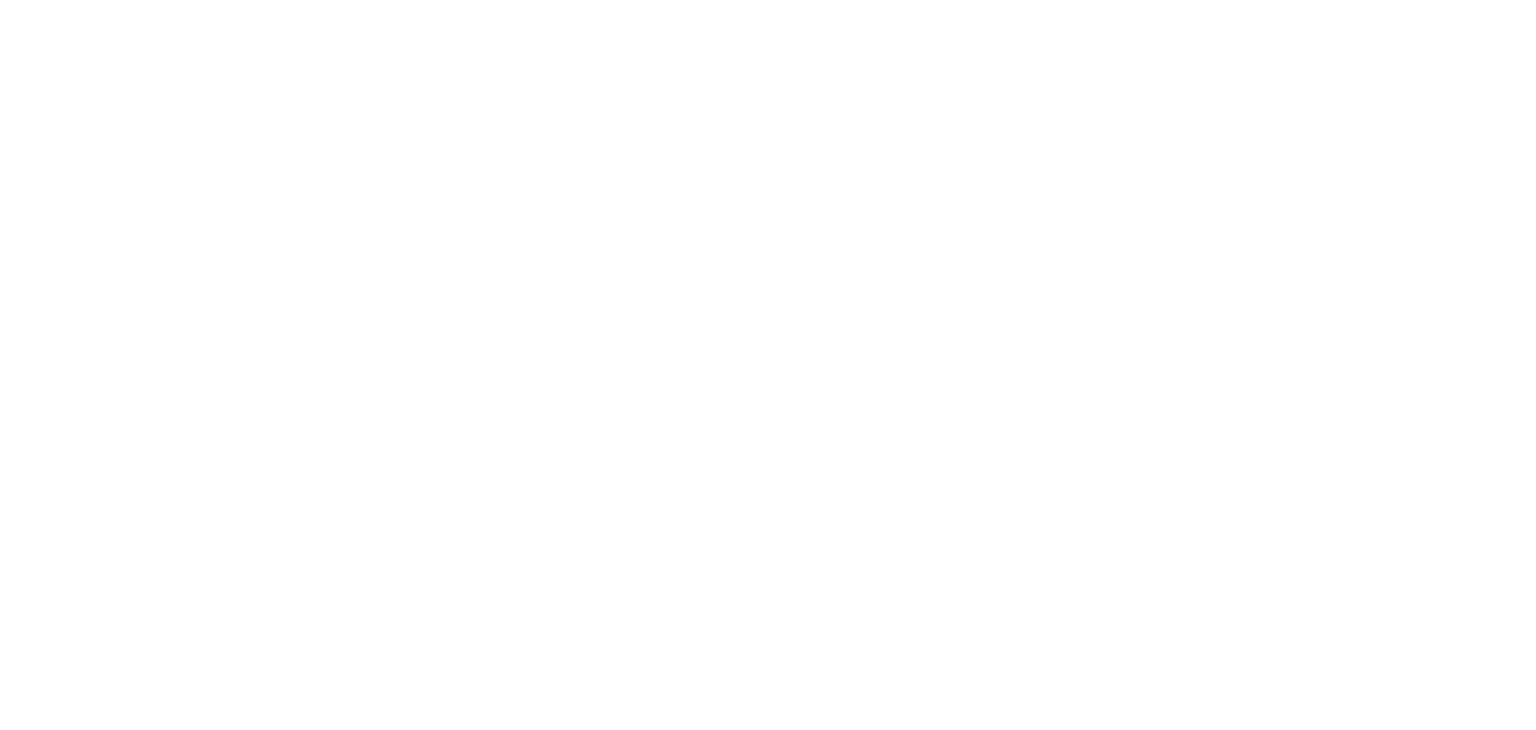 scroll, scrollTop: 0, scrollLeft: 0, axis: both 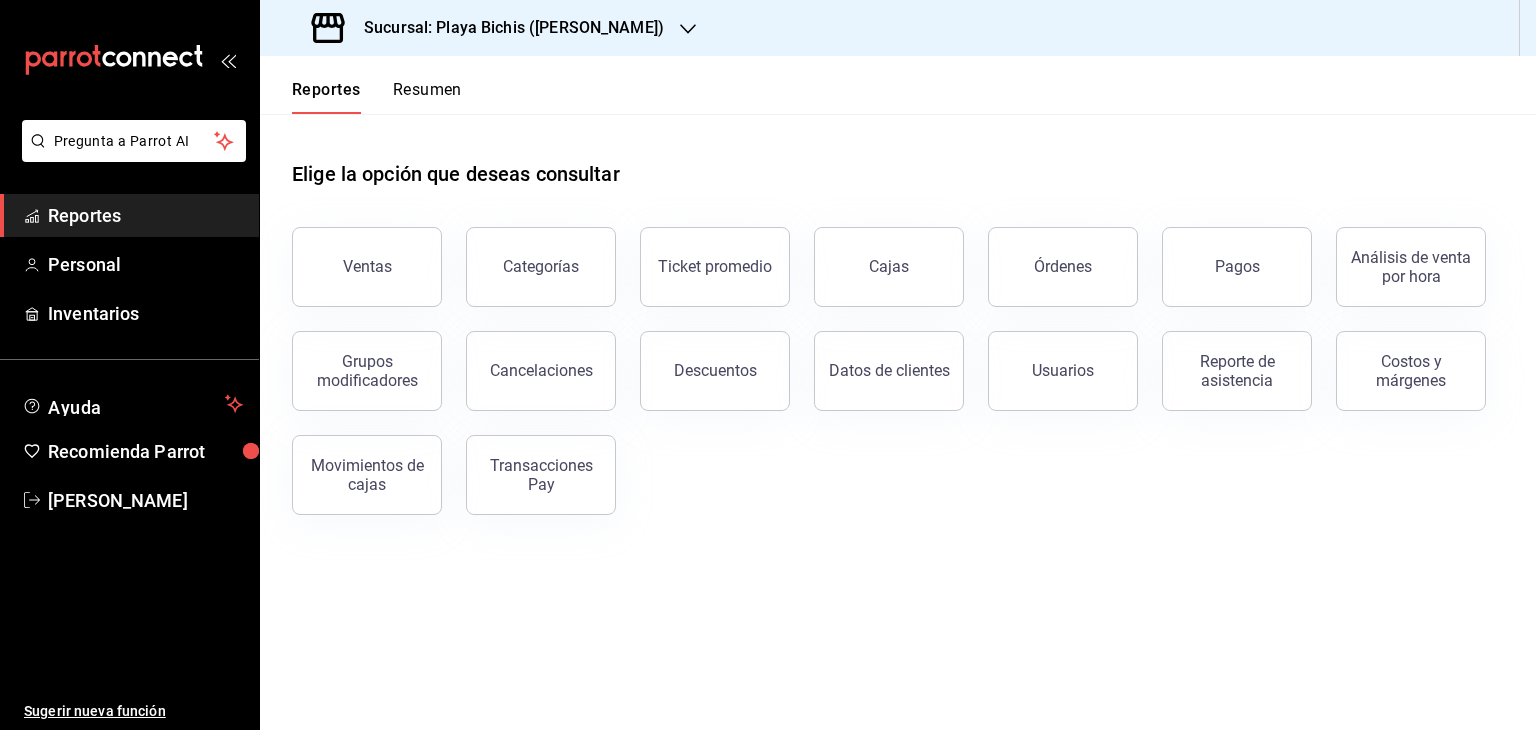 click on "Reportes" at bounding box center [145, 215] 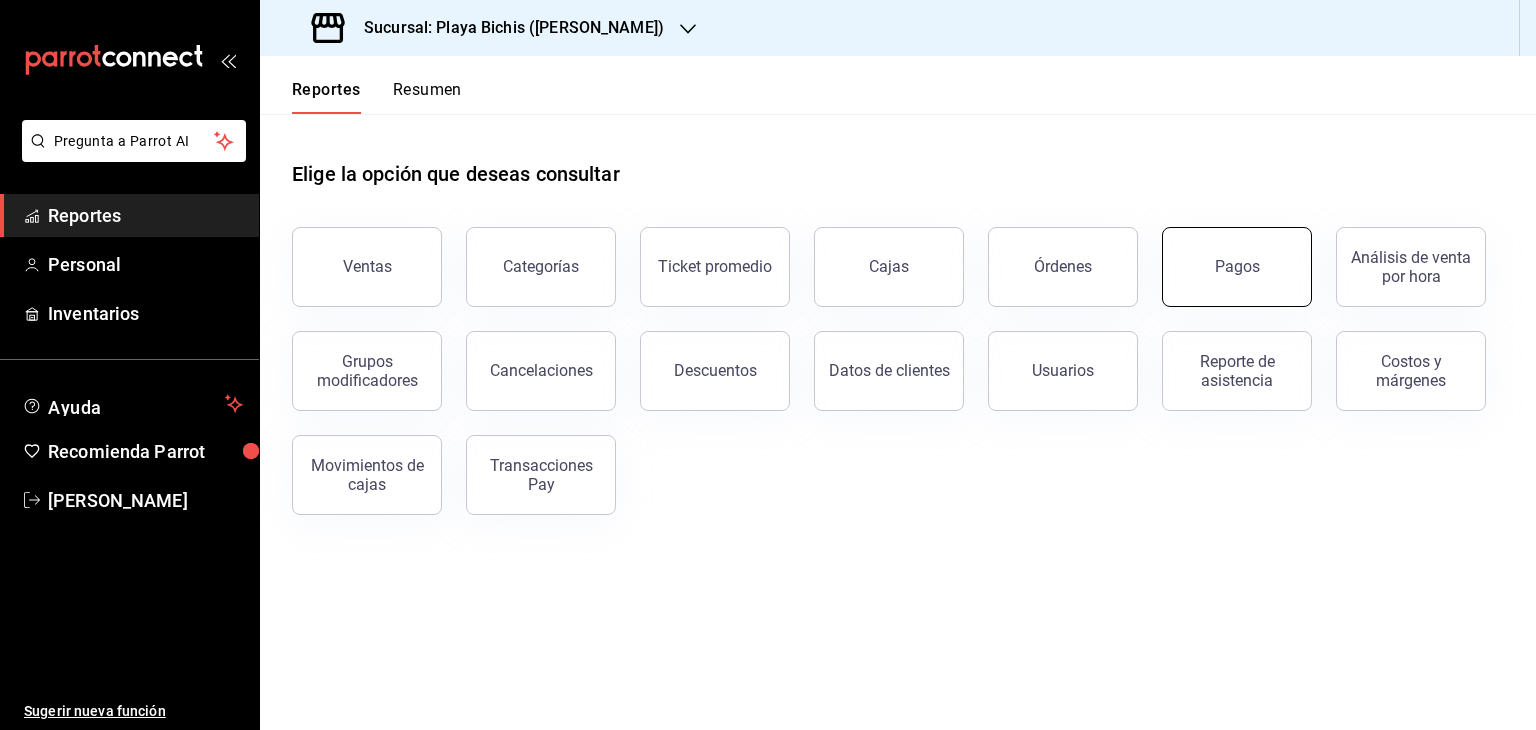 click on "Pagos" at bounding box center [1237, 267] 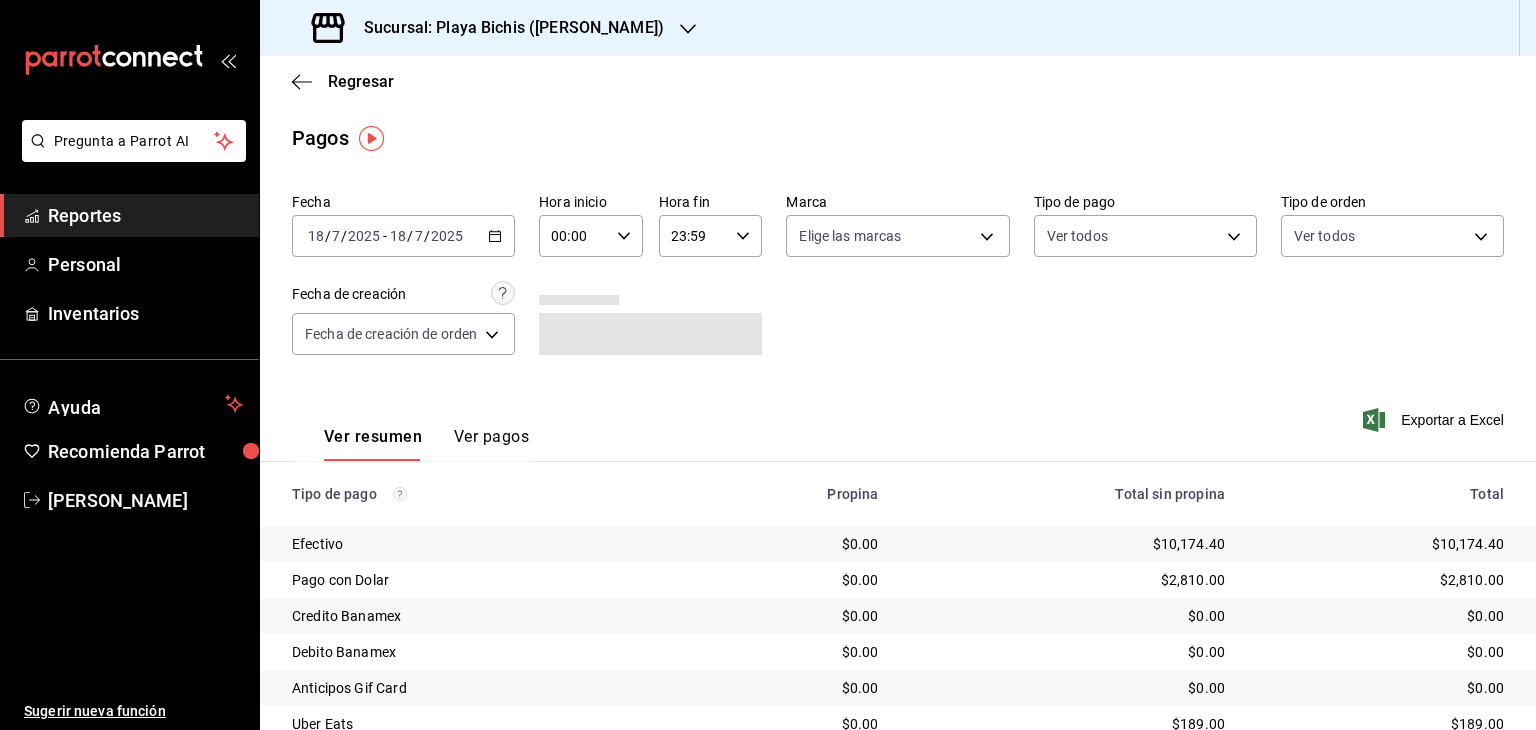 click on "[DATE] [DATE] - [DATE] [DATE]" at bounding box center (403, 236) 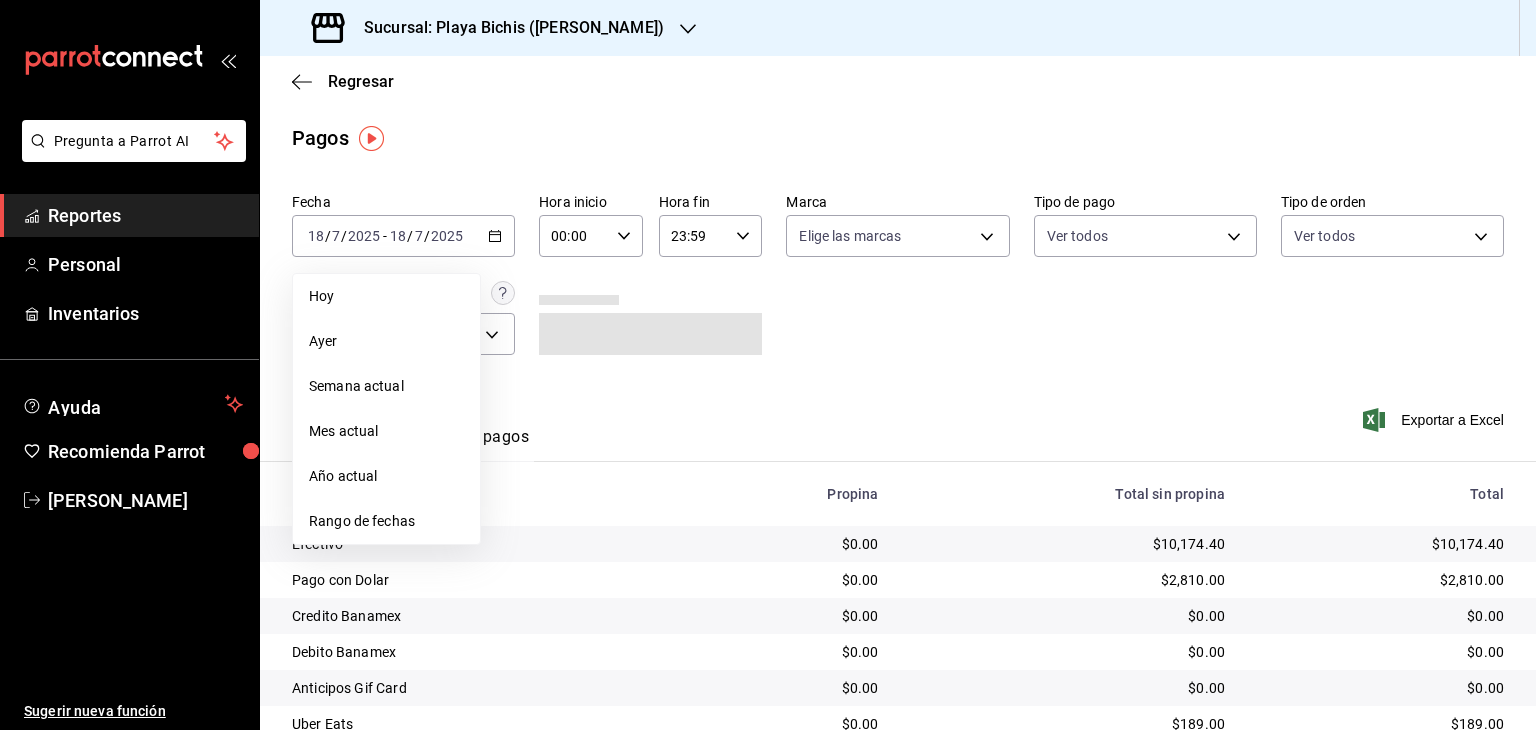 drag, startPoint x: 340, startPoint y: 345, endPoint x: 447, endPoint y: 304, distance: 114.58621 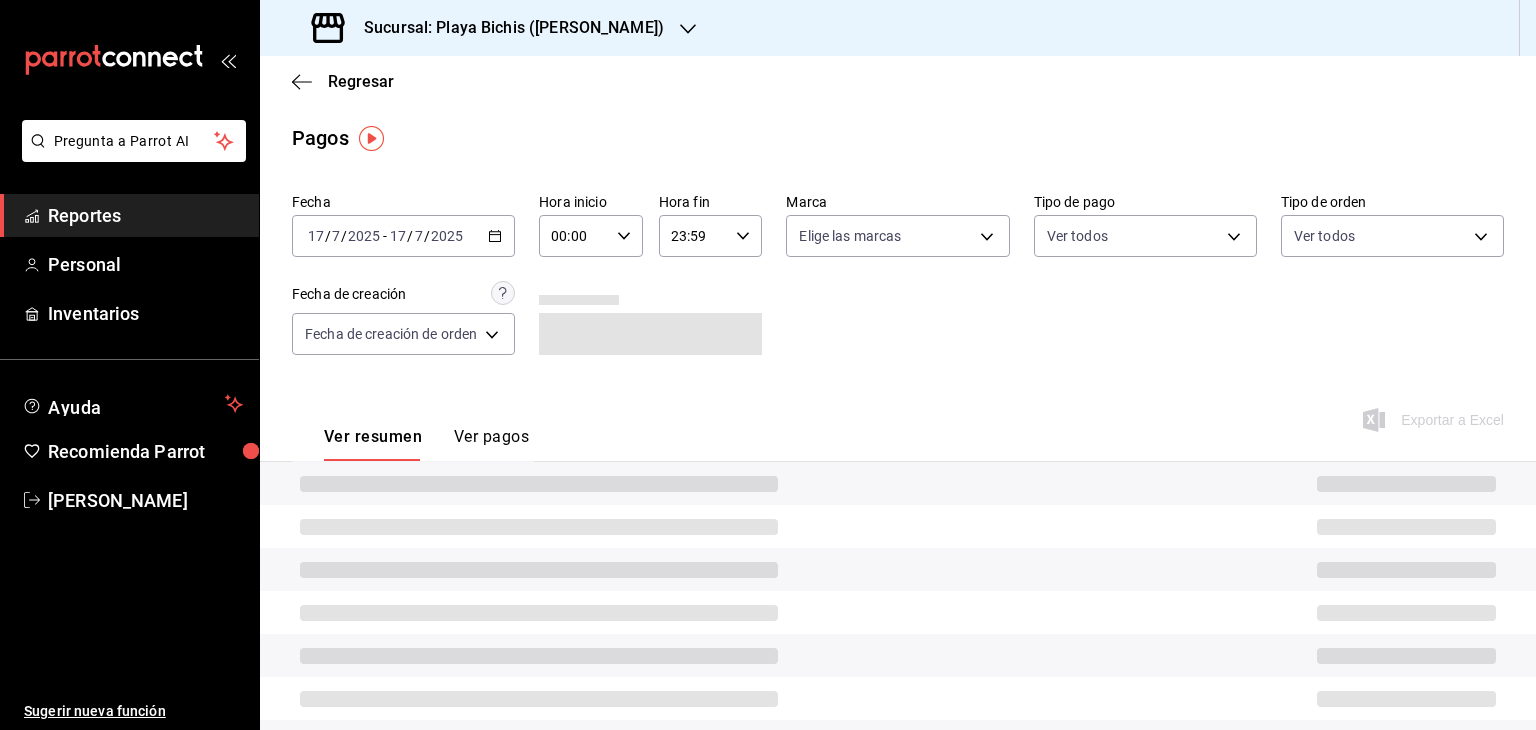 click on "00:00 Hora inicio" at bounding box center (591, 236) 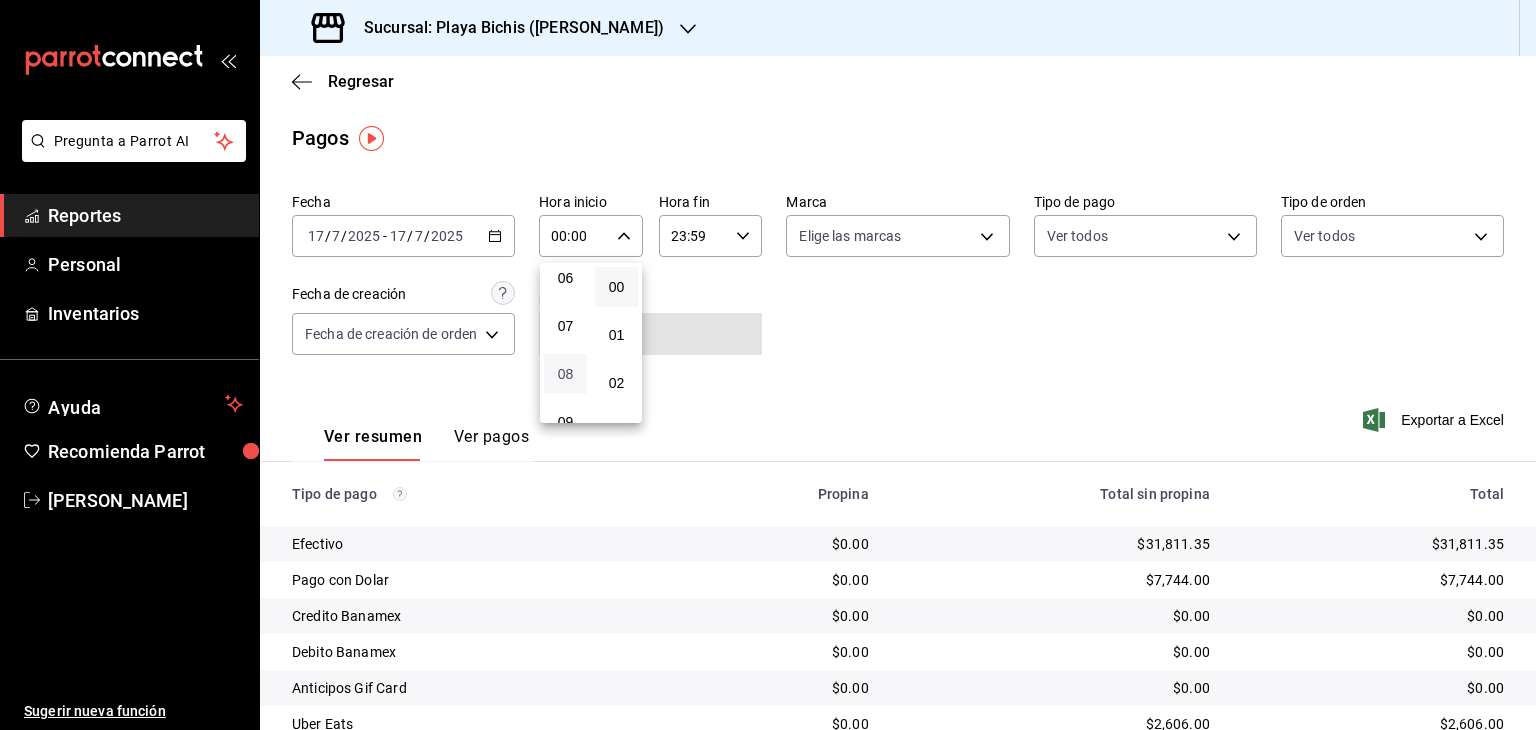 scroll, scrollTop: 300, scrollLeft: 0, axis: vertical 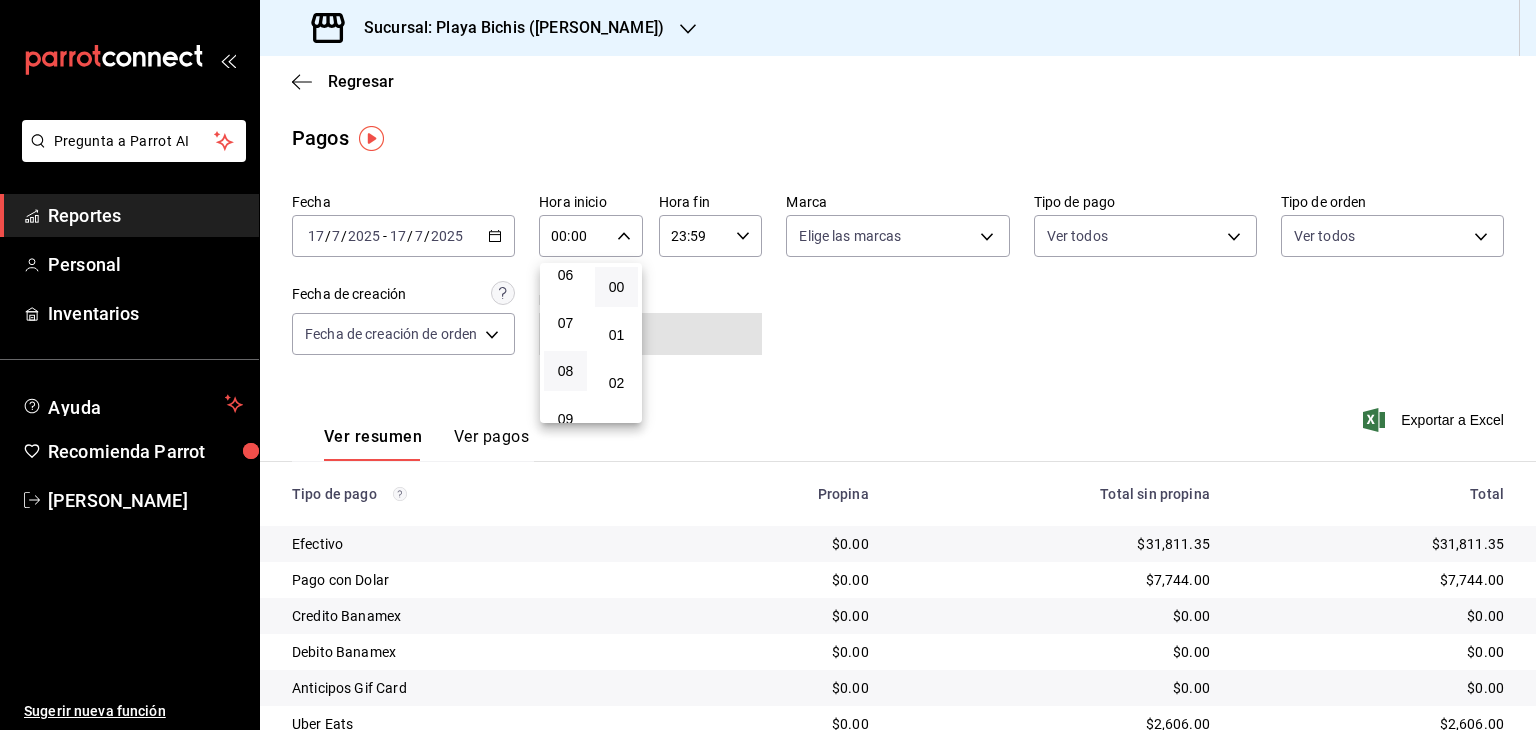 click on "08" at bounding box center (565, 371) 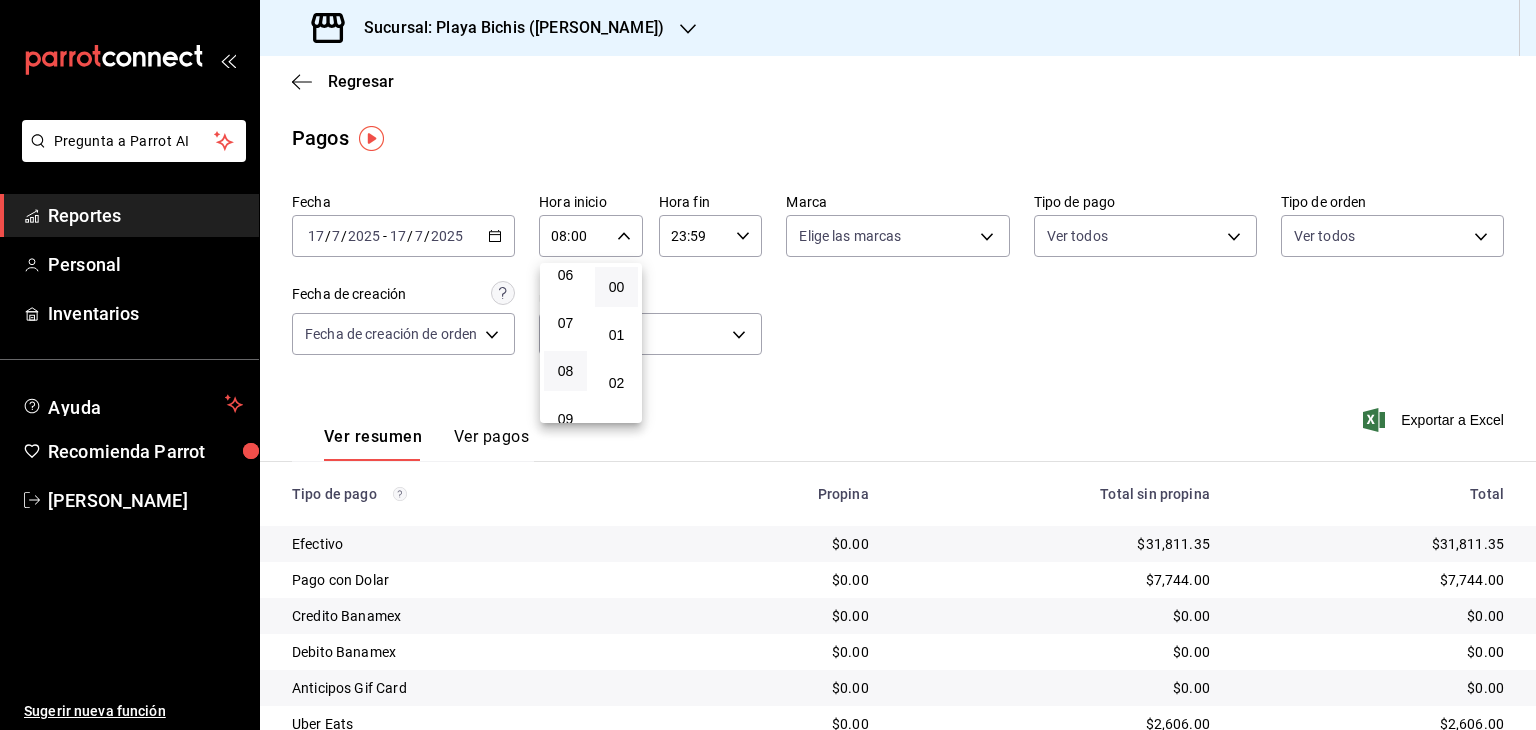 click at bounding box center [768, 365] 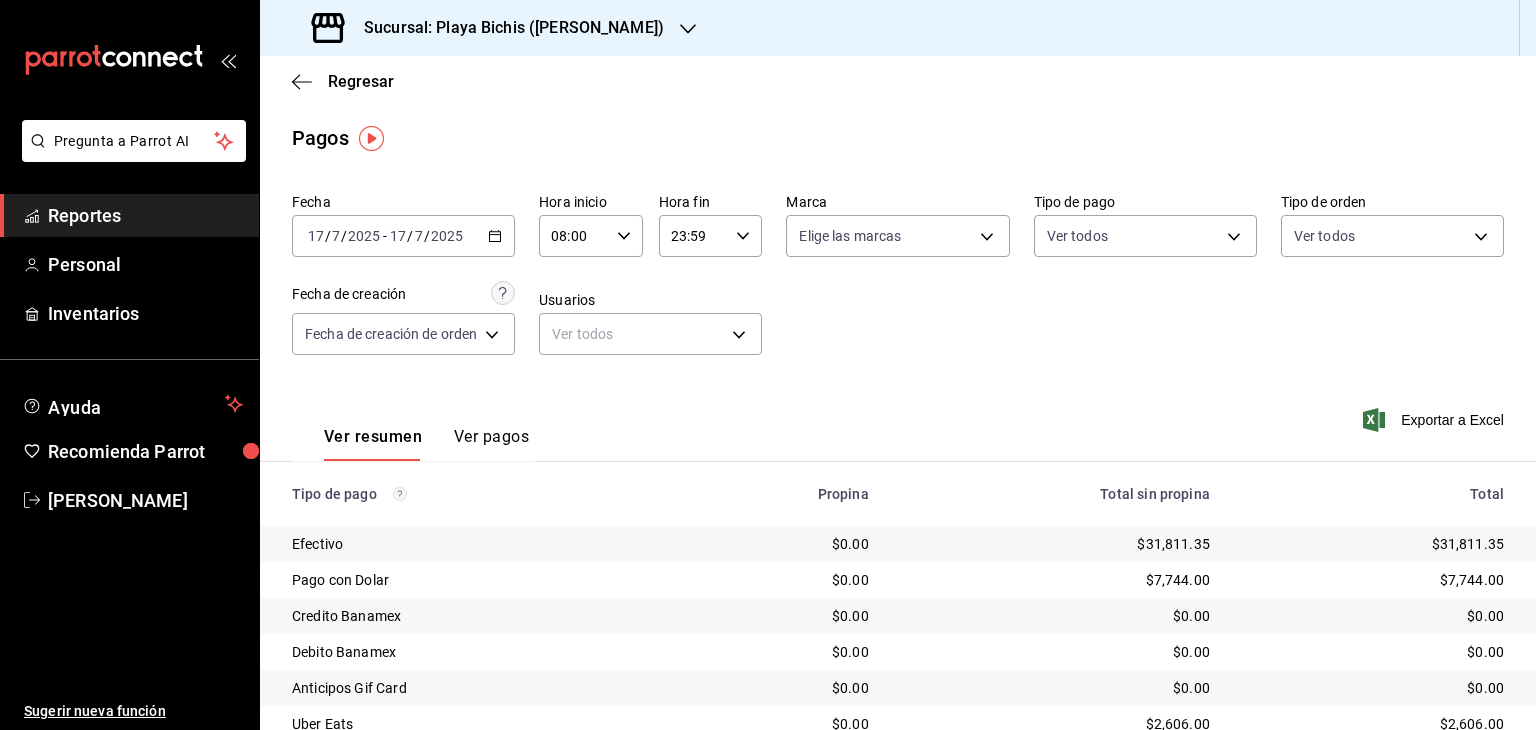 click on "23:59 Hora fin" at bounding box center [711, 236] 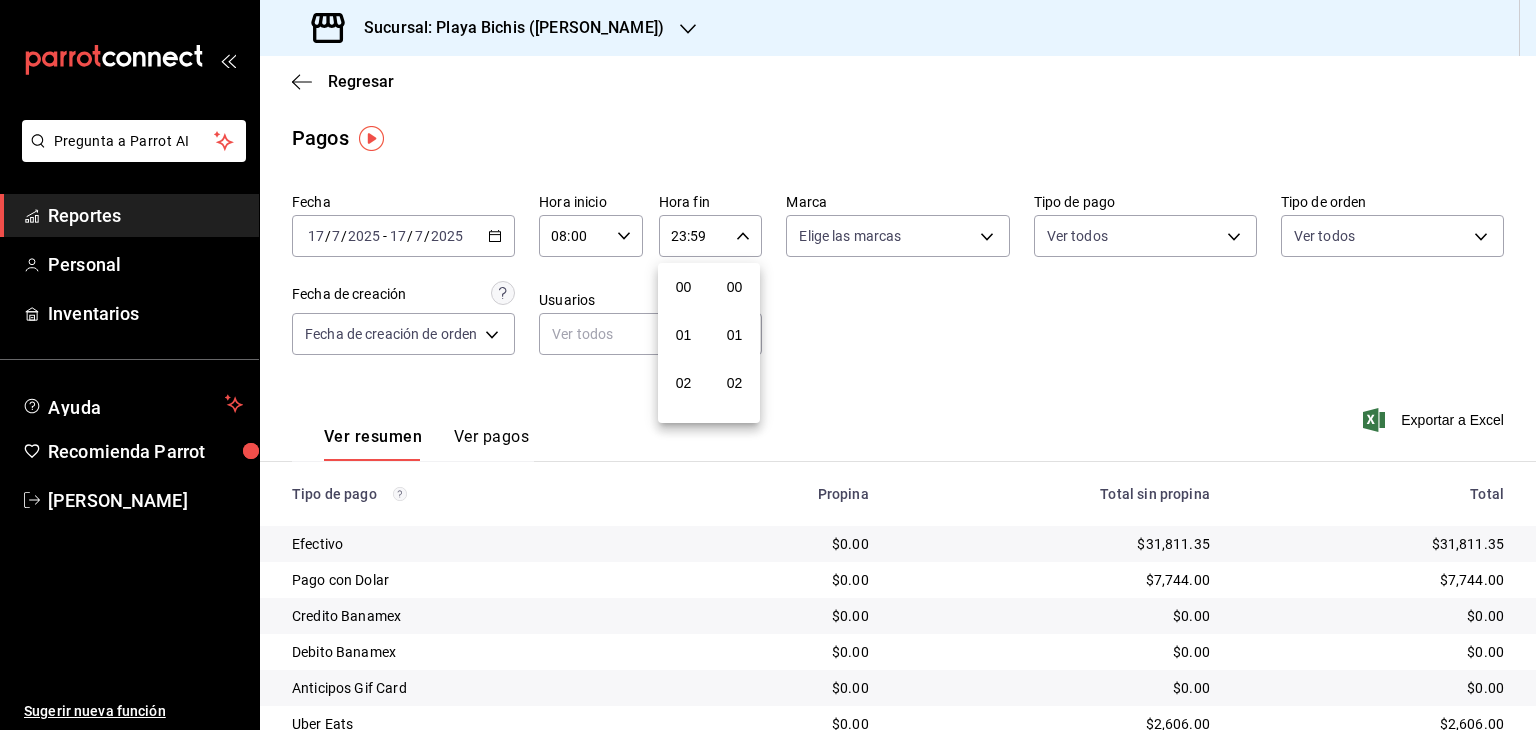scroll, scrollTop: 1011, scrollLeft: 0, axis: vertical 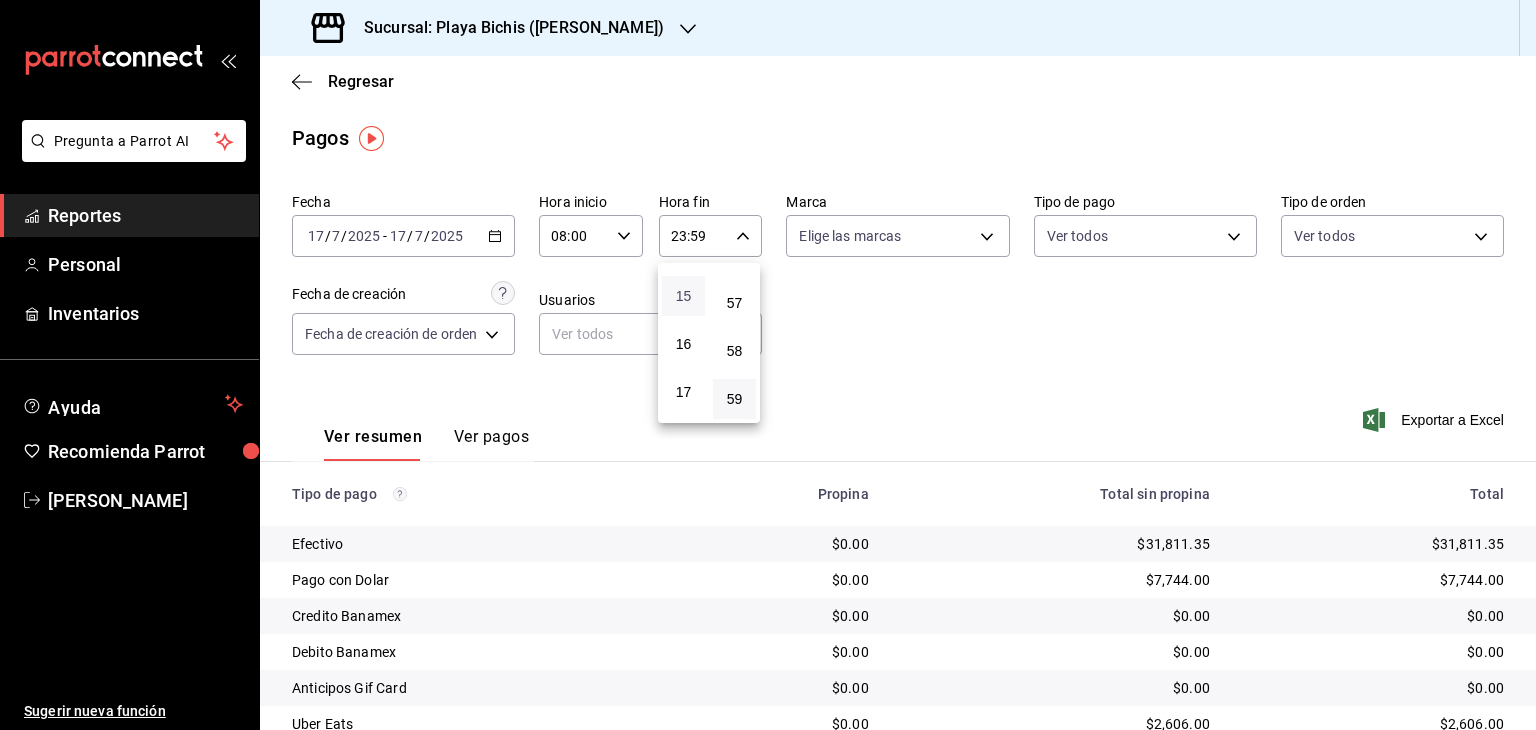click on "15" at bounding box center (683, 296) 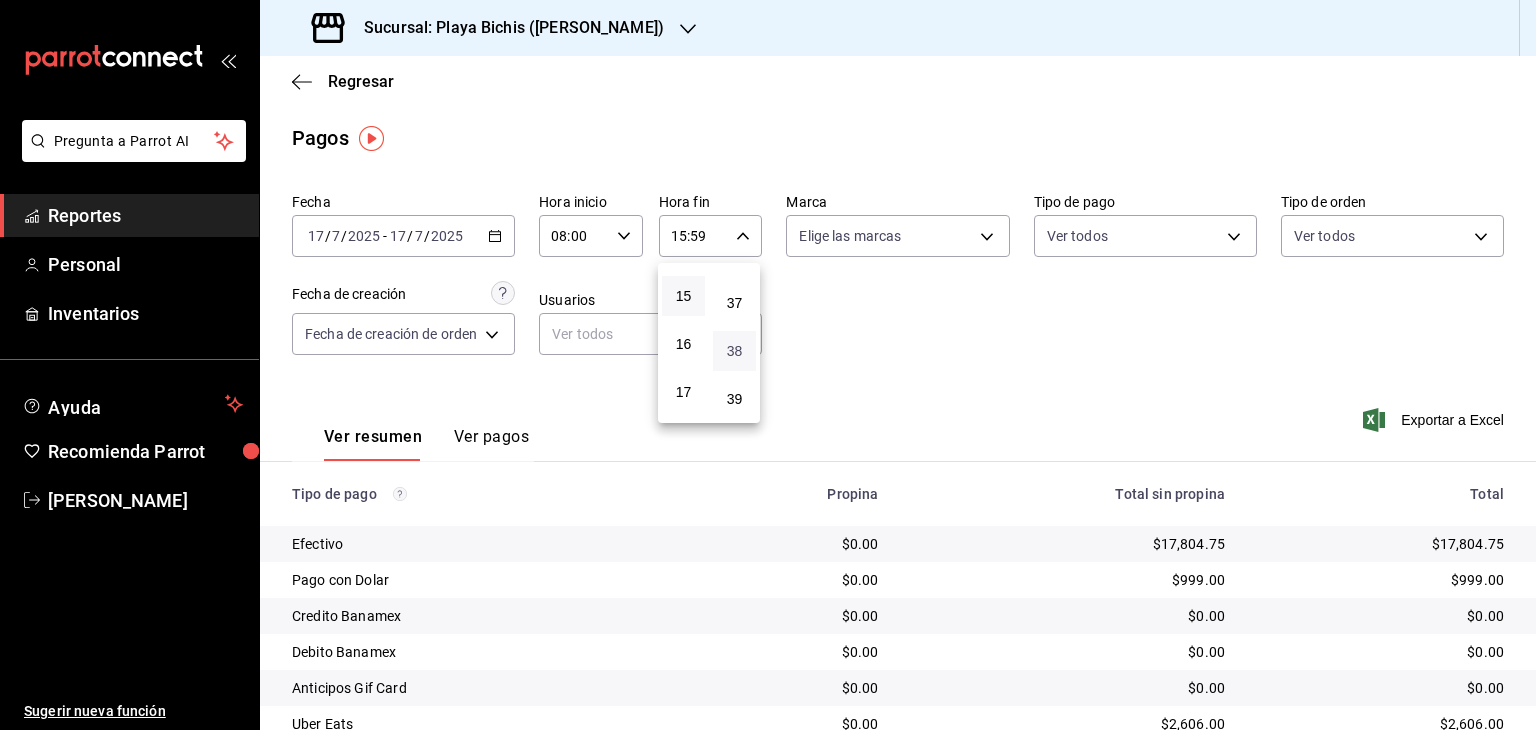 scroll, scrollTop: 1768, scrollLeft: 0, axis: vertical 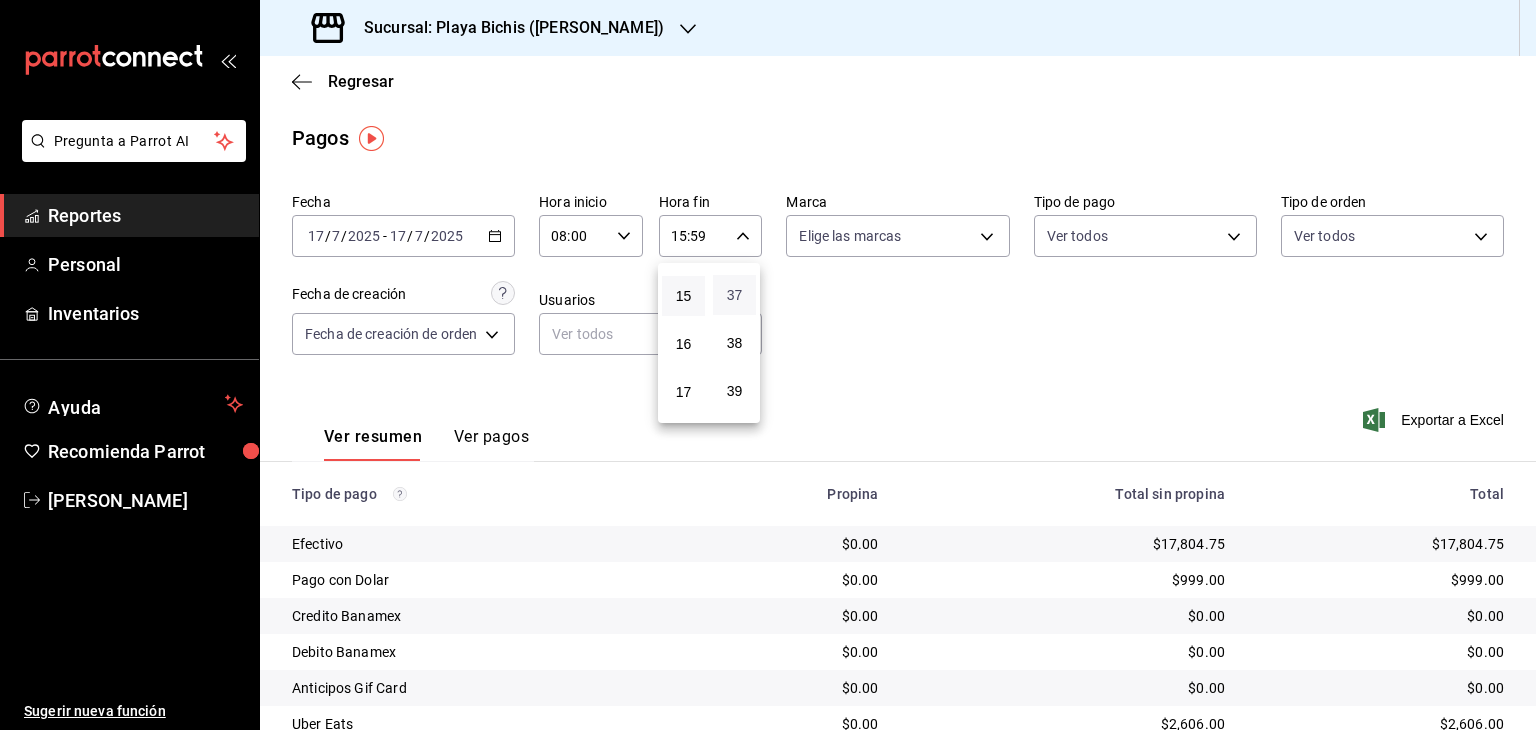click on "37" at bounding box center (734, 295) 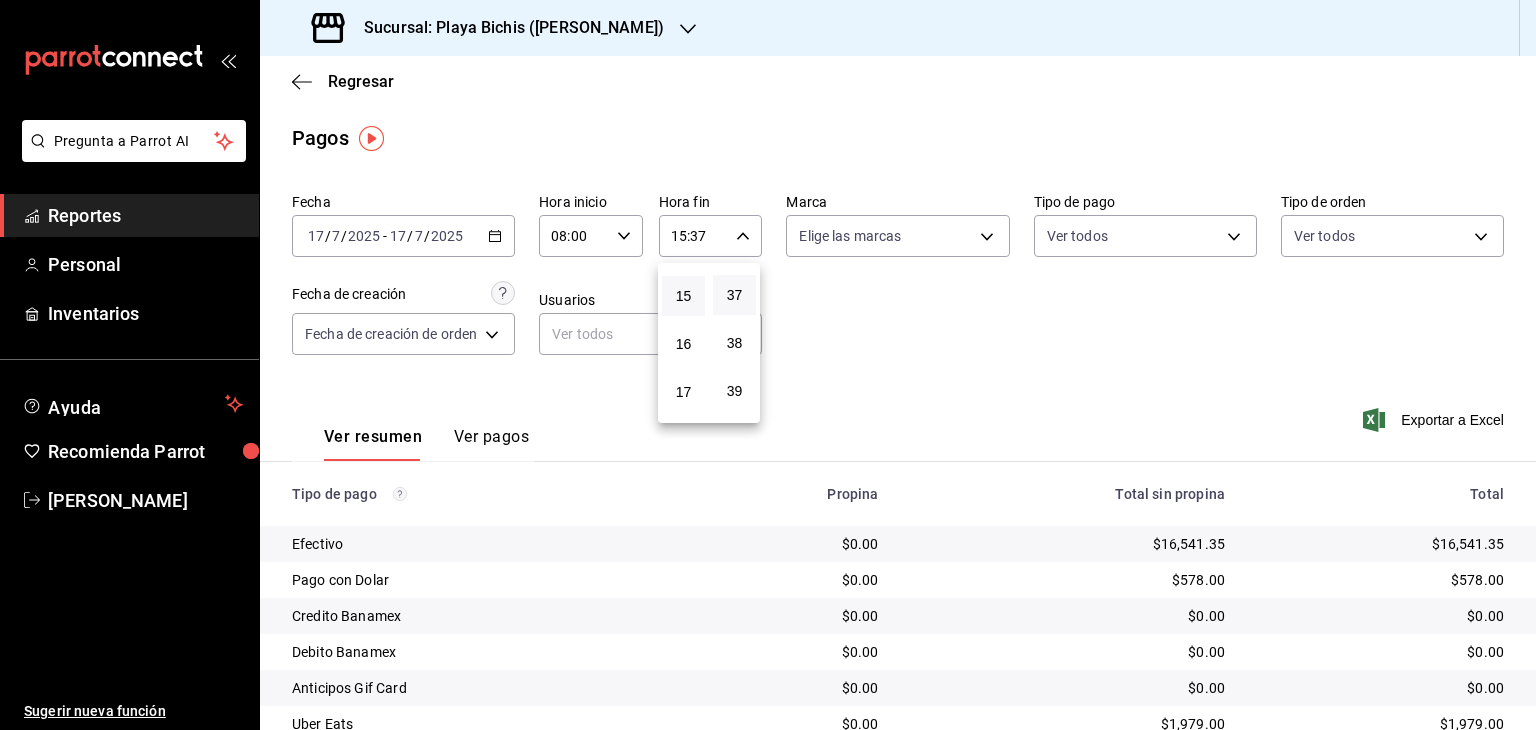 click at bounding box center [768, 365] 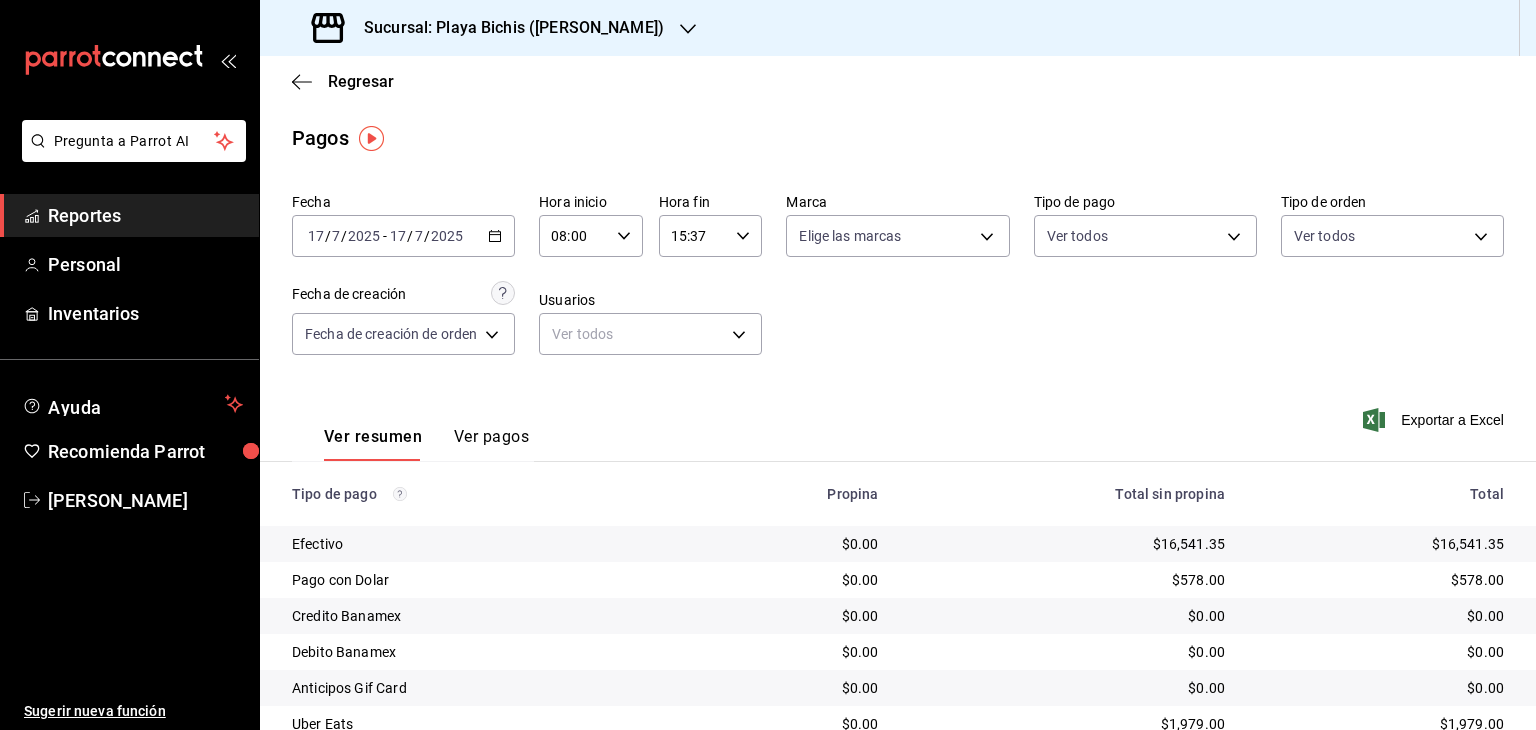 click on "Fecha [DATE] [DATE] - [DATE] [DATE] Hora inicio 08:00 Hora inicio Hora fin 15:37 Hora fin Marca Elige las marcas Tipo de pago Ver todos Tipo de orden Ver todos Fecha de creación   Fecha de creación de orden ORDER Usuarios Ver todos null" at bounding box center (898, 282) 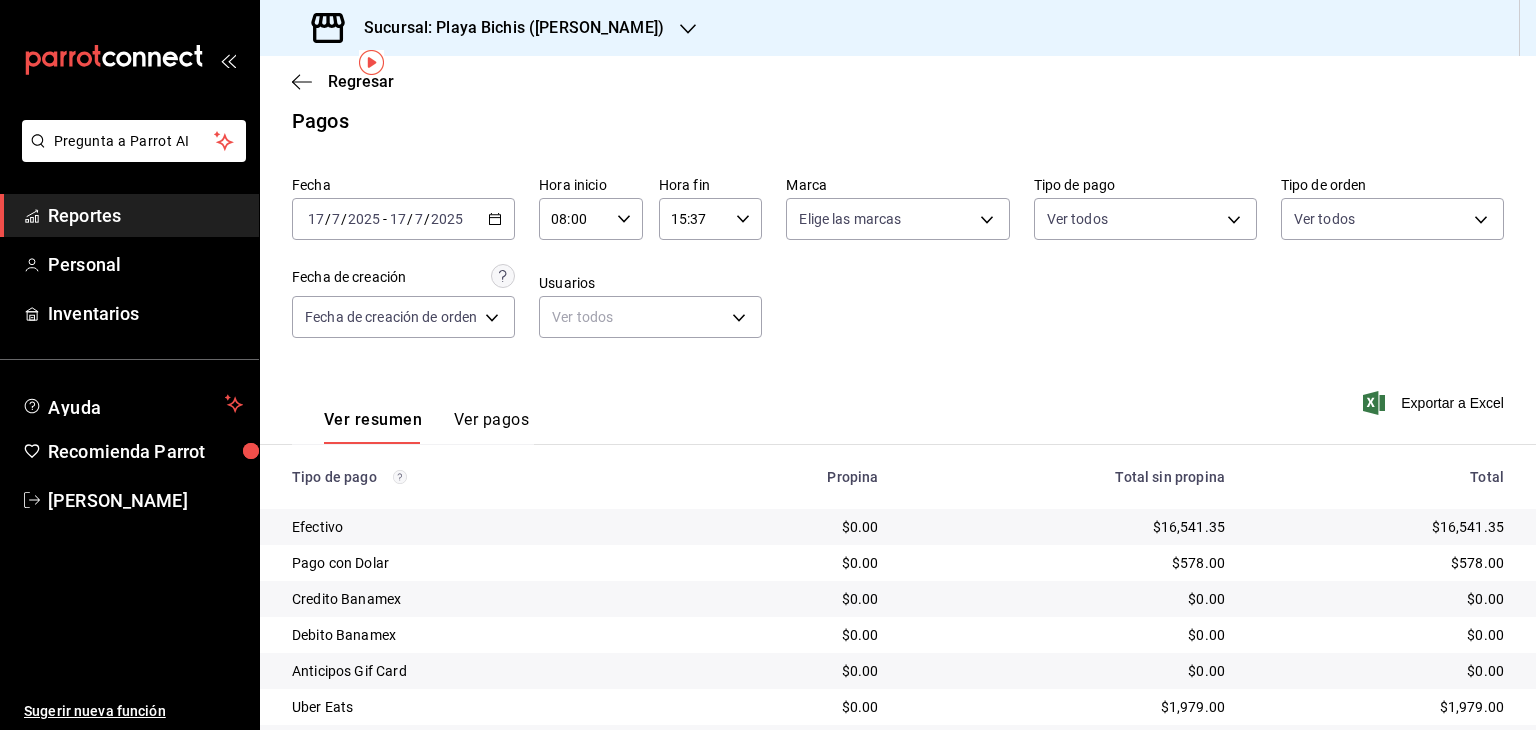 scroll, scrollTop: 117, scrollLeft: 0, axis: vertical 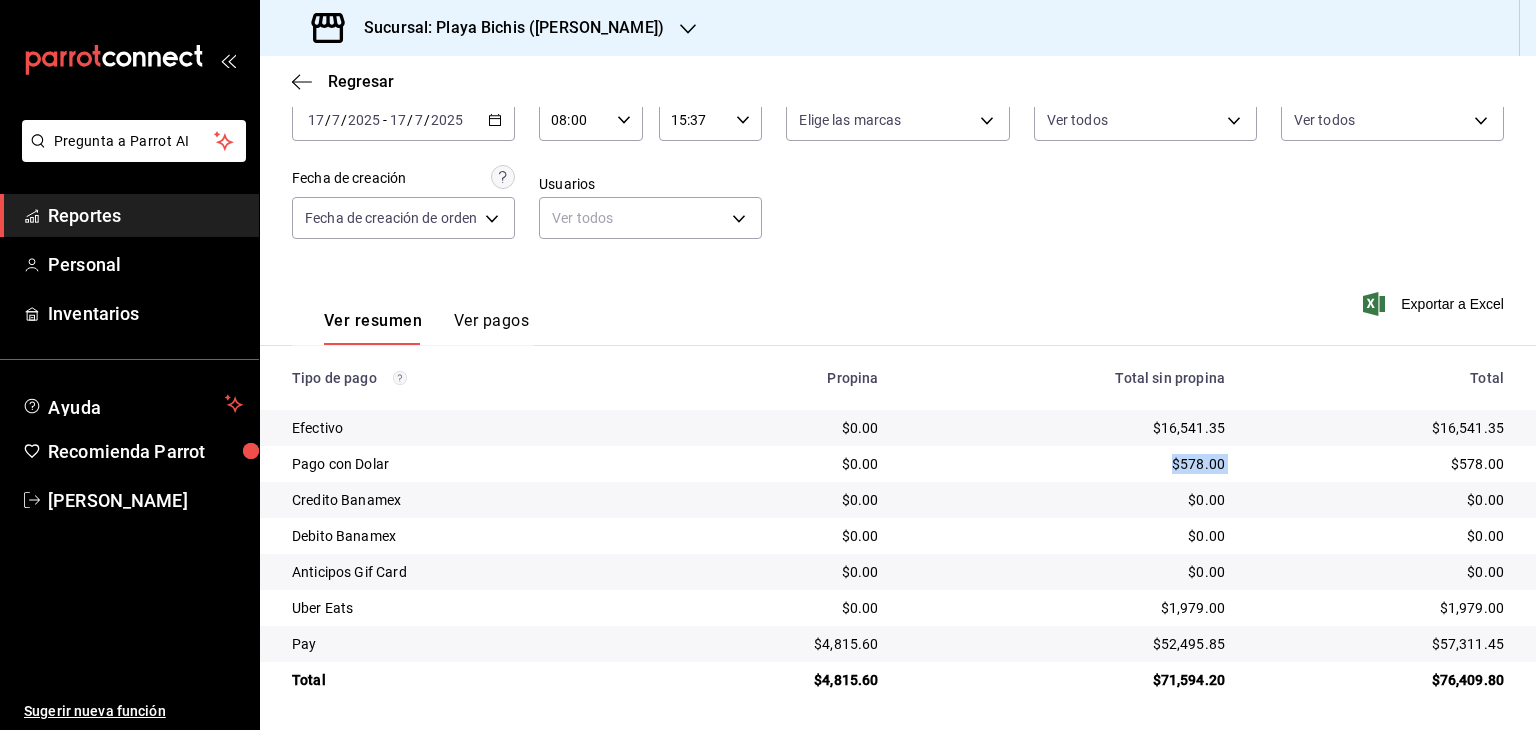 drag, startPoint x: 1156, startPoint y: 469, endPoint x: 1240, endPoint y: 469, distance: 84 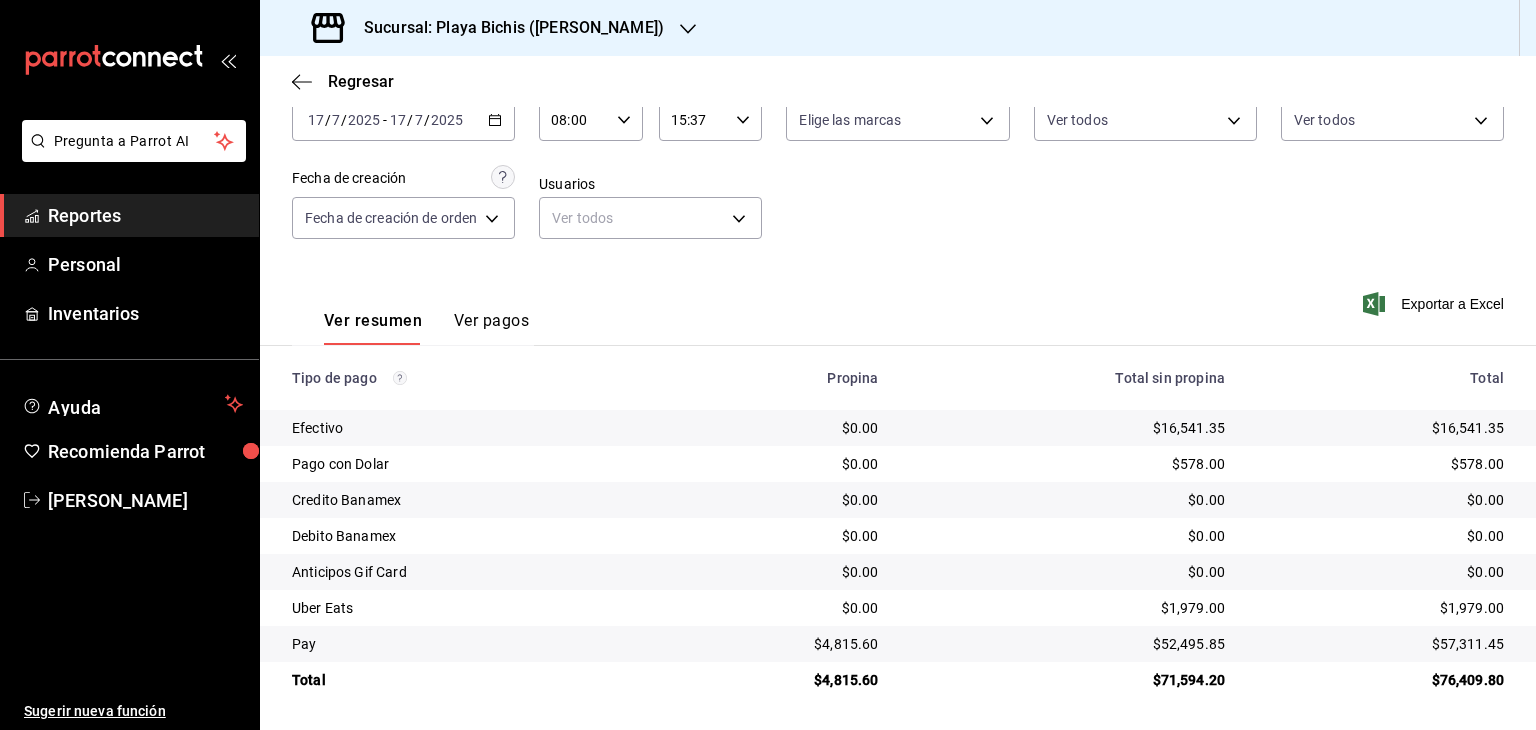 click on "$0.00" at bounding box center (1380, 500) 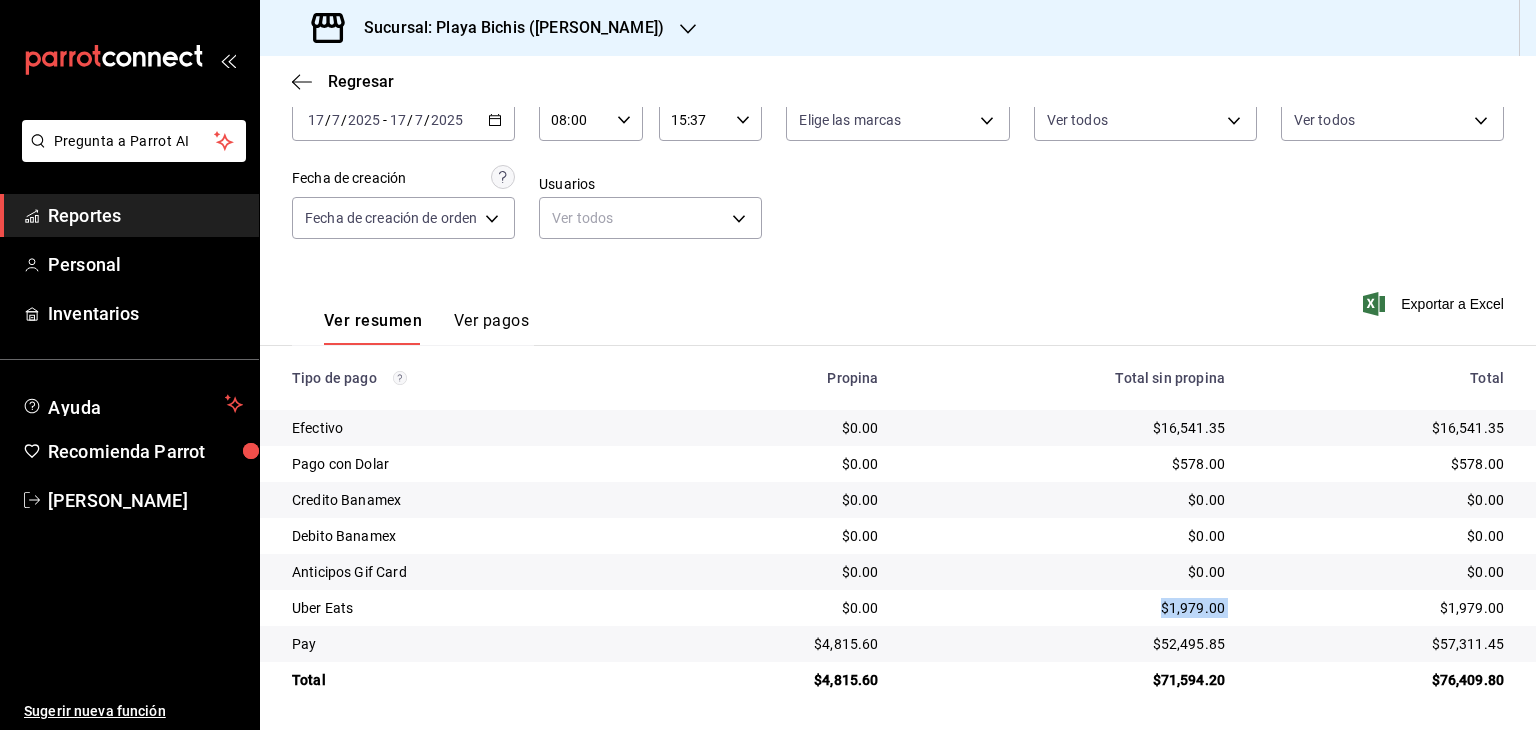 drag, startPoint x: 1111, startPoint y: 612, endPoint x: 1264, endPoint y: 601, distance: 153.39491 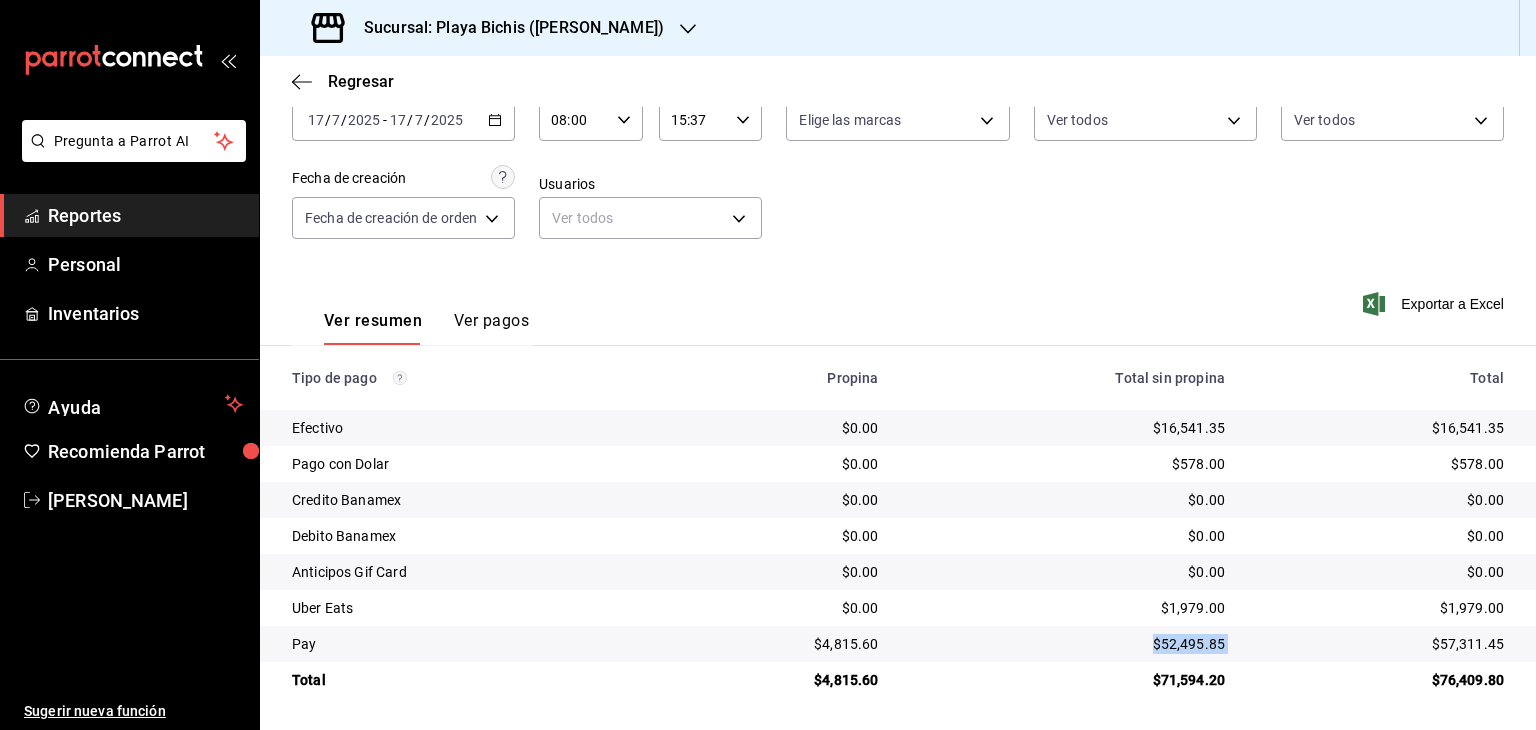 drag, startPoint x: 1106, startPoint y: 638, endPoint x: 1282, endPoint y: 643, distance: 176.07101 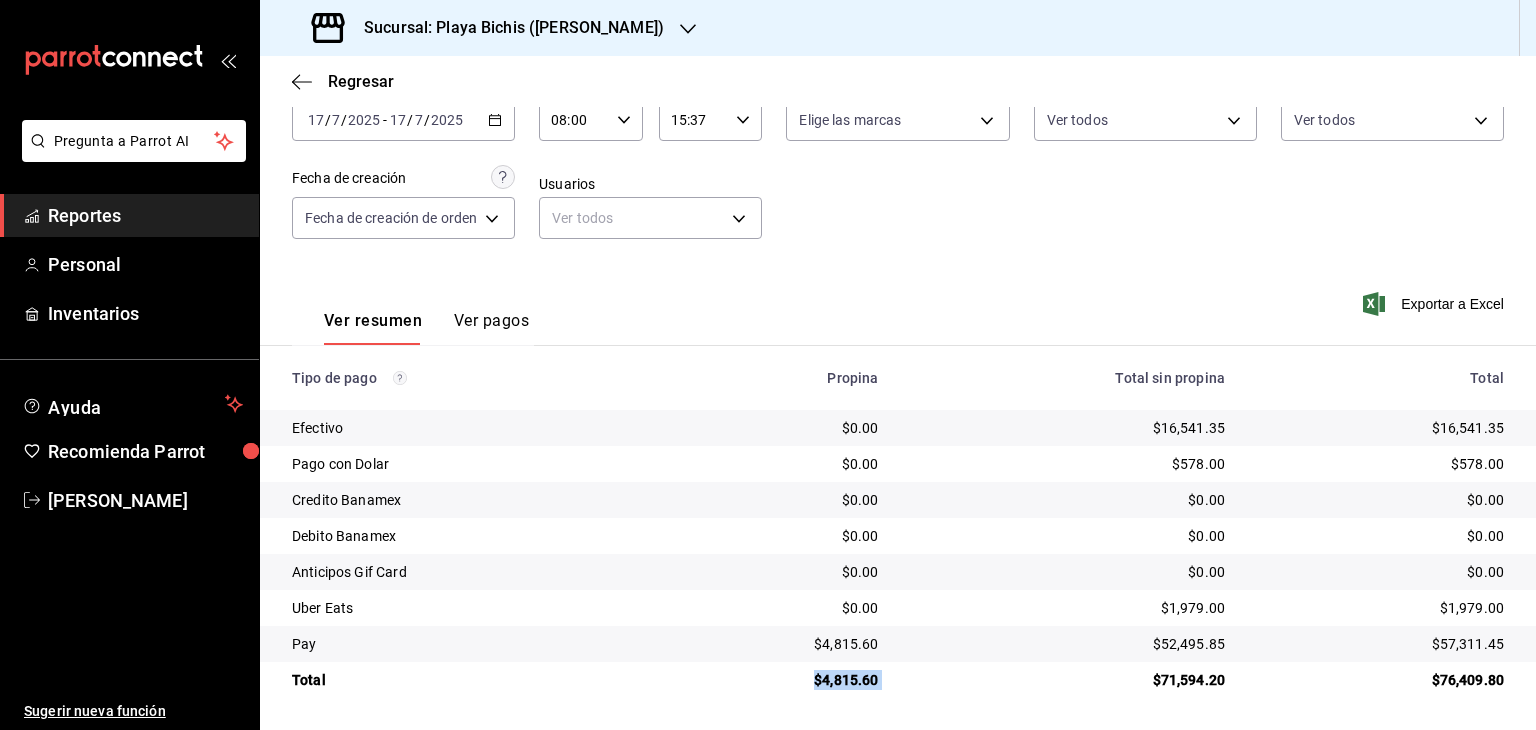 drag, startPoint x: 896, startPoint y: 686, endPoint x: 757, endPoint y: 697, distance: 139.43457 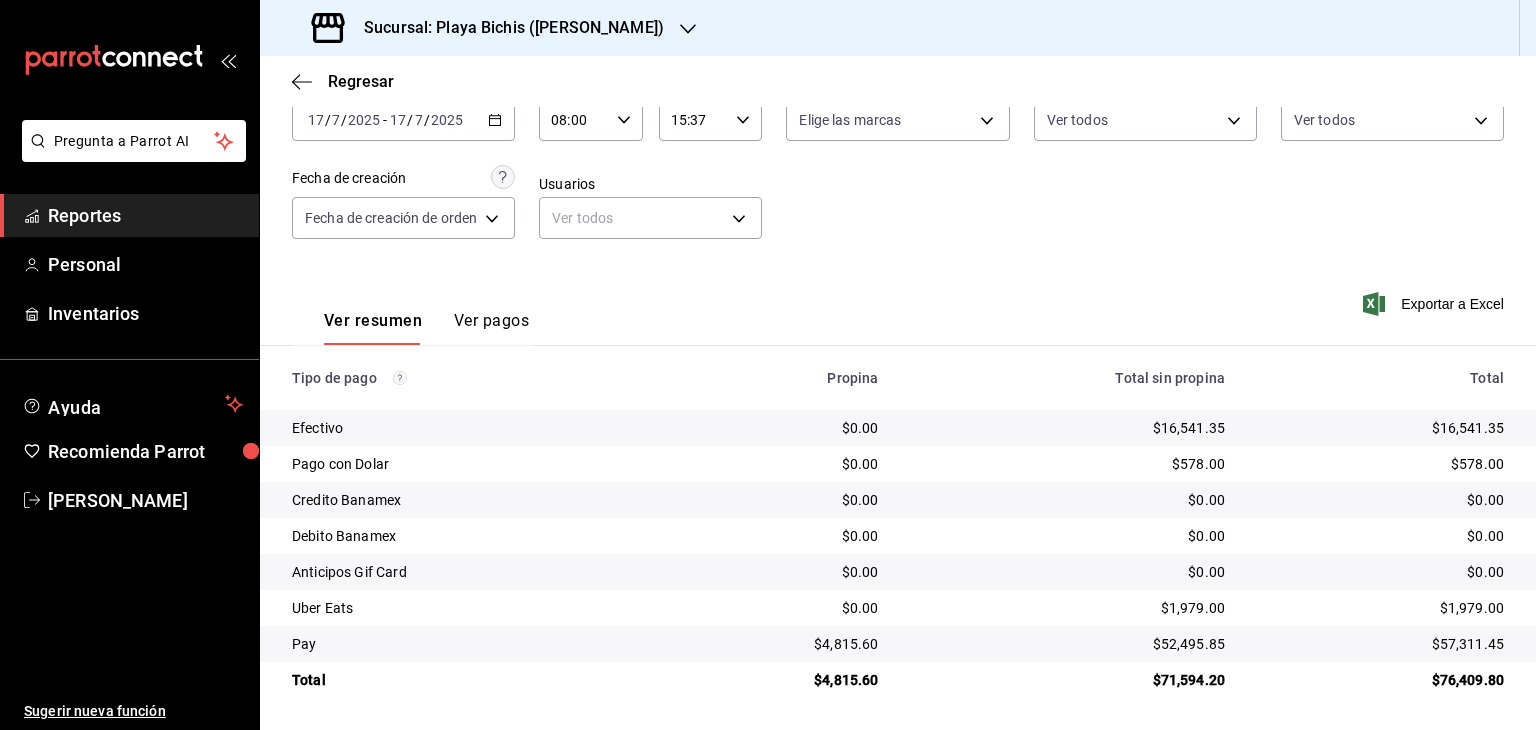 click on "$0.00" at bounding box center [1067, 572] 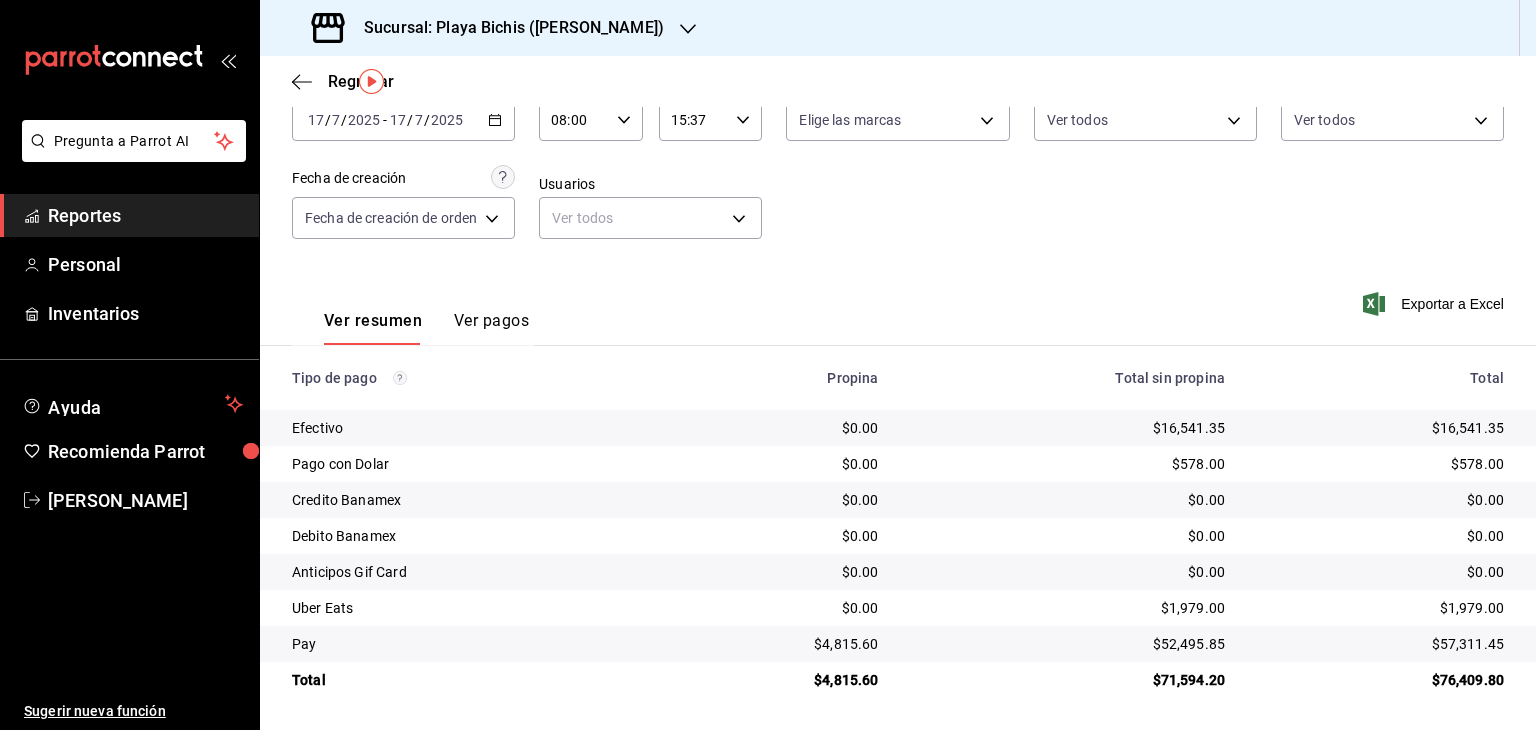 scroll, scrollTop: 0, scrollLeft: 0, axis: both 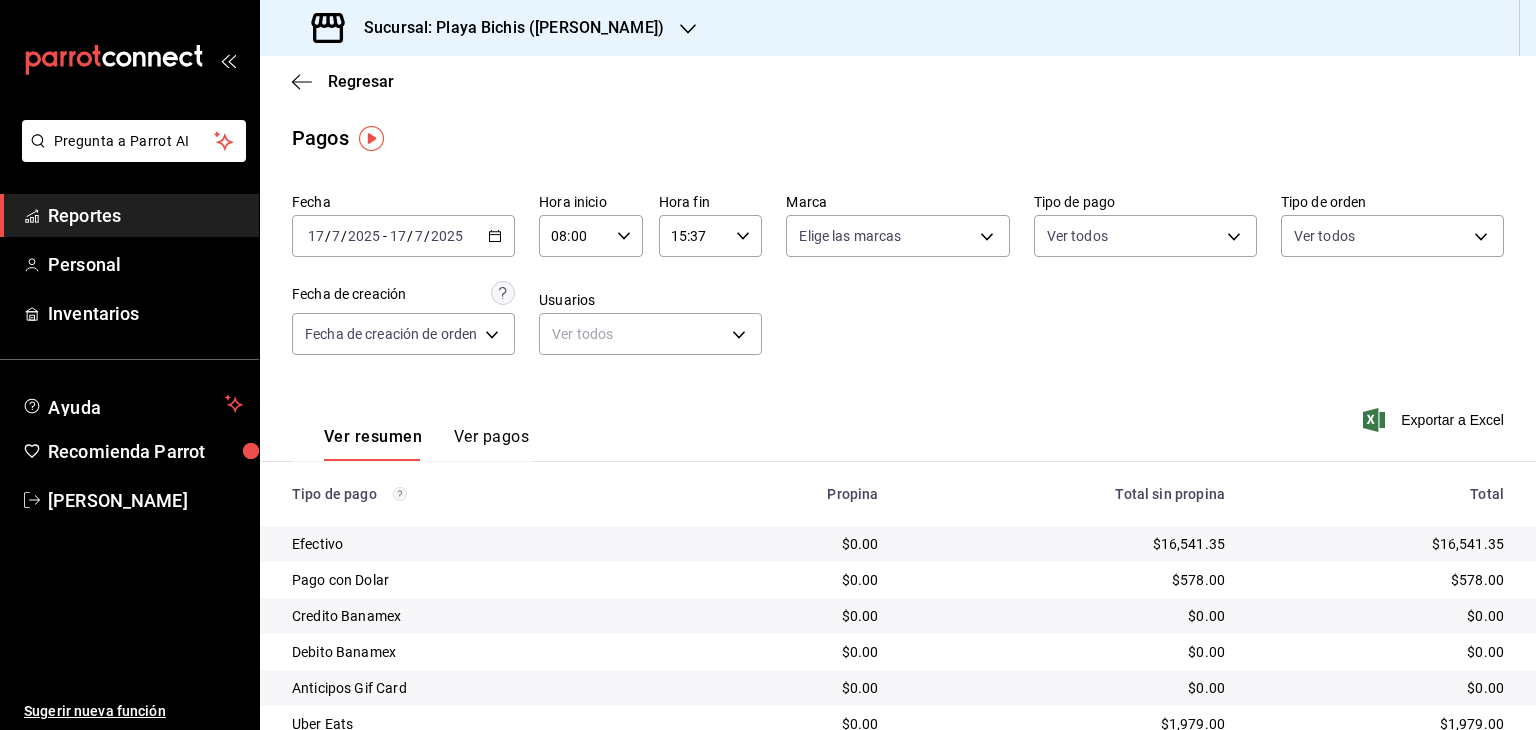 click on "Ver pagos" at bounding box center (491, 444) 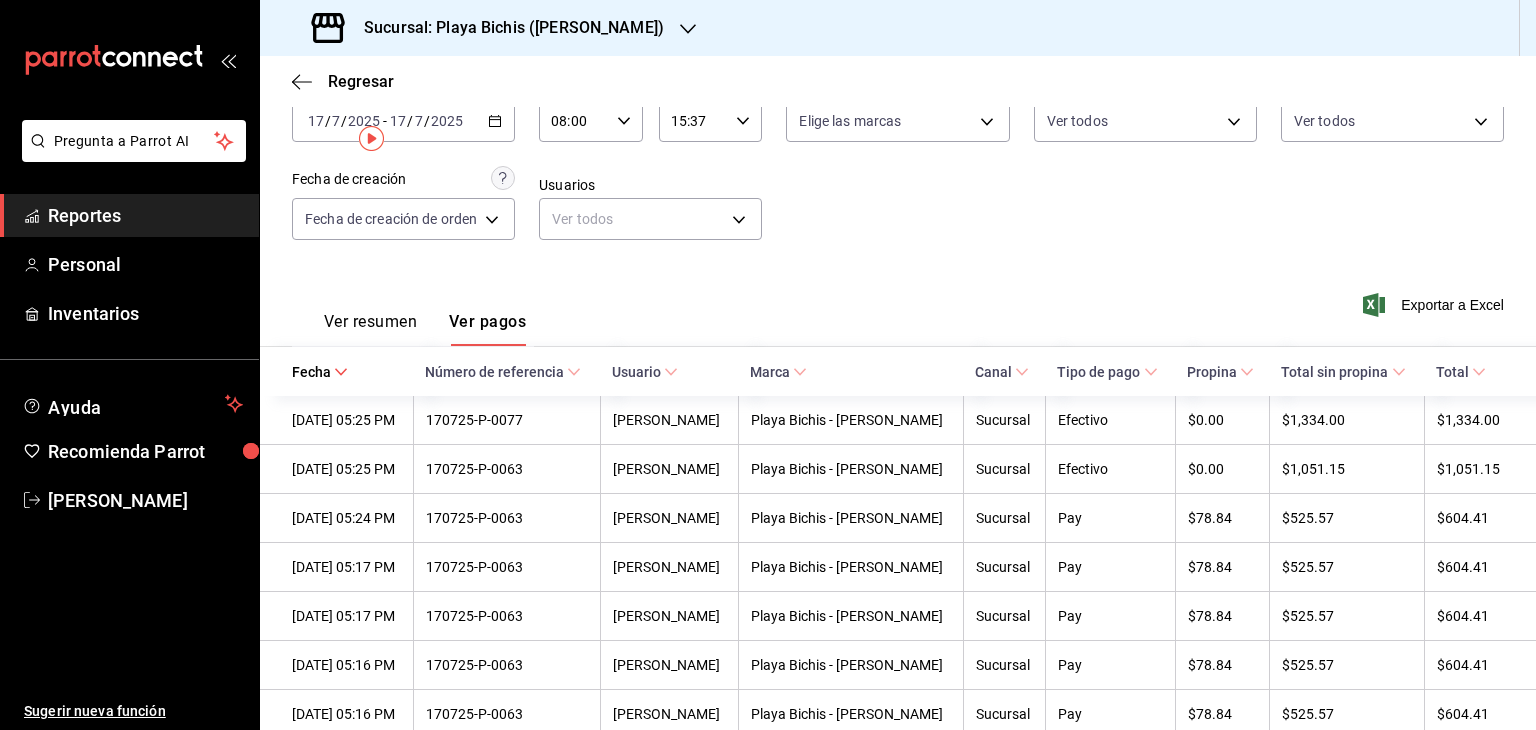 scroll, scrollTop: 0, scrollLeft: 0, axis: both 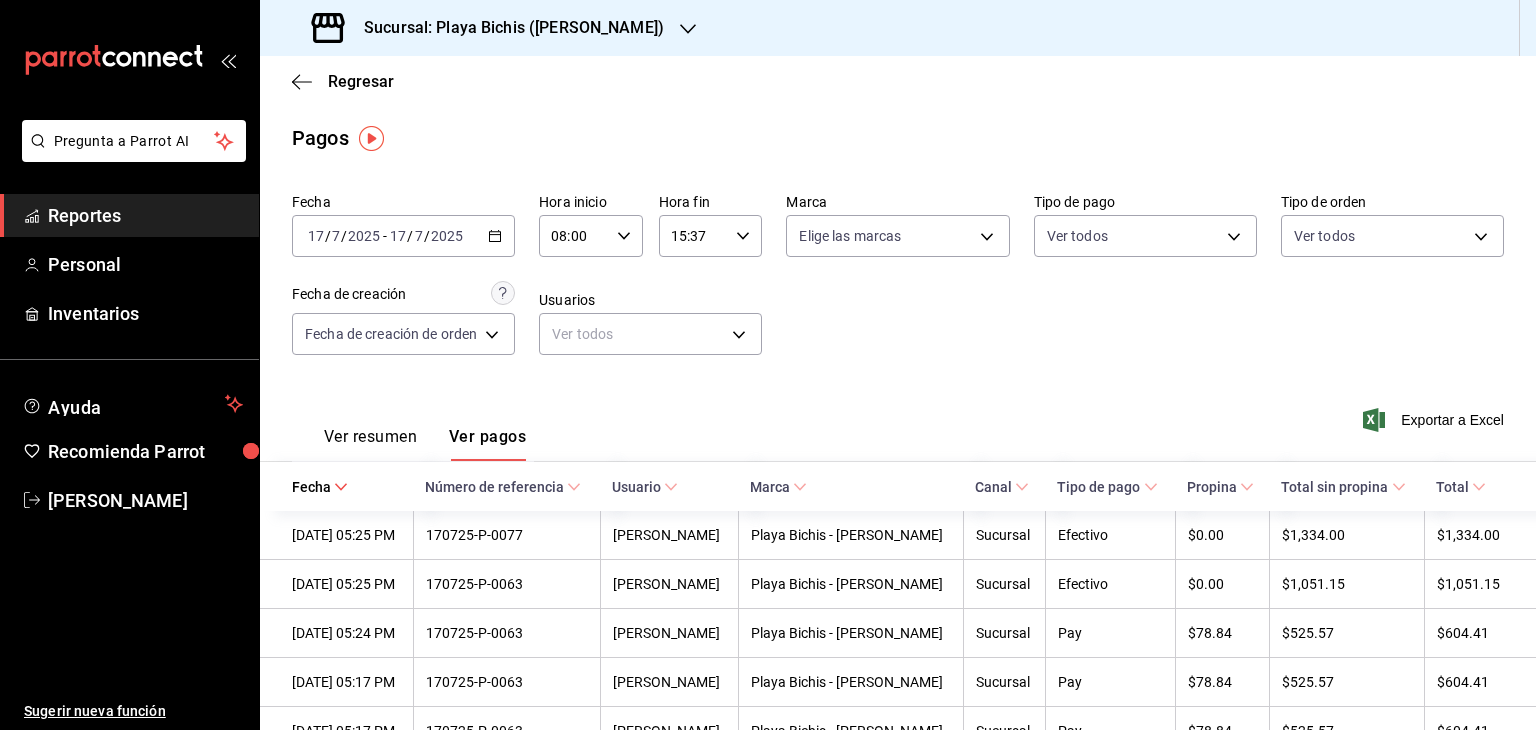 click on "Ver resumen Ver pagos" at bounding box center [409, 432] 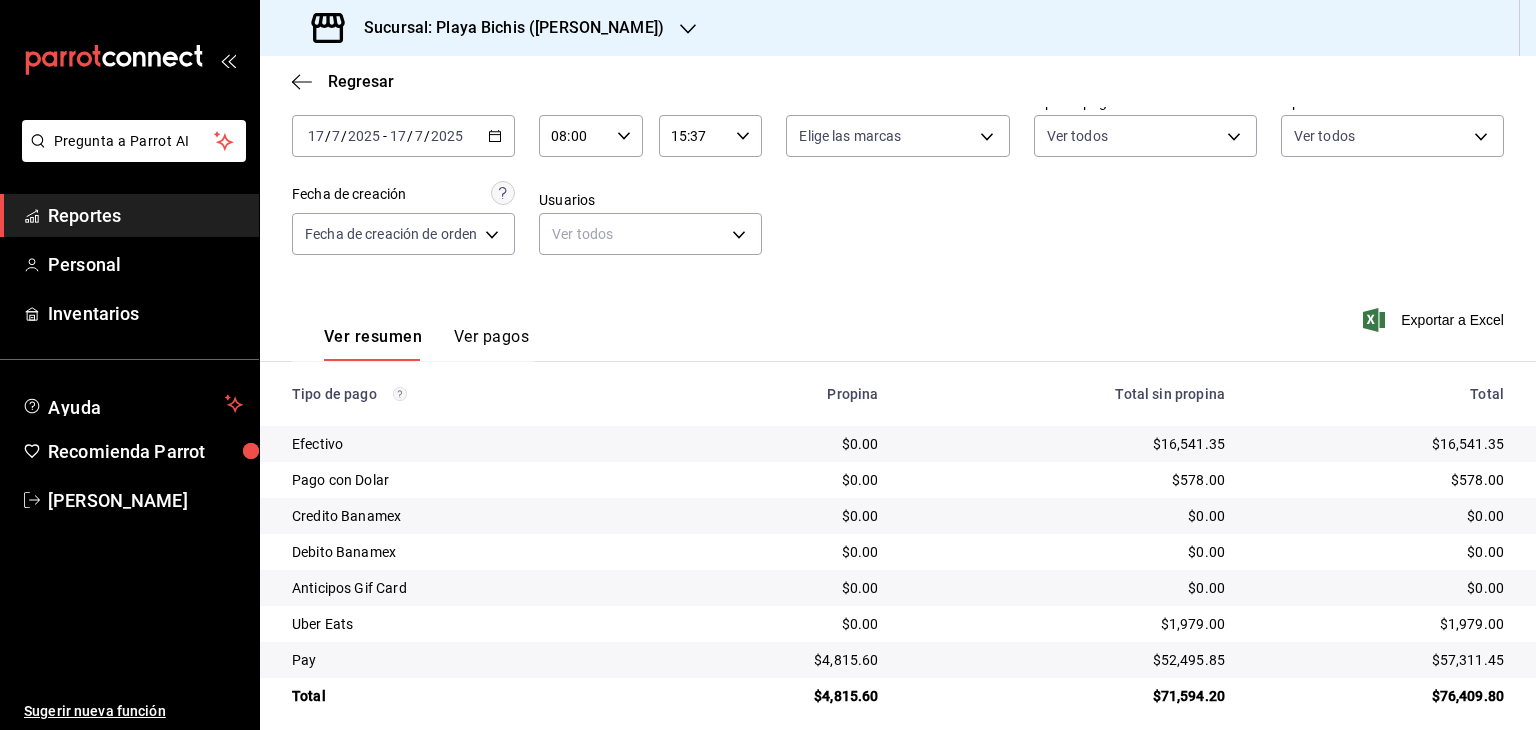 scroll, scrollTop: 117, scrollLeft: 0, axis: vertical 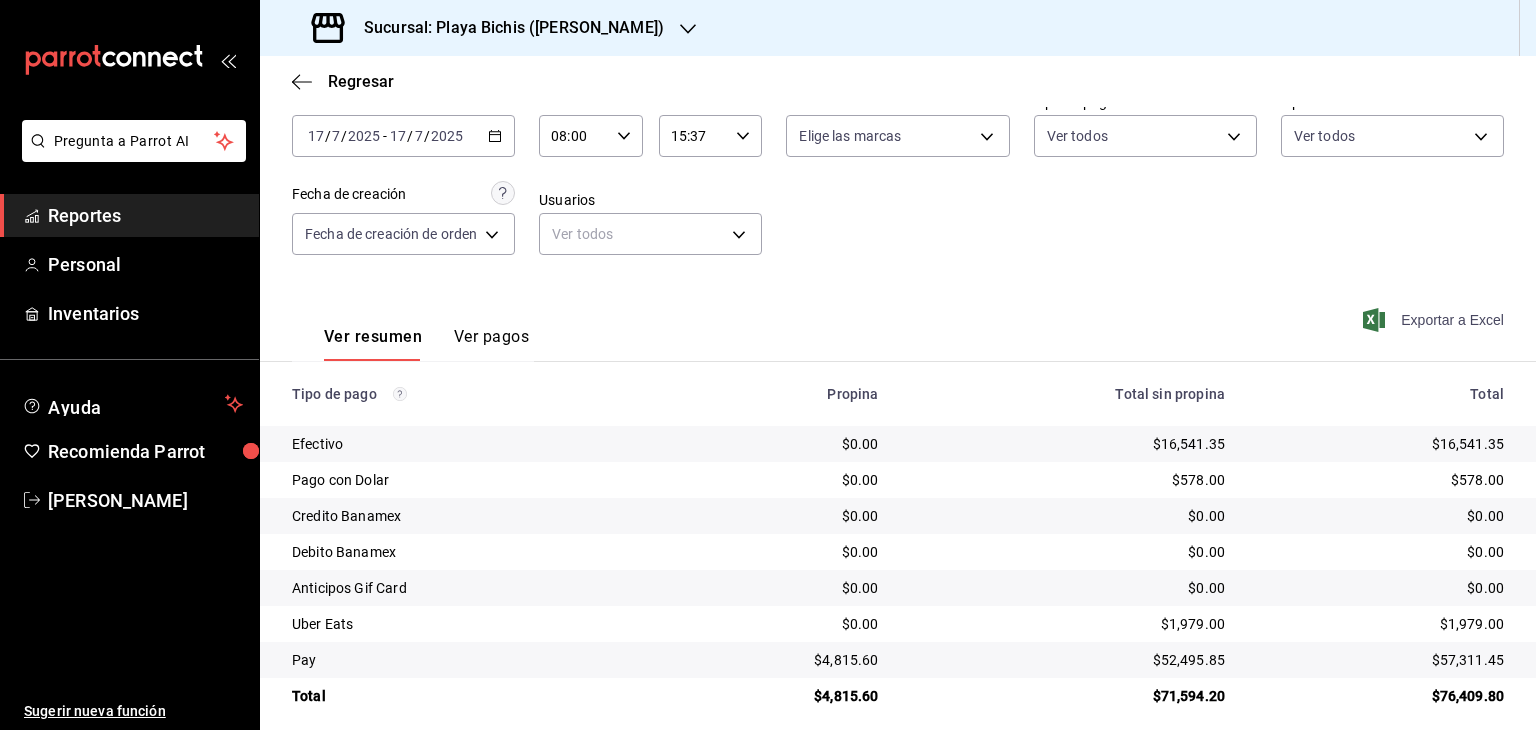 click on "Exportar a Excel" at bounding box center (1435, 320) 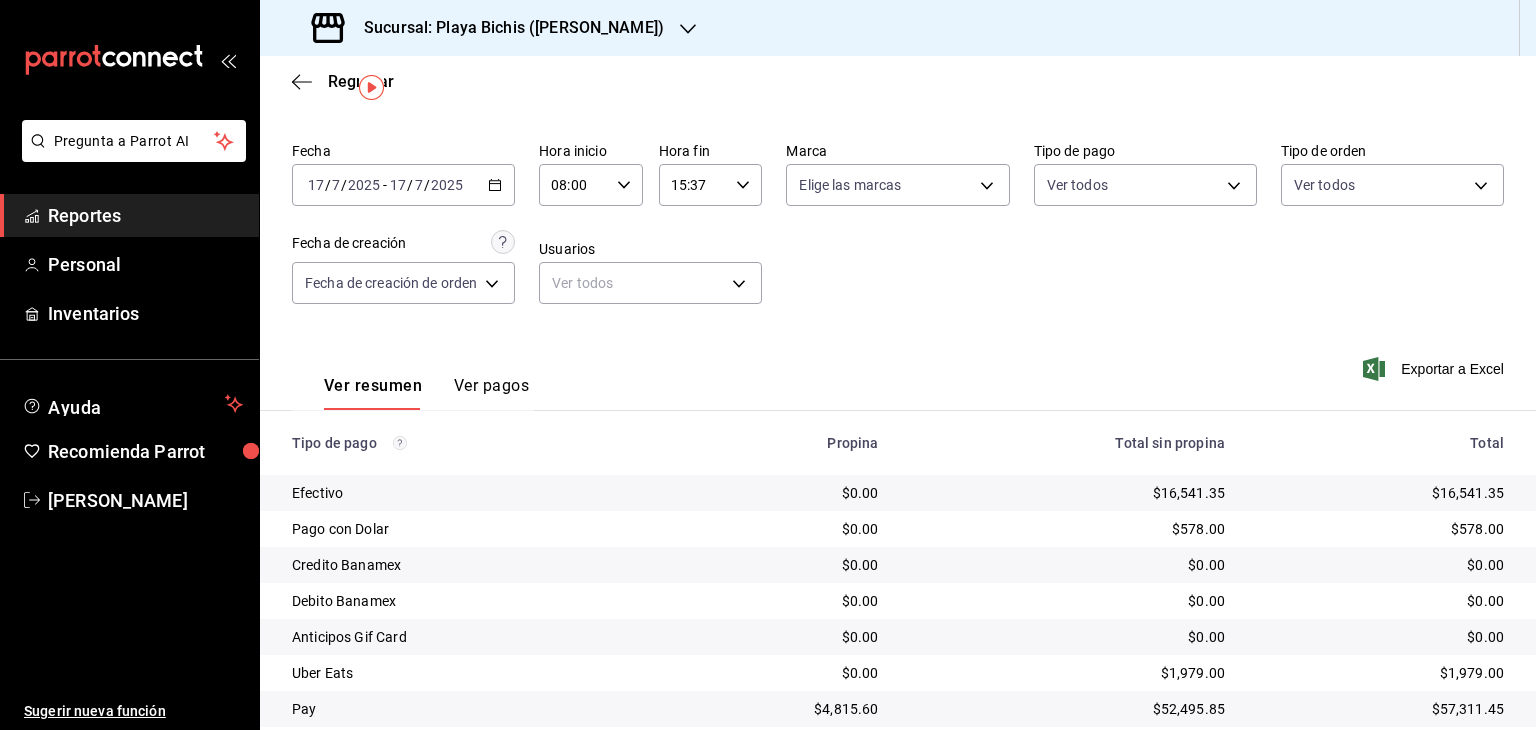 scroll, scrollTop: 117, scrollLeft: 0, axis: vertical 